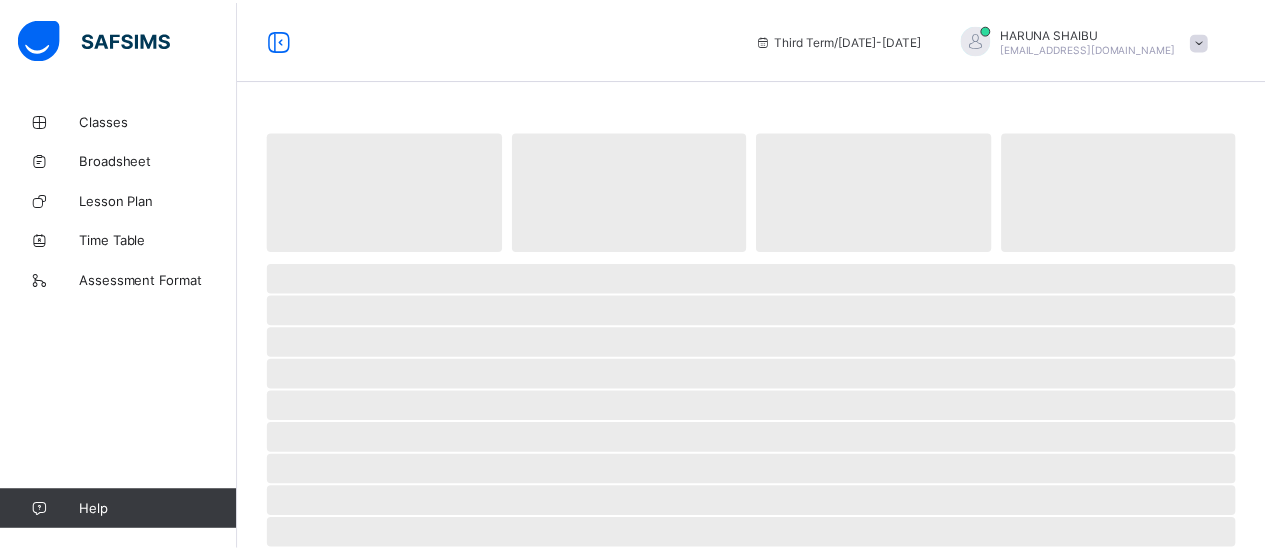 scroll, scrollTop: 0, scrollLeft: 0, axis: both 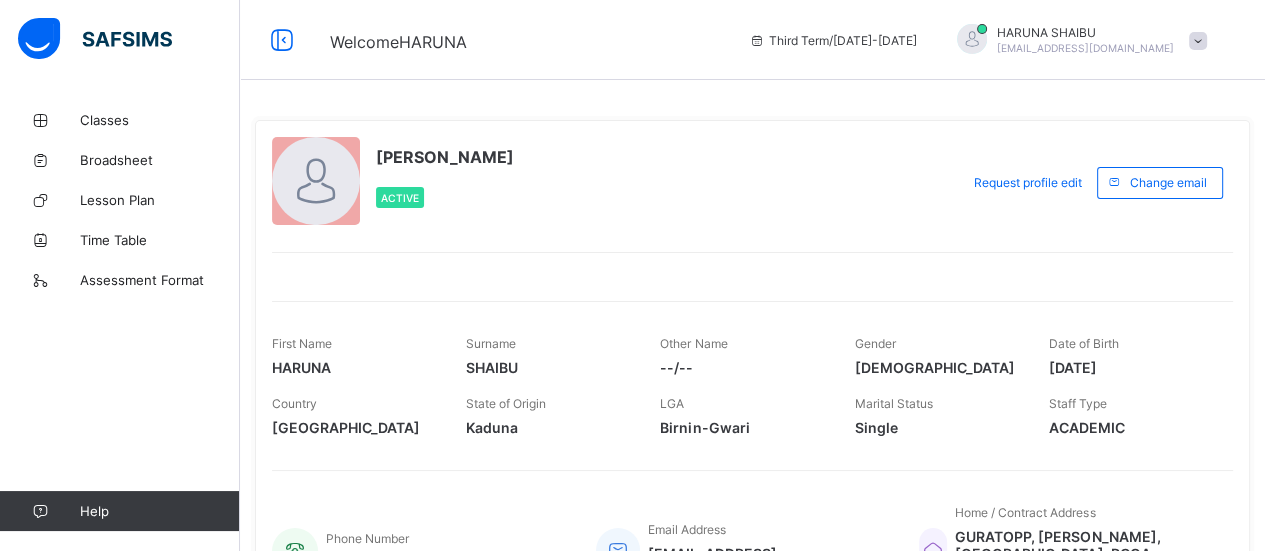 click at bounding box center [40, 120] 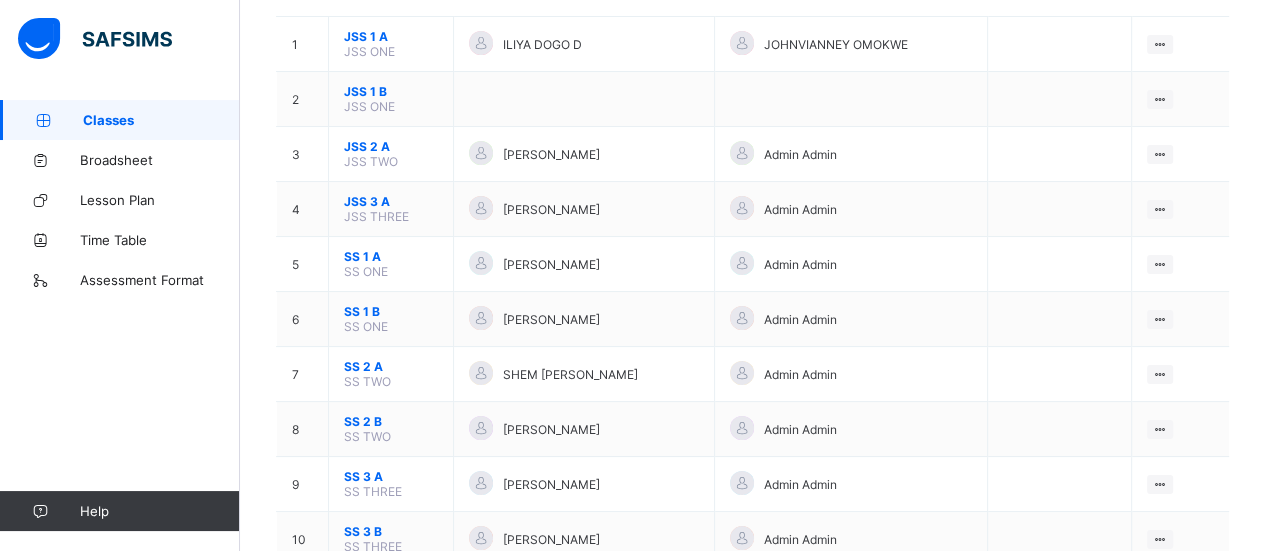 scroll, scrollTop: 268, scrollLeft: 0, axis: vertical 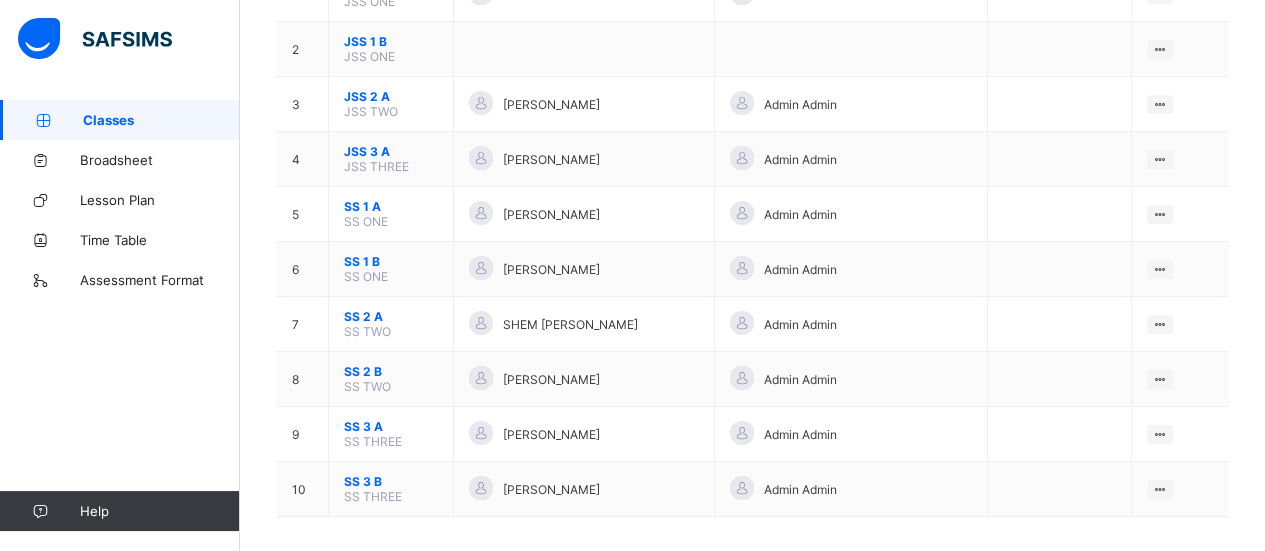 click on "View Class" at bounding box center [0, 0] 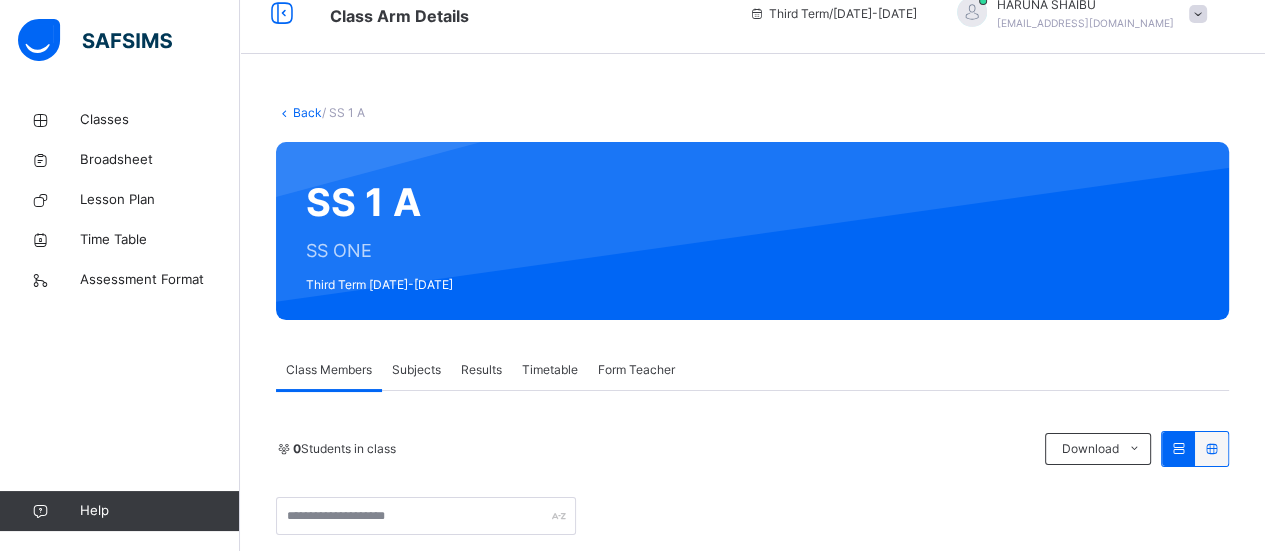scroll, scrollTop: 268, scrollLeft: 0, axis: vertical 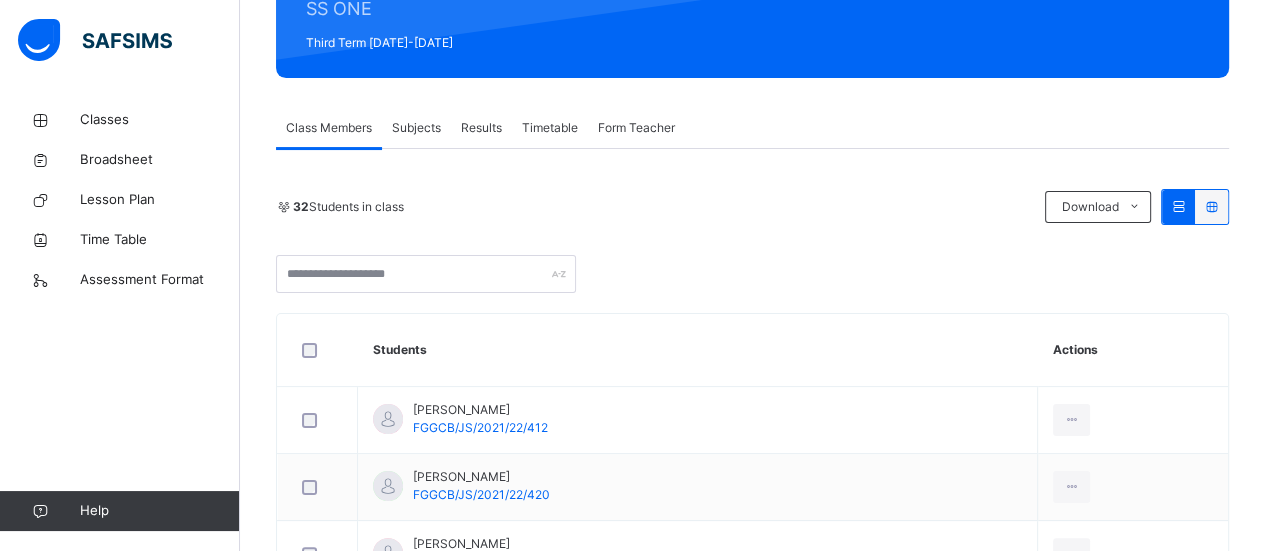 drag, startPoint x: 1150, startPoint y: 255, endPoint x: 929, endPoint y: 346, distance: 239.00209 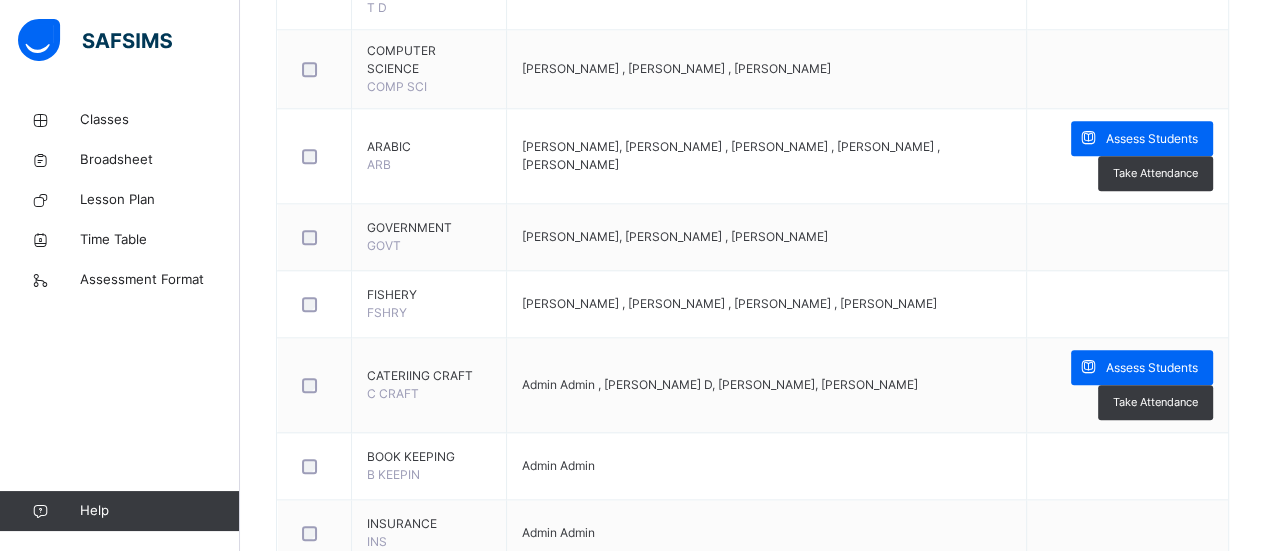 scroll, scrollTop: 1800, scrollLeft: 0, axis: vertical 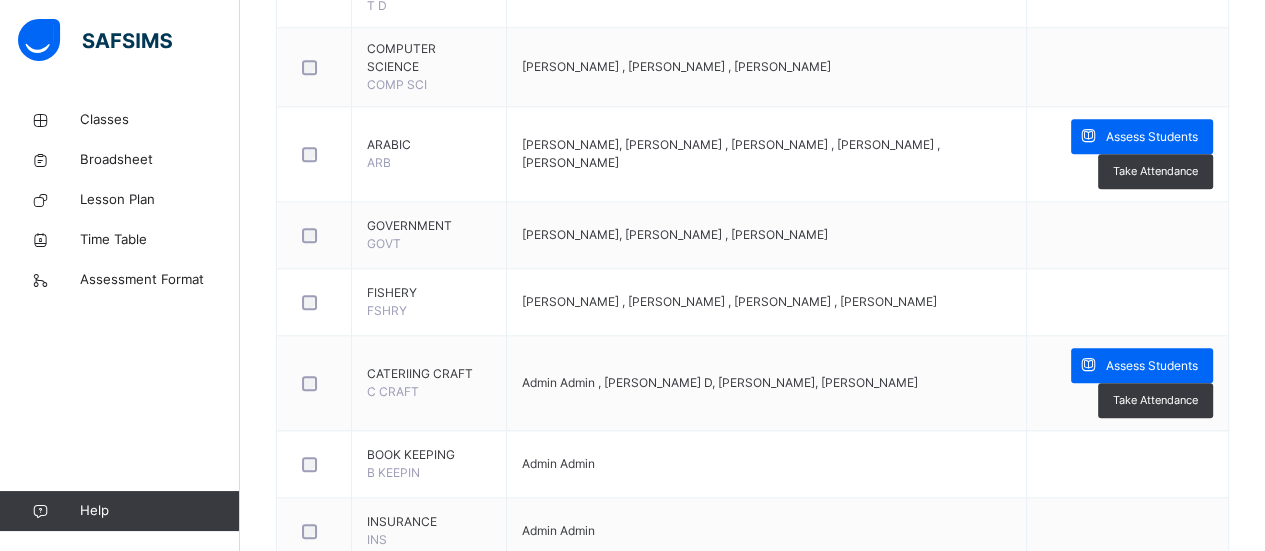 click on "Assess Students" at bounding box center [1152, 366] 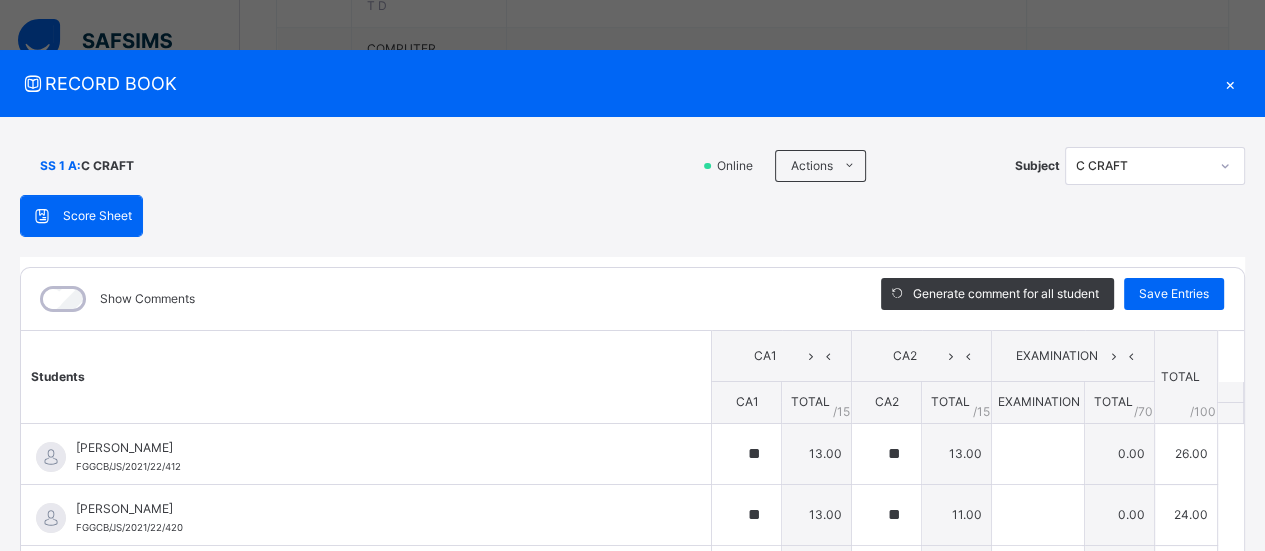 type on "**" 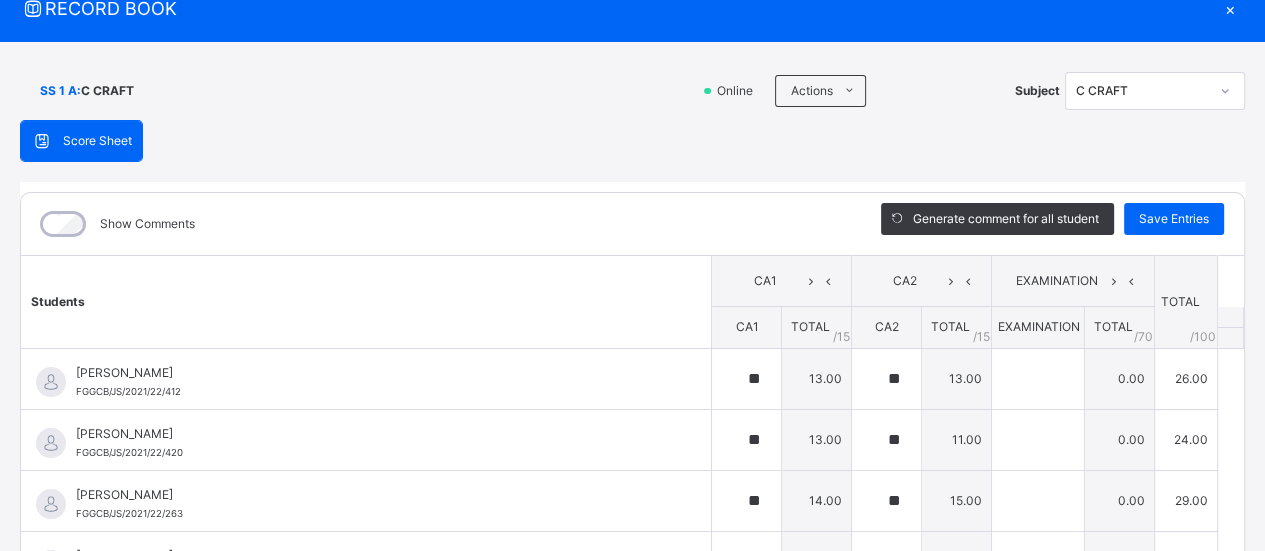 scroll, scrollTop: 133, scrollLeft: 0, axis: vertical 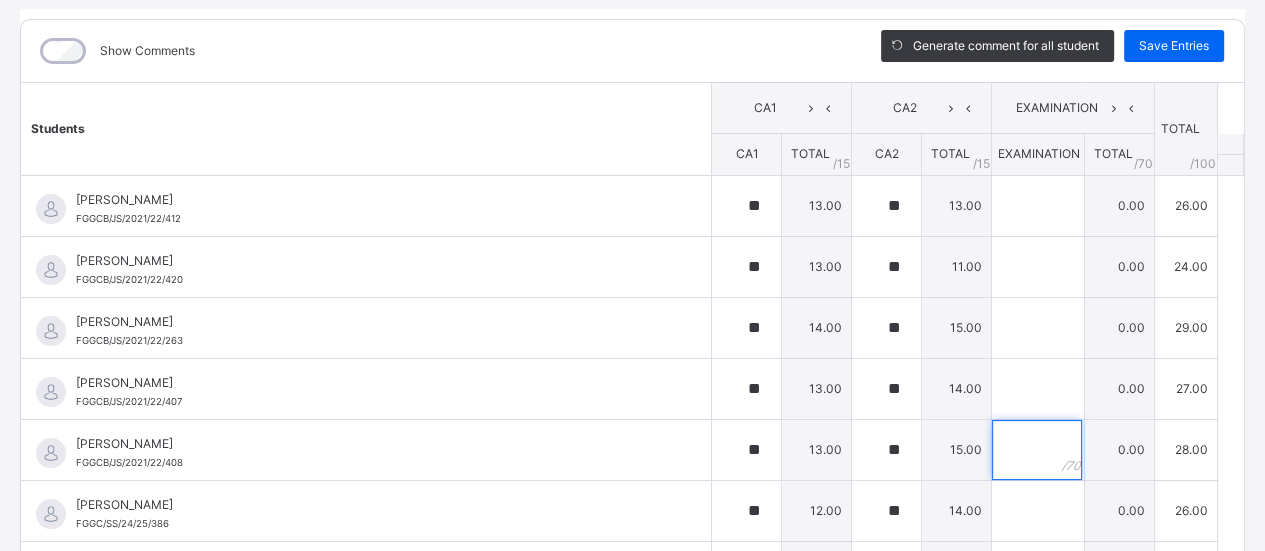 click at bounding box center [1037, 450] 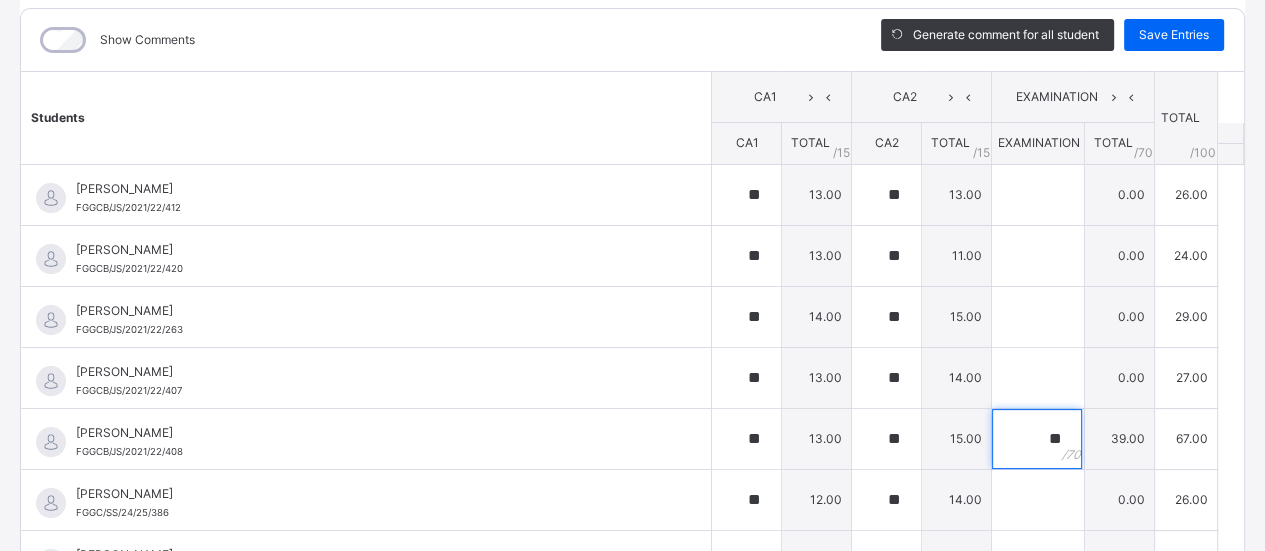 scroll, scrollTop: 359, scrollLeft: 0, axis: vertical 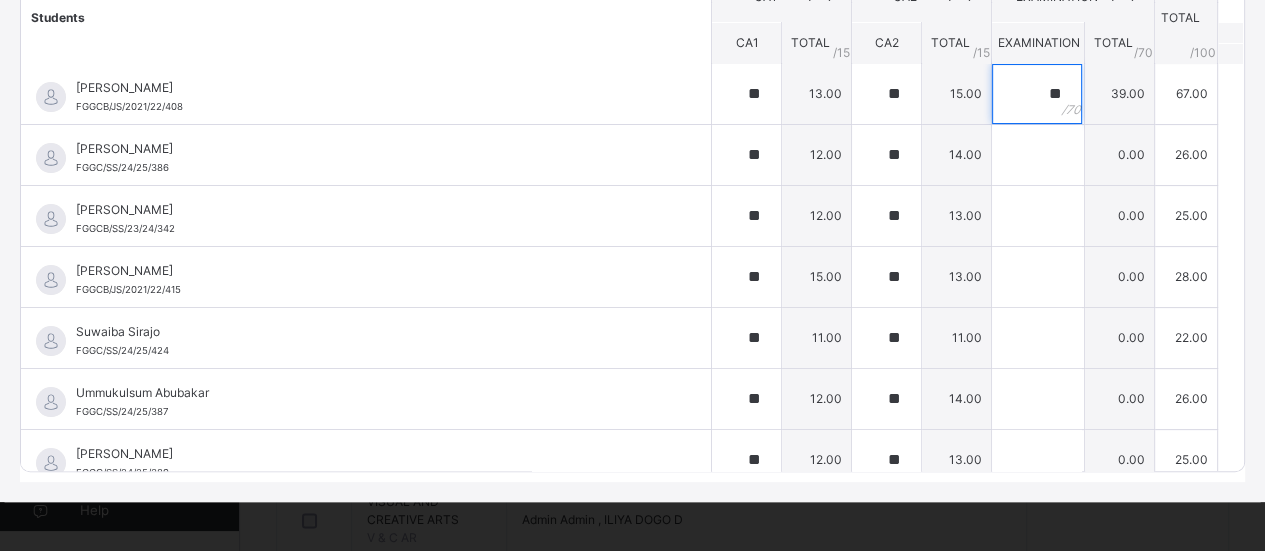 type on "**" 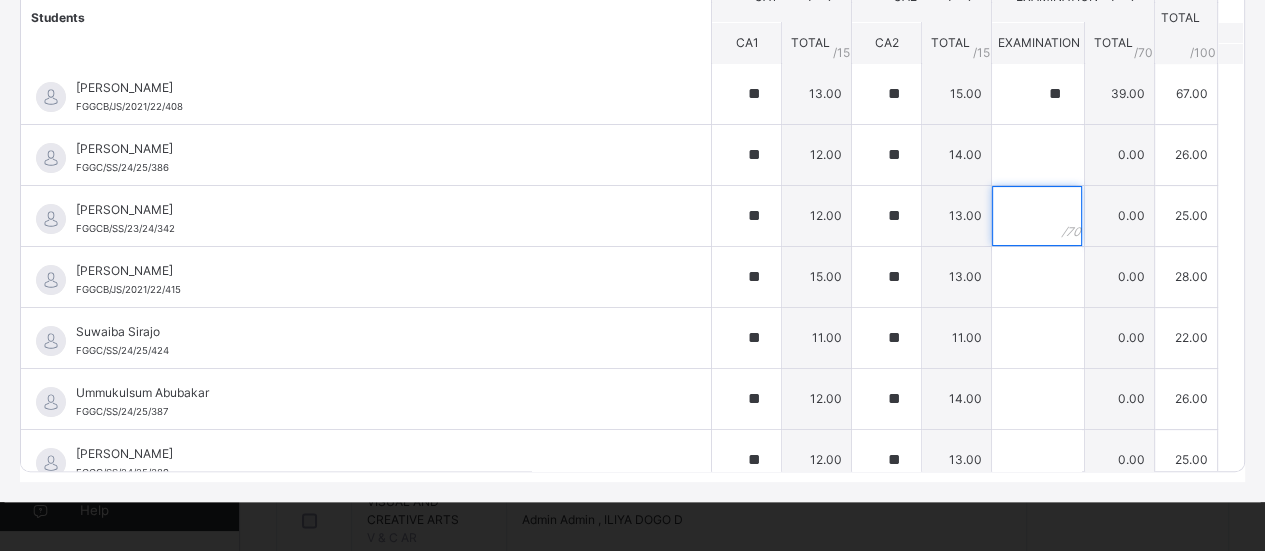 click at bounding box center (1037, 216) 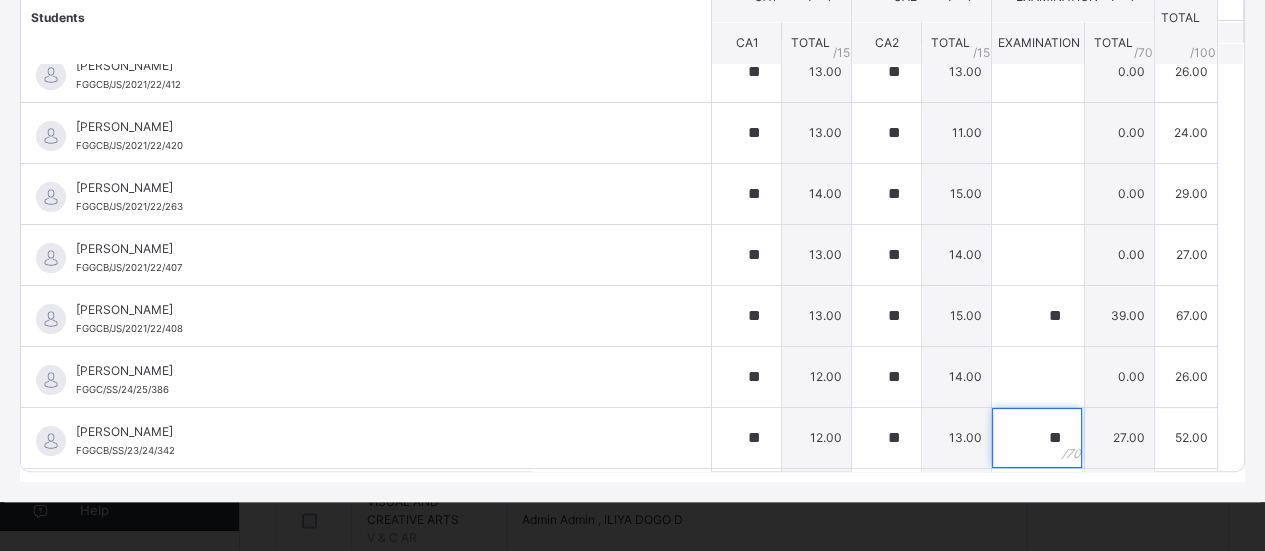 scroll, scrollTop: 0, scrollLeft: 0, axis: both 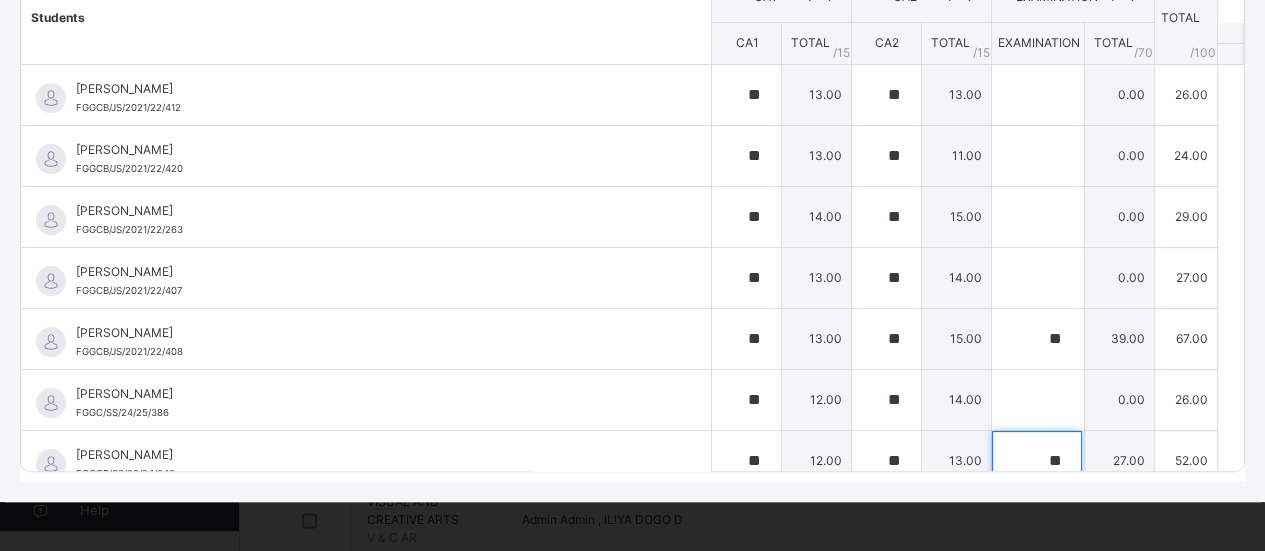 type on "**" 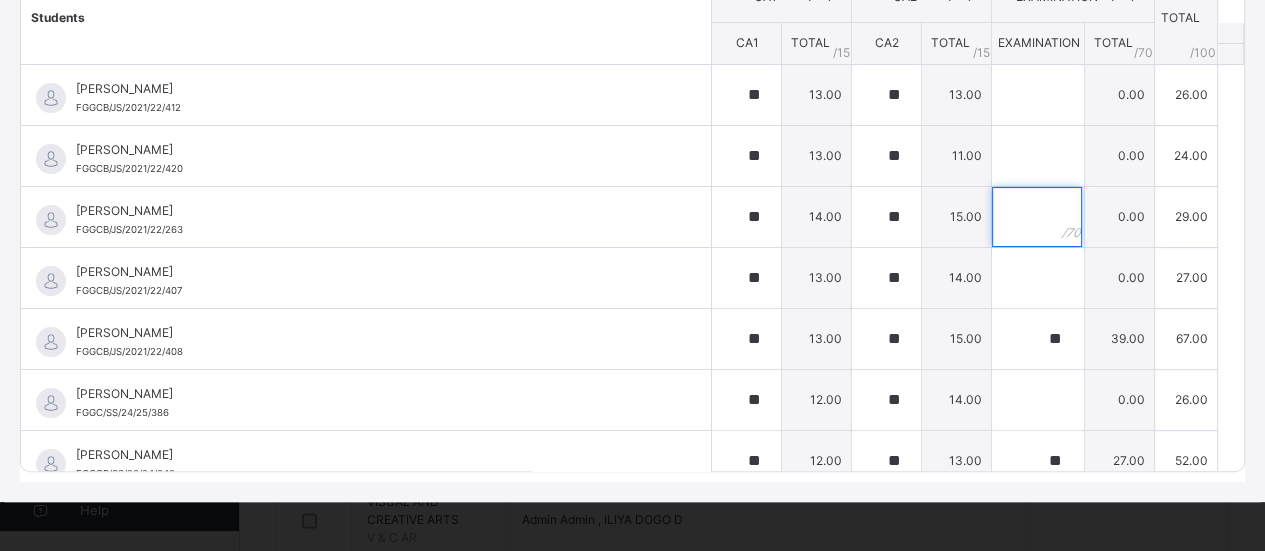 click at bounding box center (1037, 217) 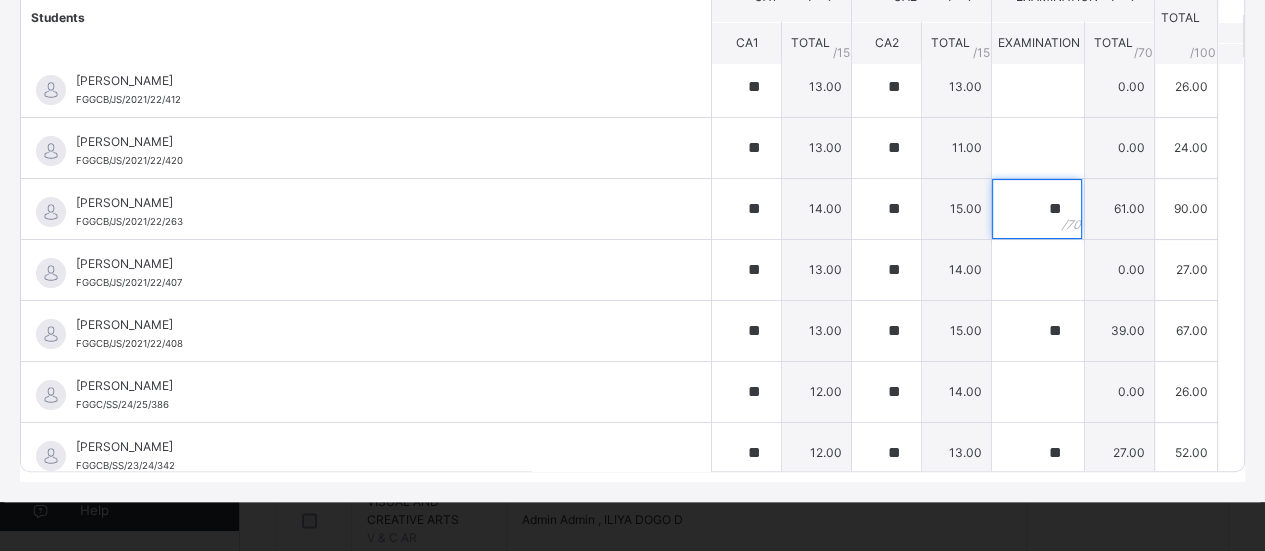 scroll, scrollTop: 0, scrollLeft: 0, axis: both 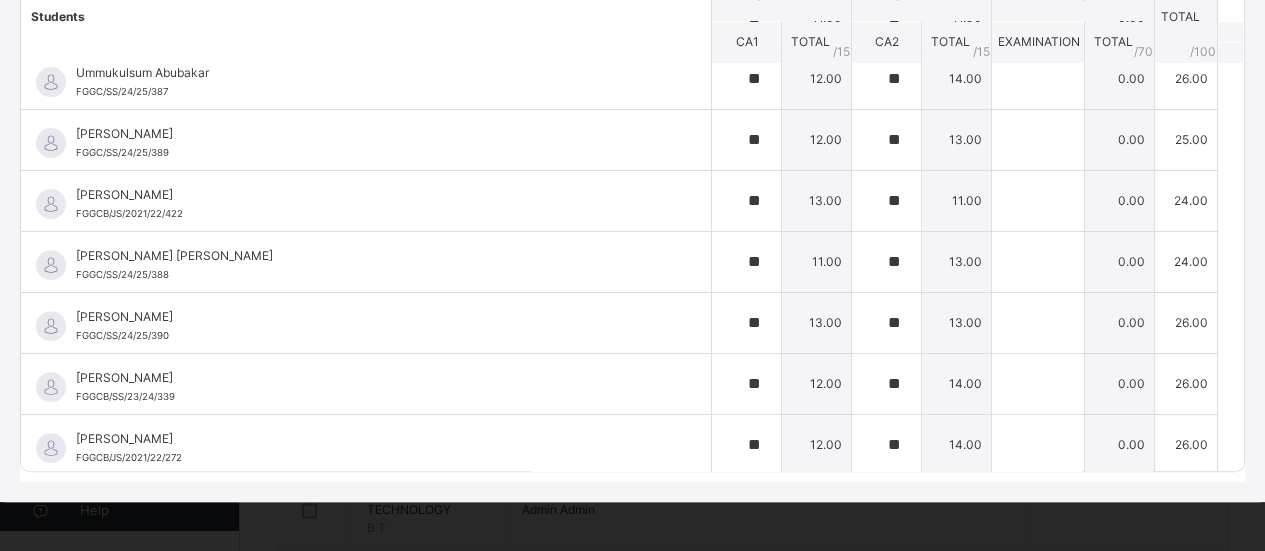 type on "**" 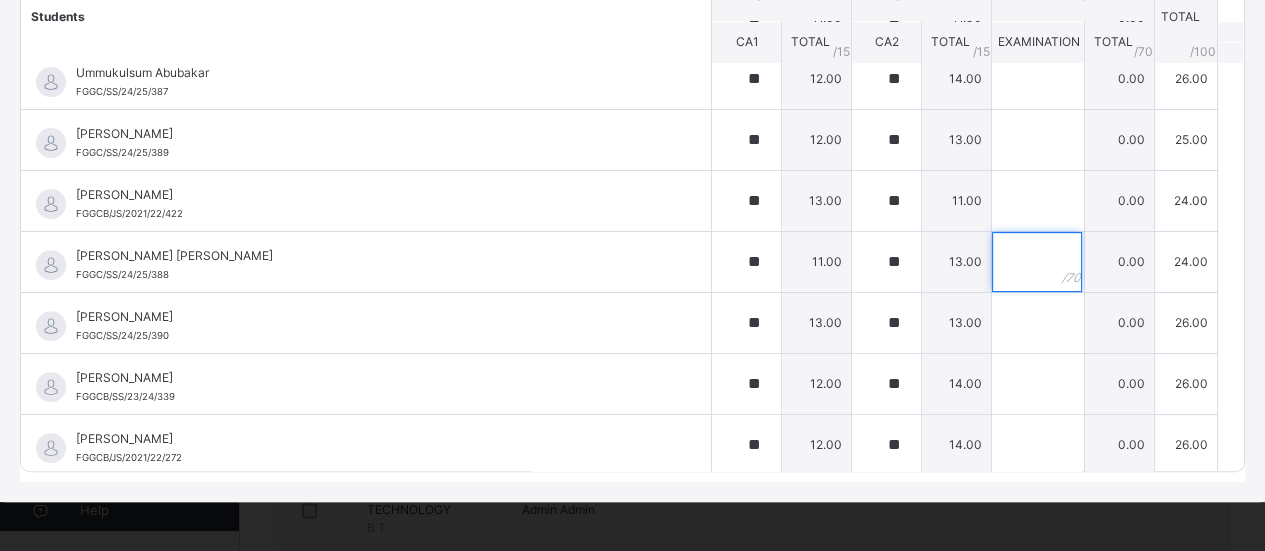 click at bounding box center (1037, 262) 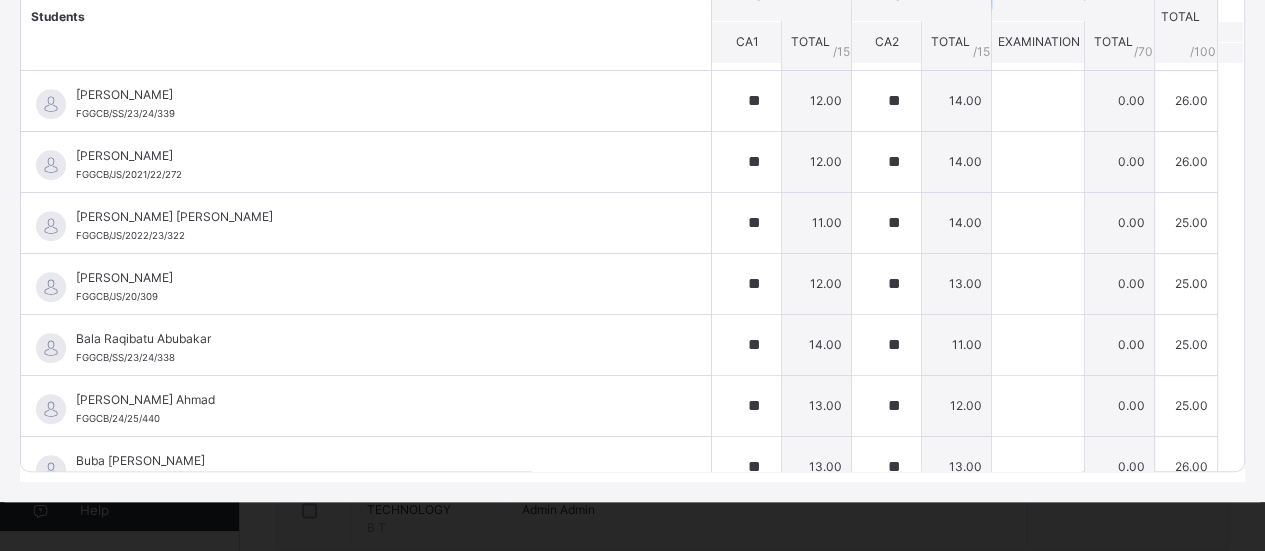 scroll, scrollTop: 849, scrollLeft: 0, axis: vertical 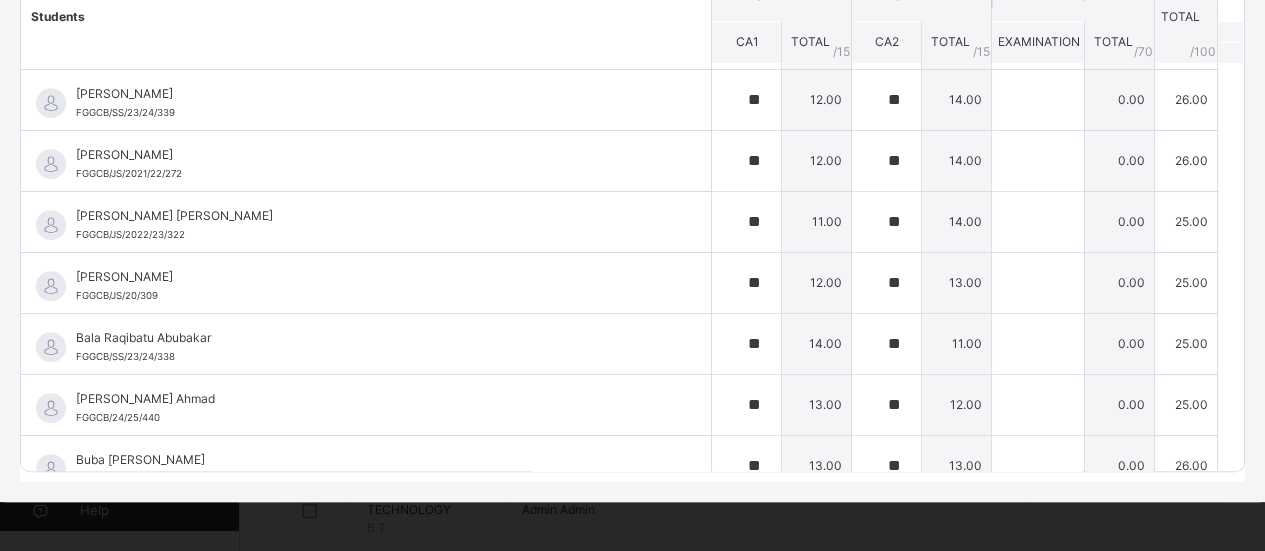 type on "**" 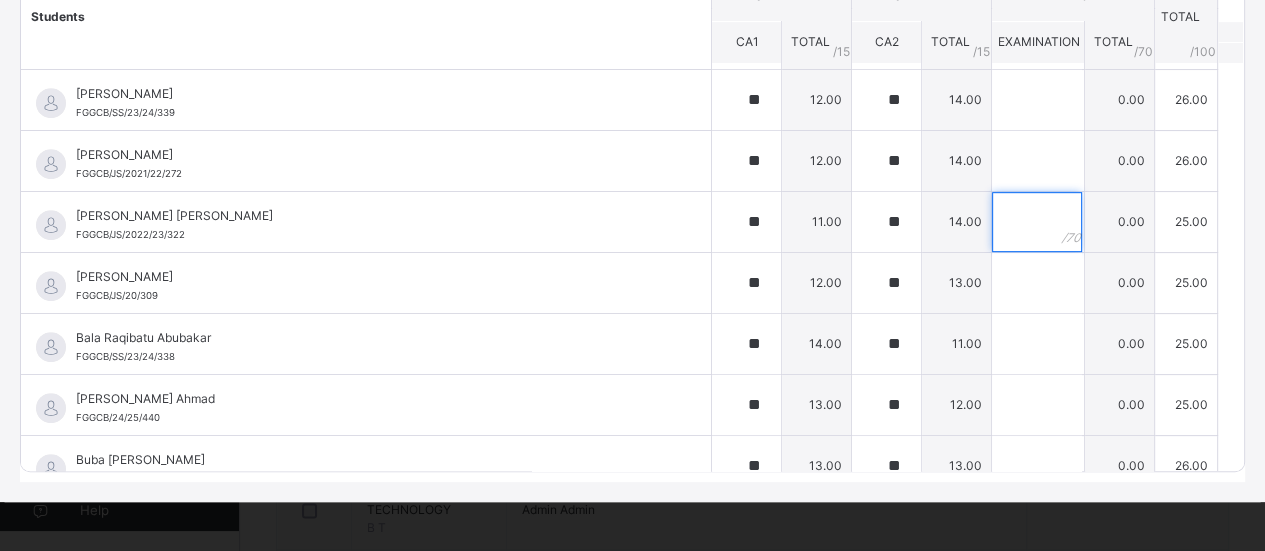 click at bounding box center [1037, 222] 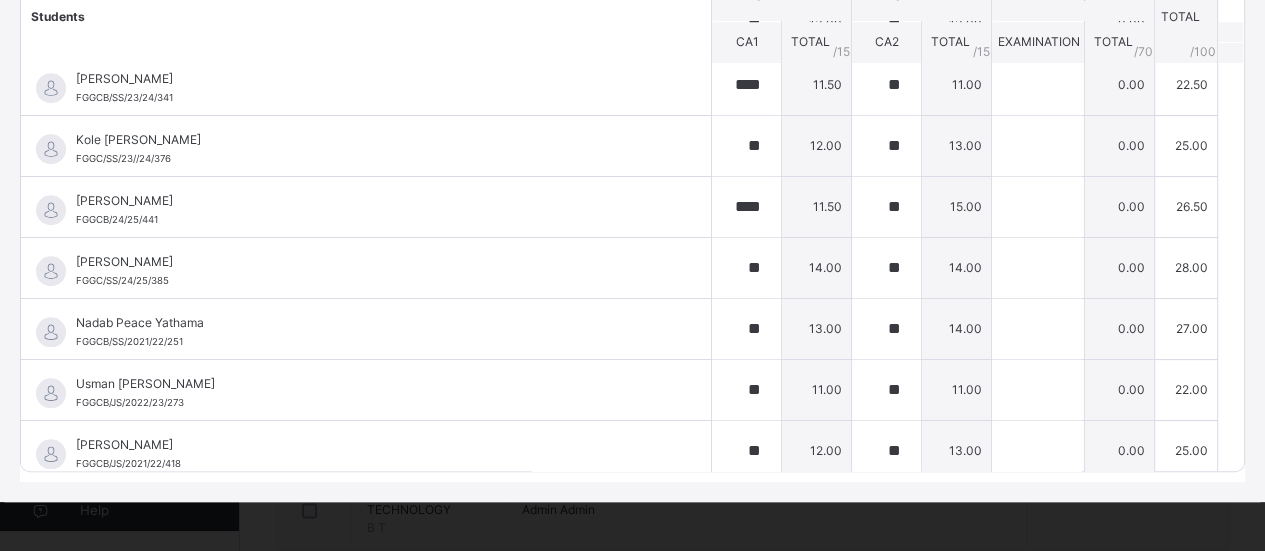 scroll, scrollTop: 1356, scrollLeft: 0, axis: vertical 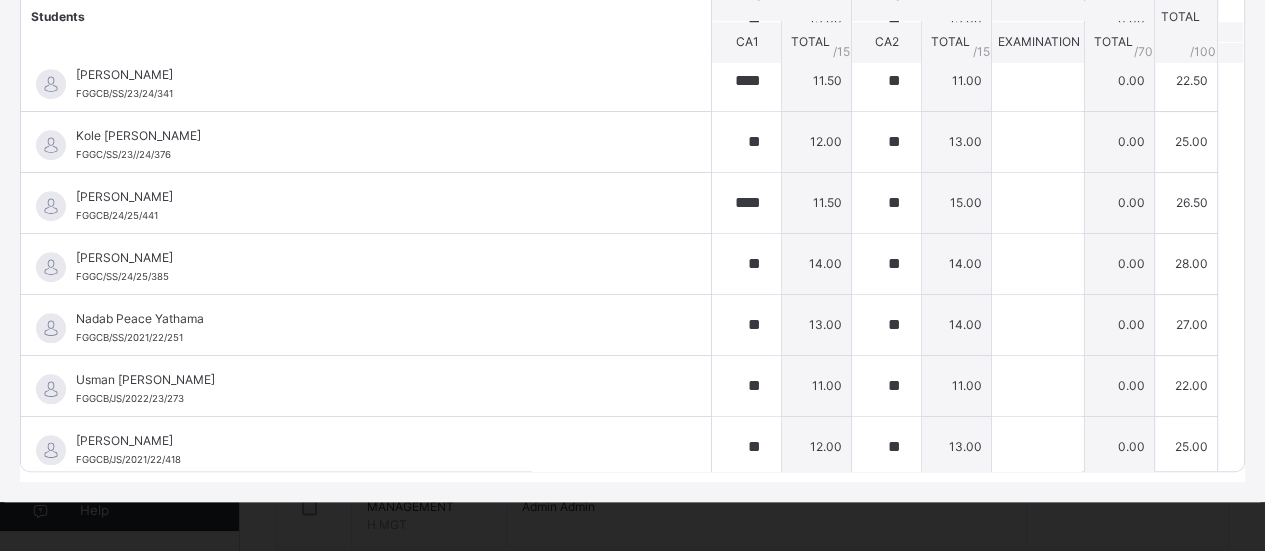 type on "**" 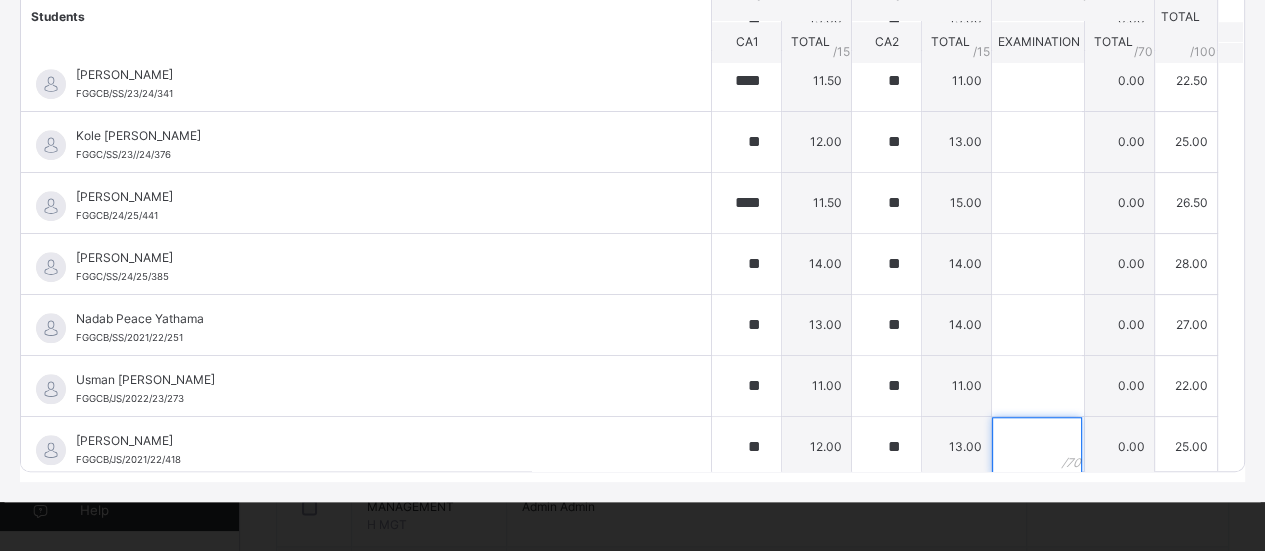click at bounding box center (1037, 447) 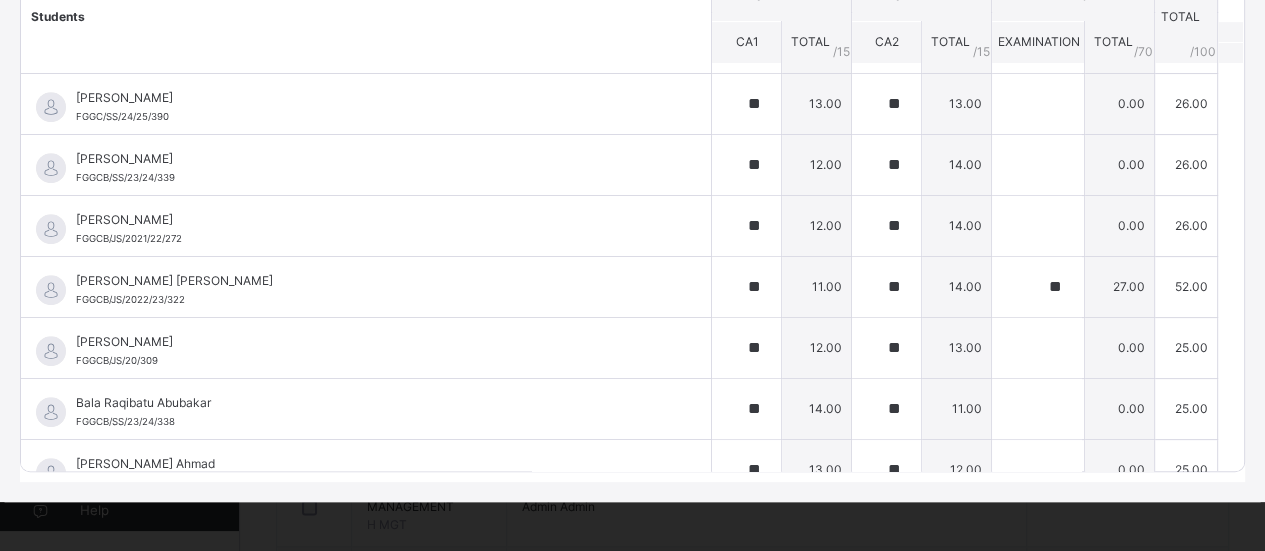 scroll, scrollTop: 788, scrollLeft: 0, axis: vertical 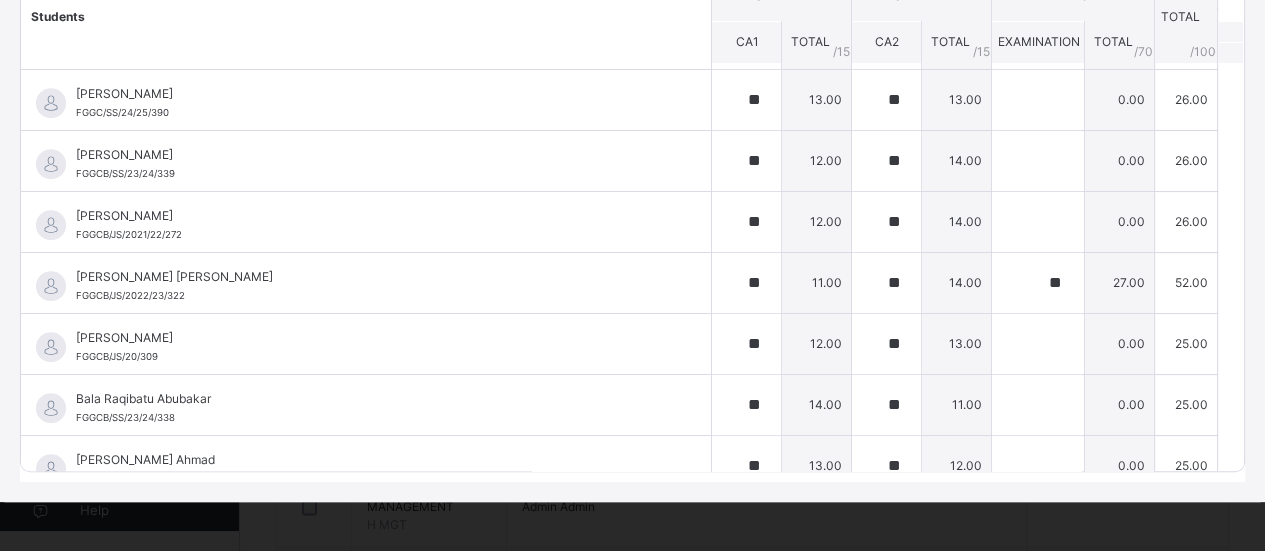 type on "**" 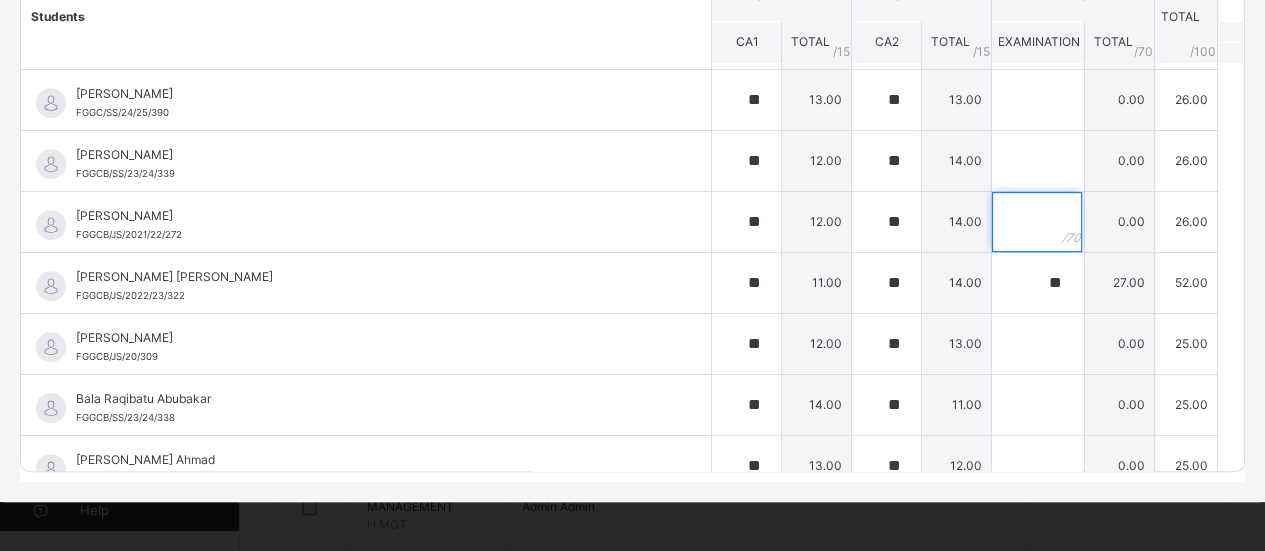 click at bounding box center (1038, 222) 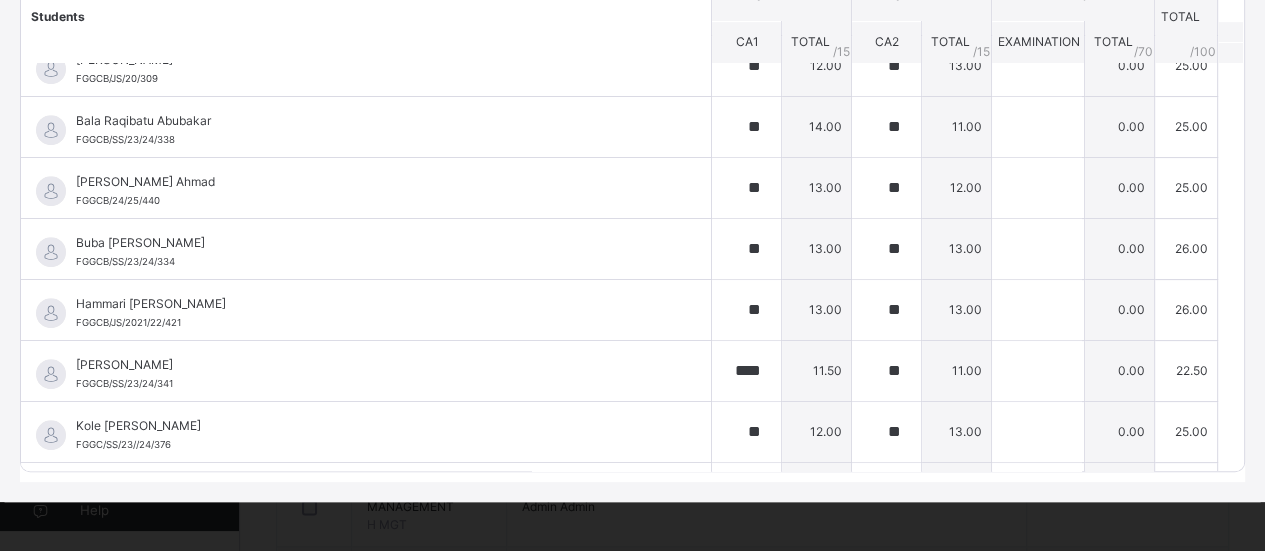 scroll, scrollTop: 1356, scrollLeft: 0, axis: vertical 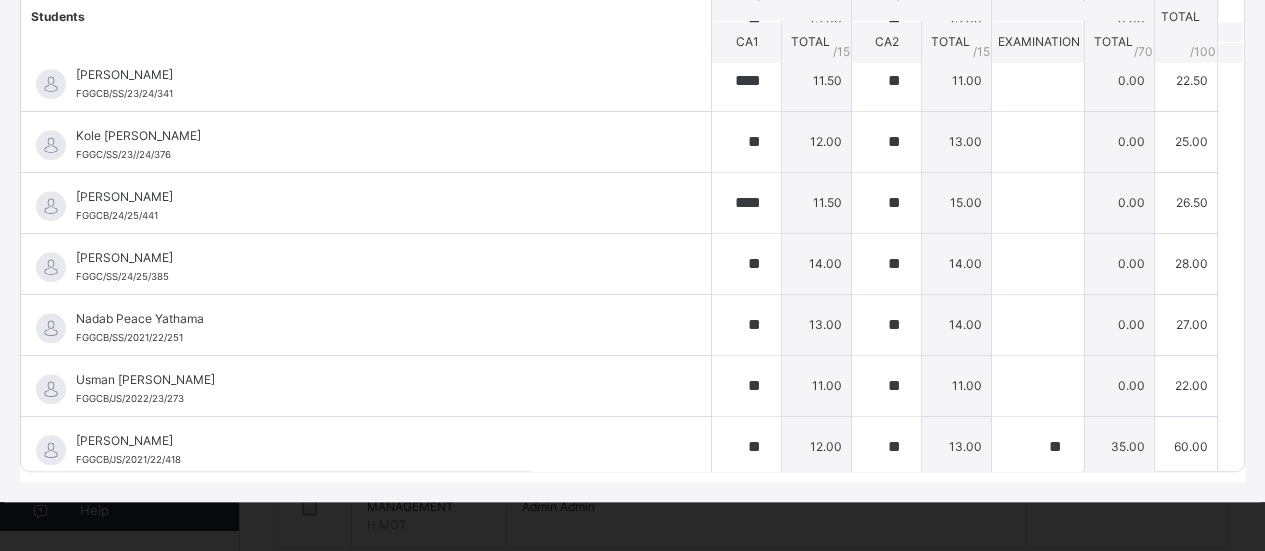 type on "**" 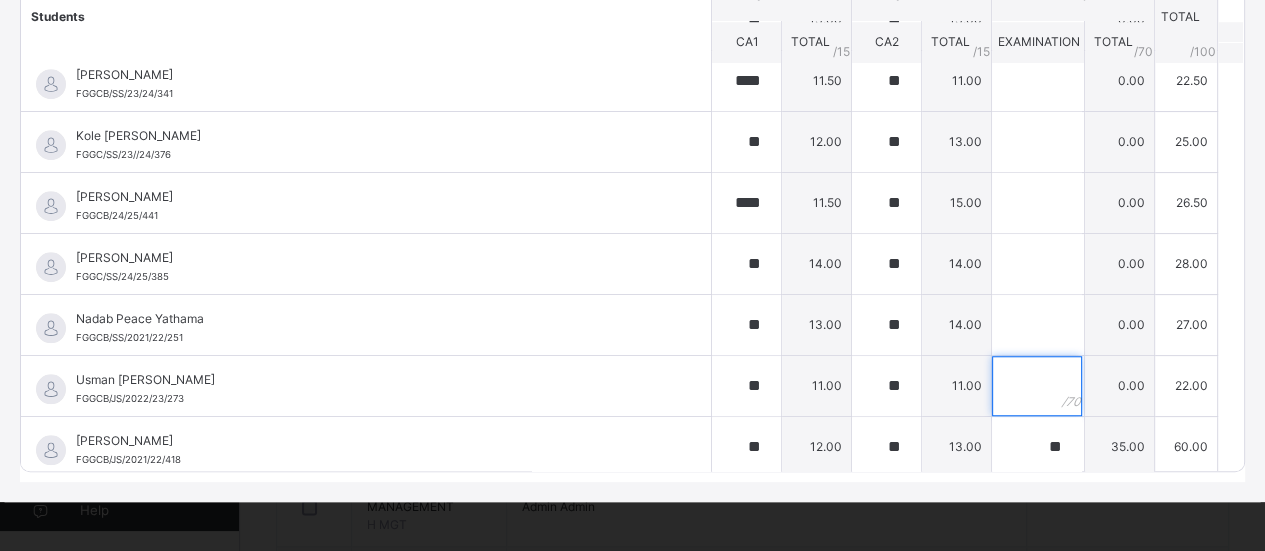 click at bounding box center [1037, 386] 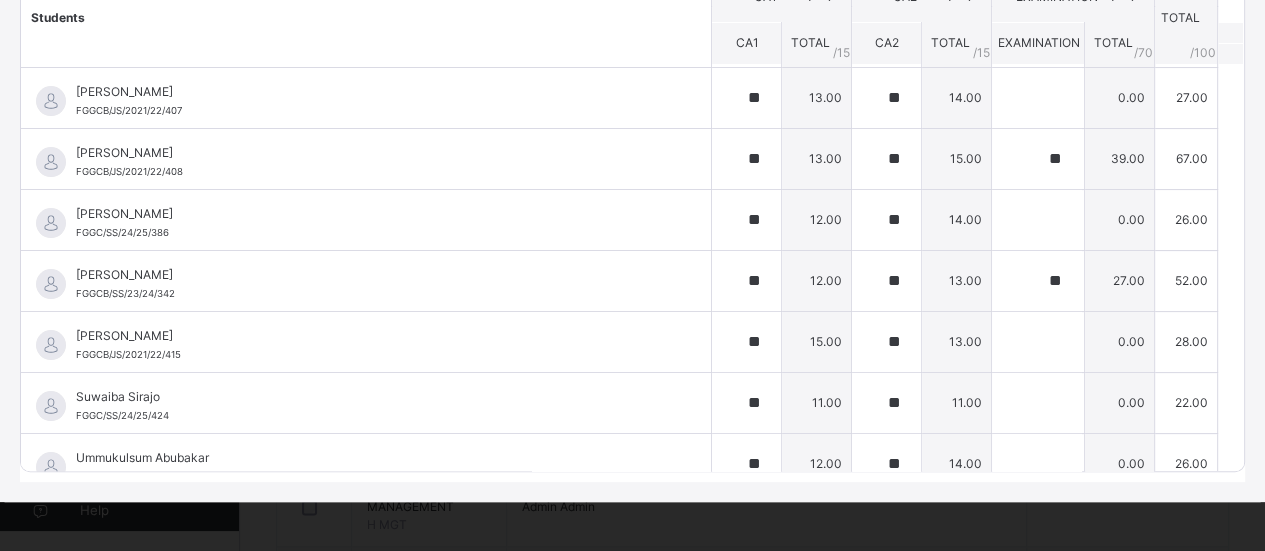 scroll, scrollTop: 160, scrollLeft: 0, axis: vertical 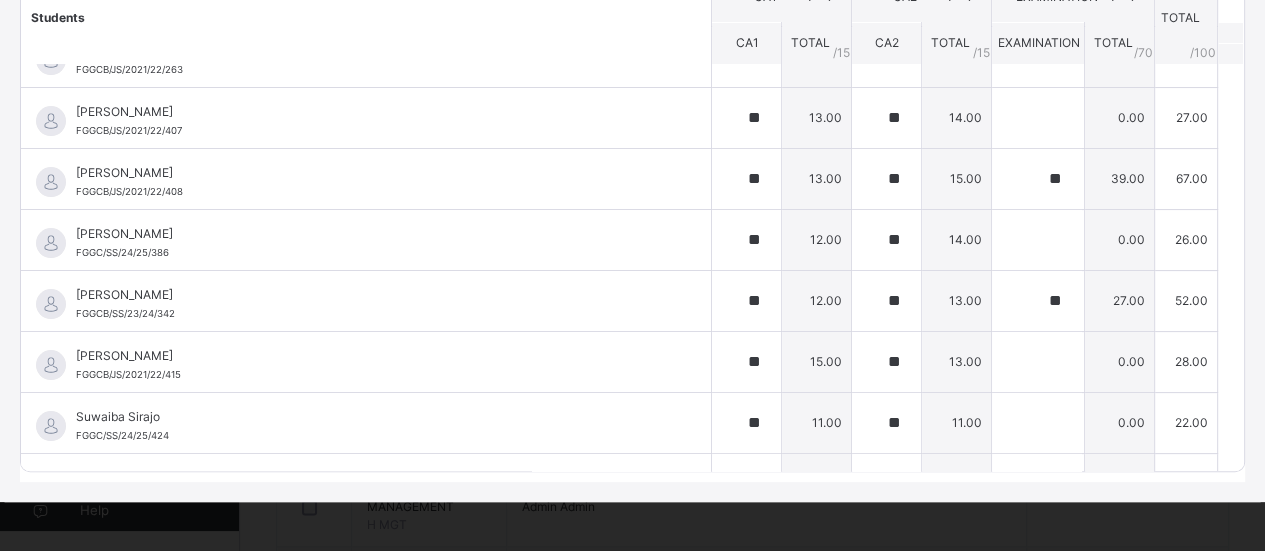 type on "**" 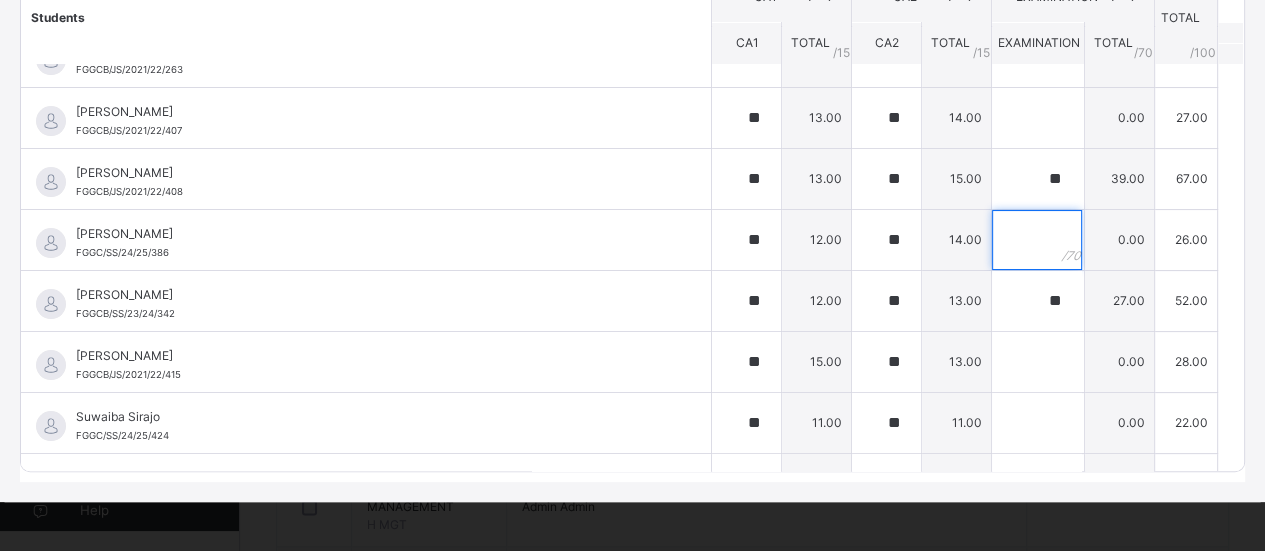 click at bounding box center [1037, 240] 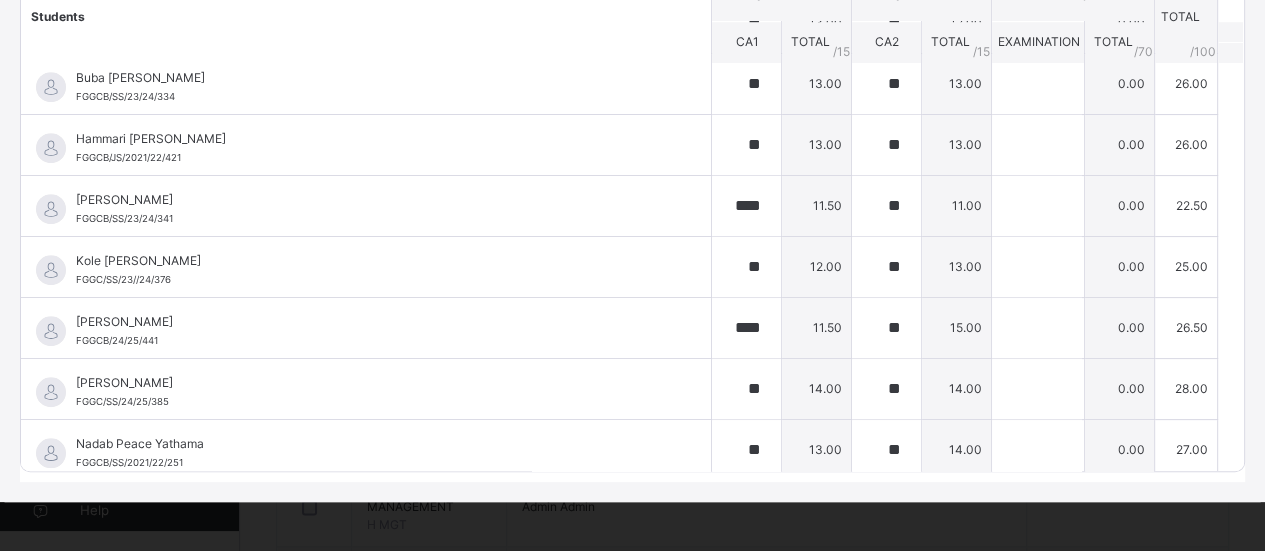 scroll, scrollTop: 1232, scrollLeft: 0, axis: vertical 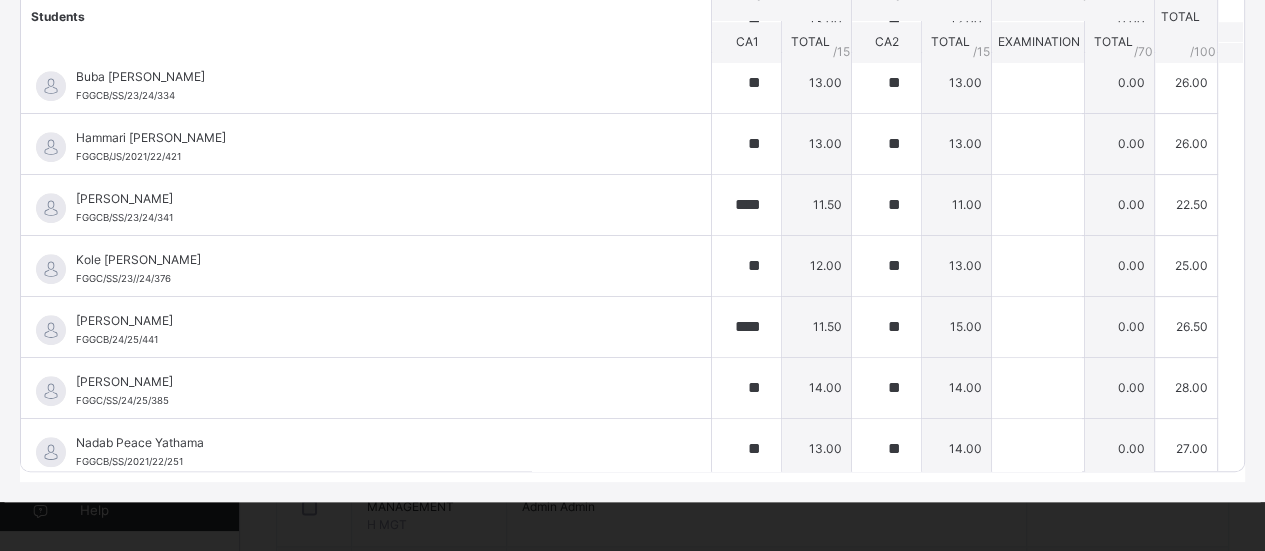 type on "**" 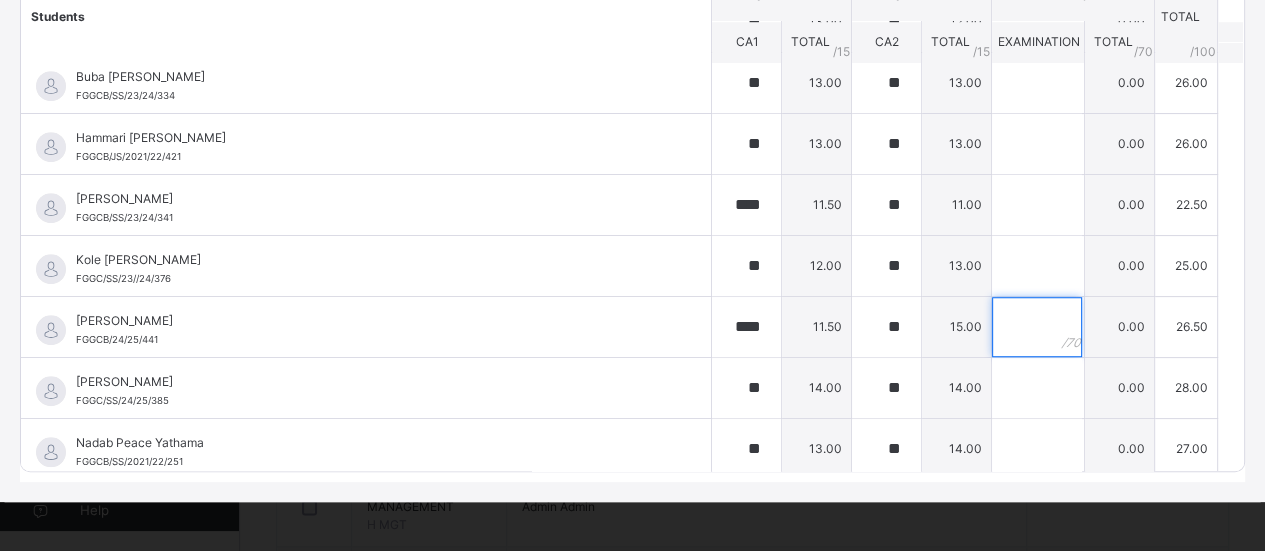 click at bounding box center (1037, 327) 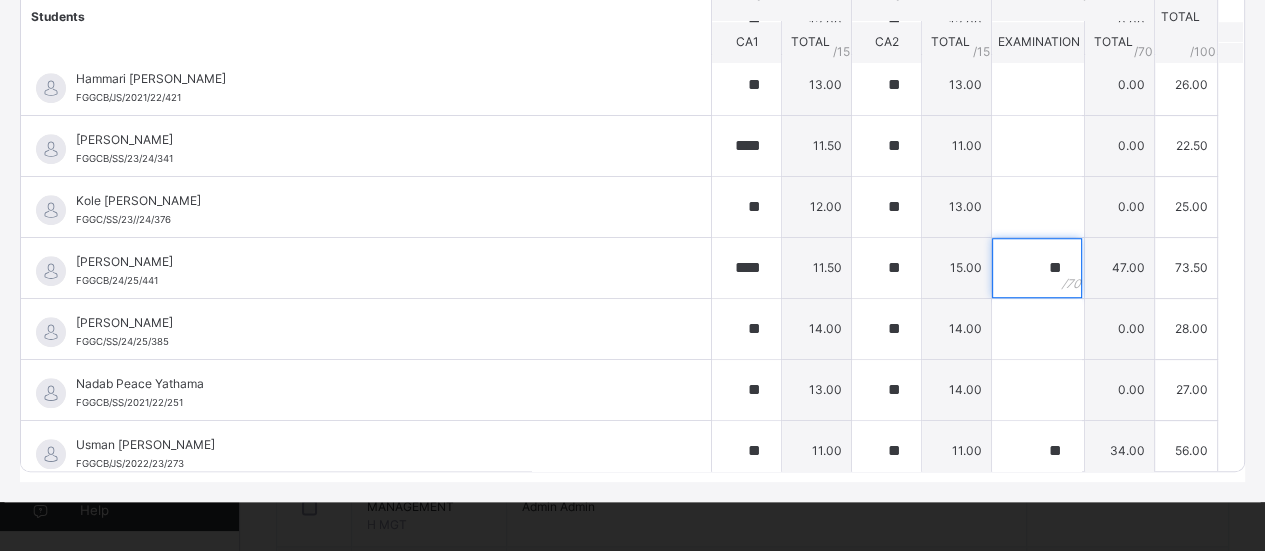 scroll, scrollTop: 1292, scrollLeft: 0, axis: vertical 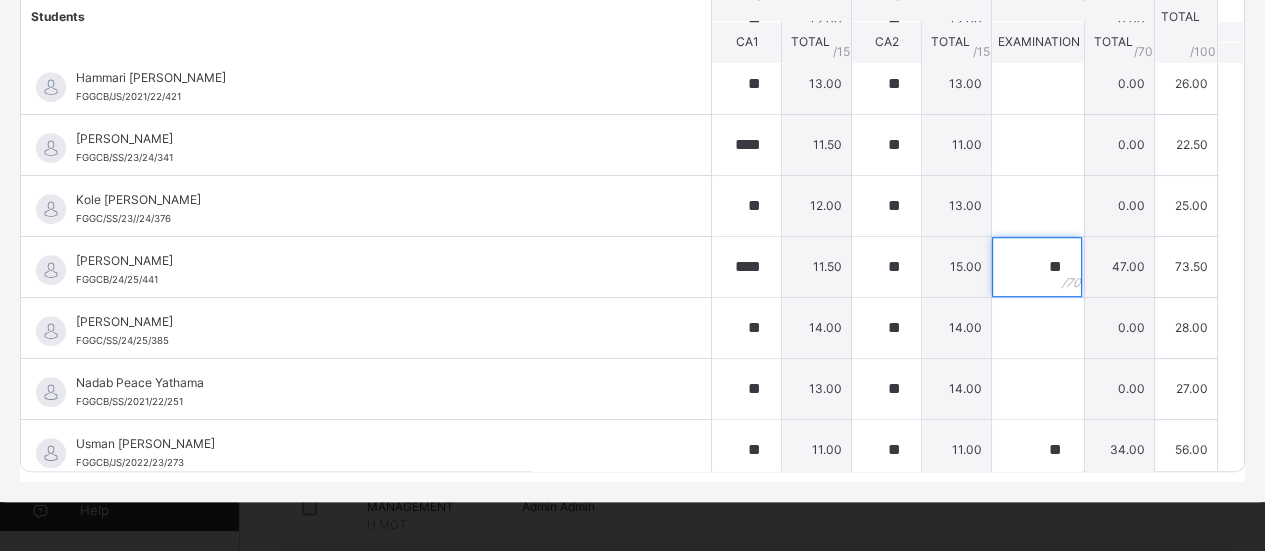 type on "**" 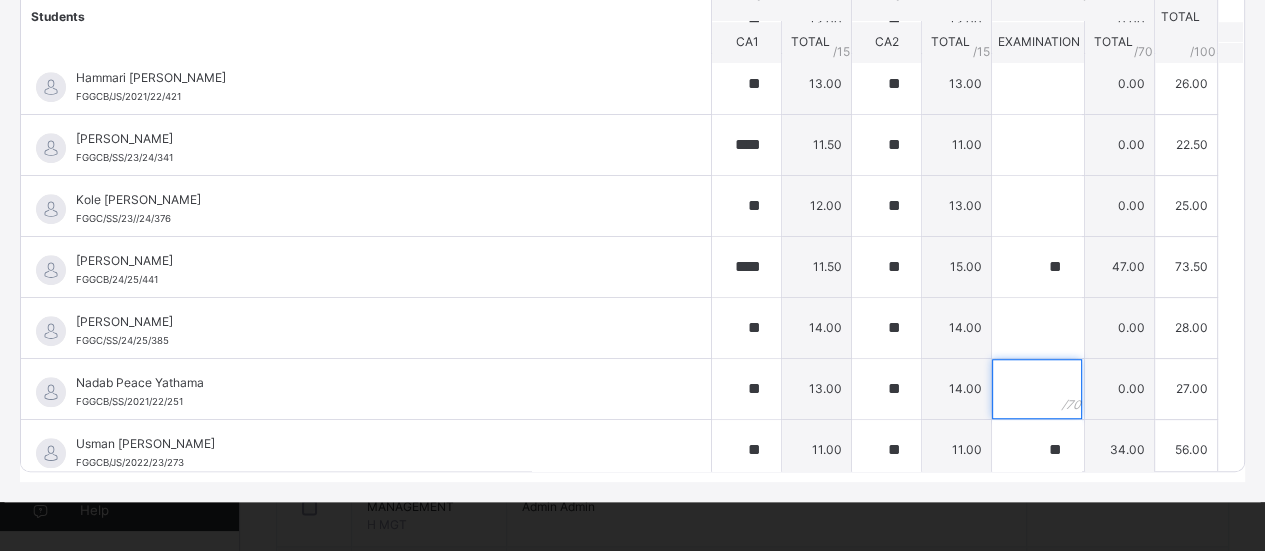 click at bounding box center (1037, 389) 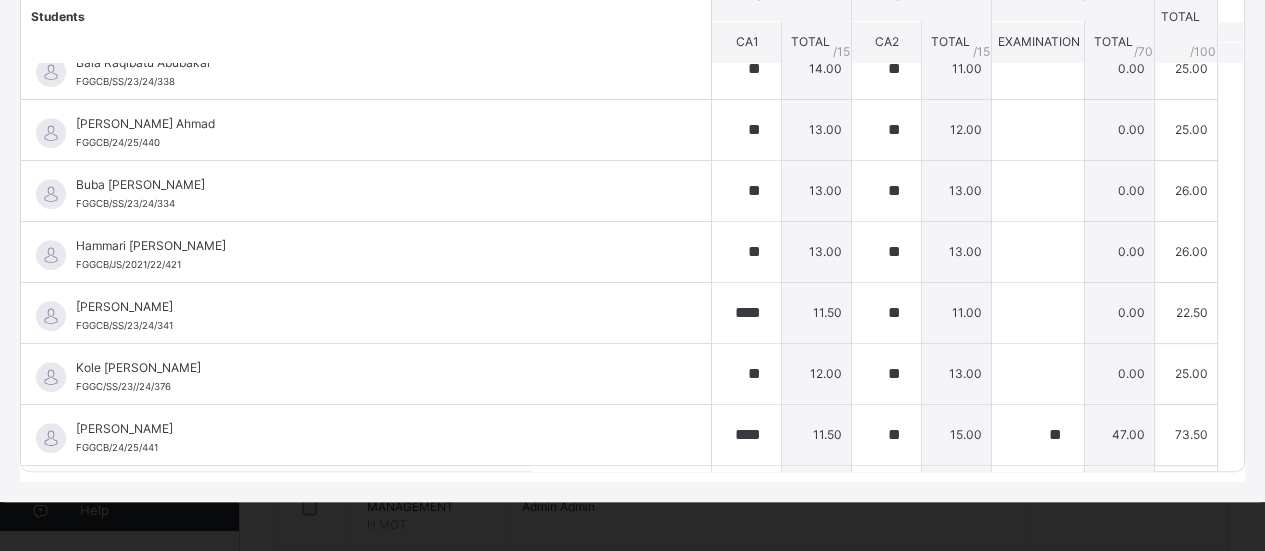 scroll, scrollTop: 1120, scrollLeft: 0, axis: vertical 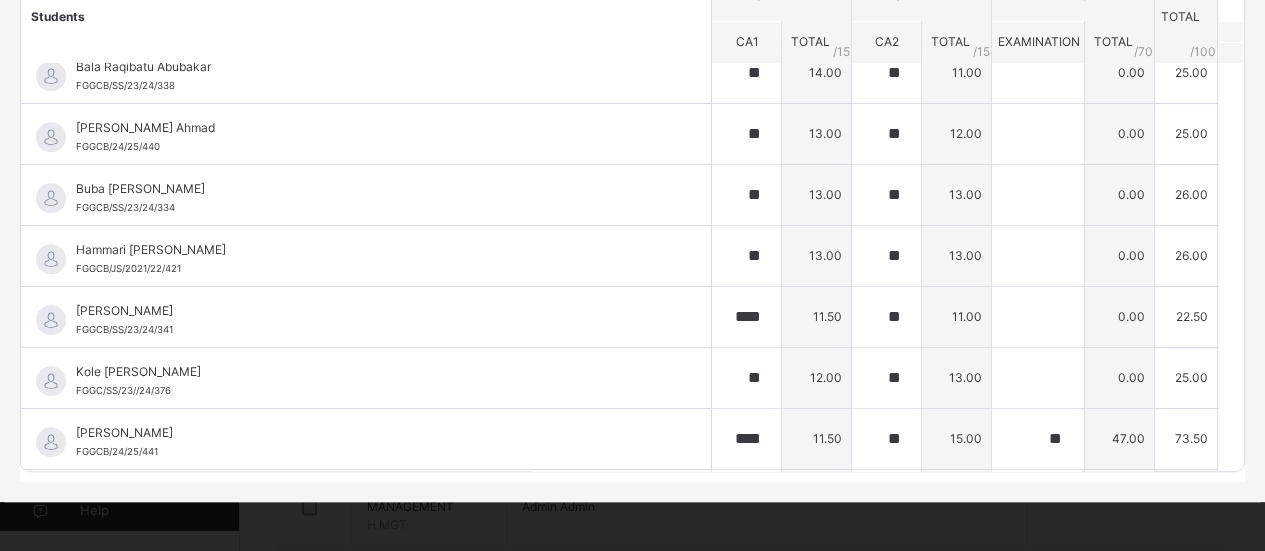 type on "**" 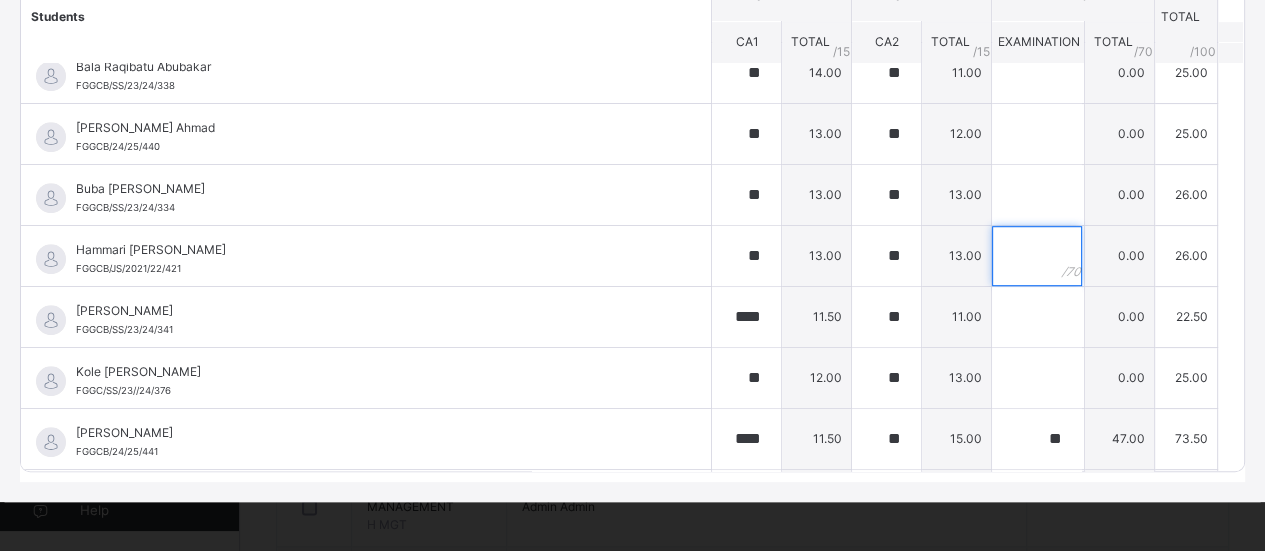 click at bounding box center [1037, 256] 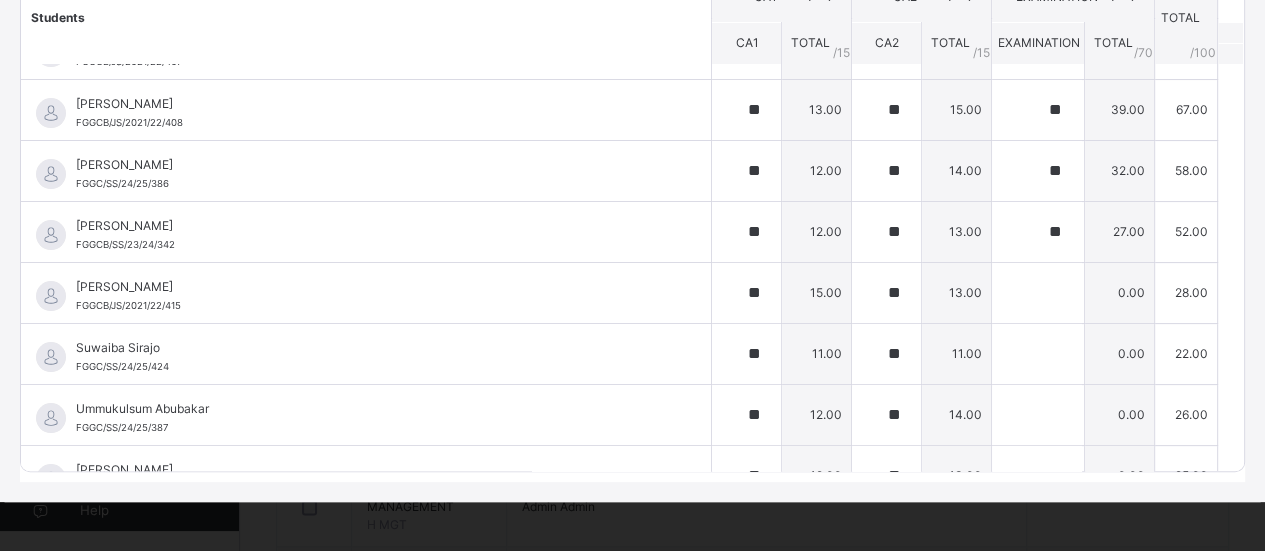 scroll, scrollTop: 229, scrollLeft: 0, axis: vertical 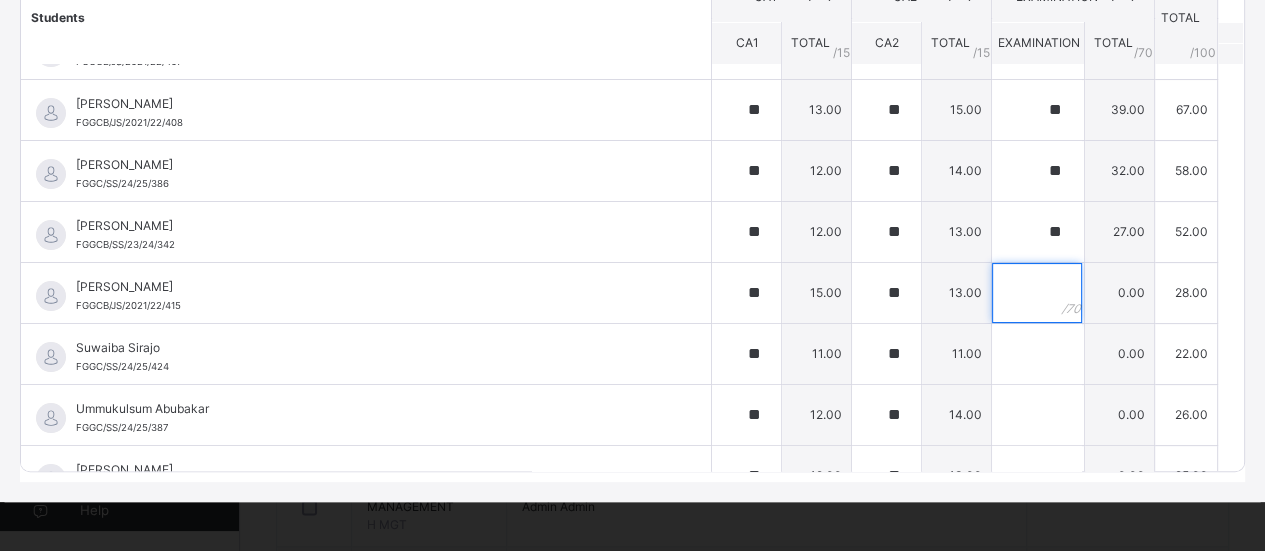 click at bounding box center [1037, 293] 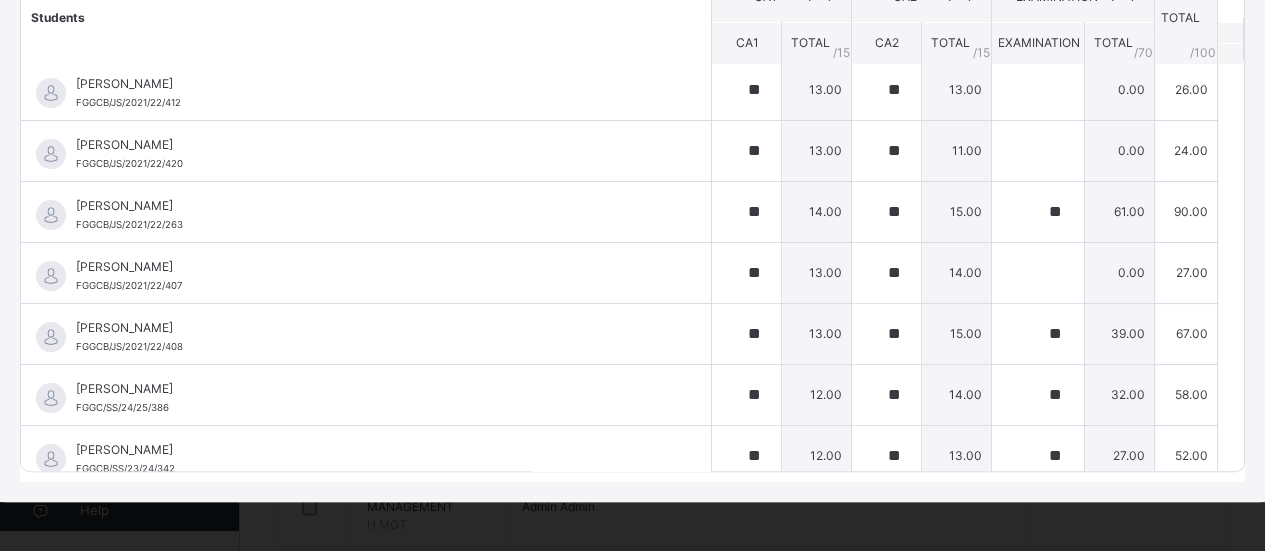 scroll, scrollTop: 0, scrollLeft: 0, axis: both 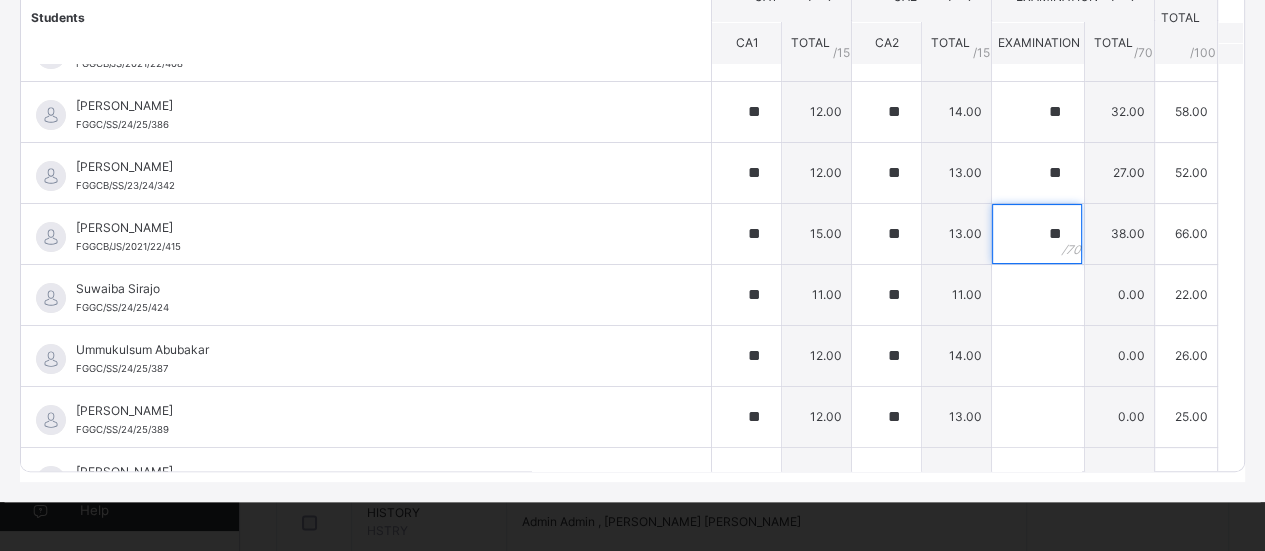 type on "**" 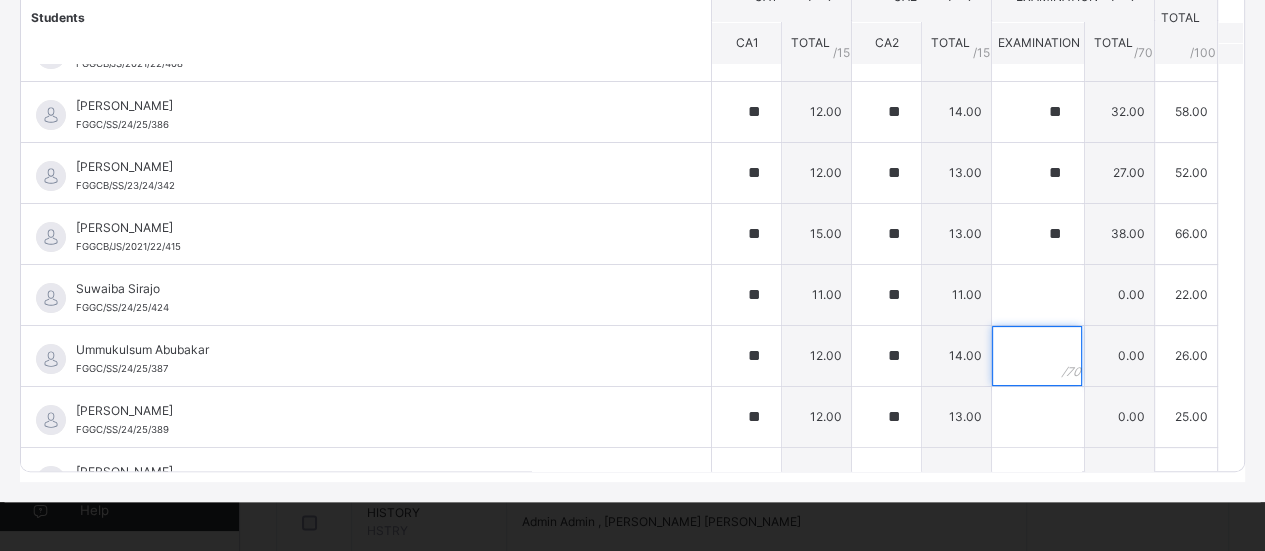 click at bounding box center (1037, 356) 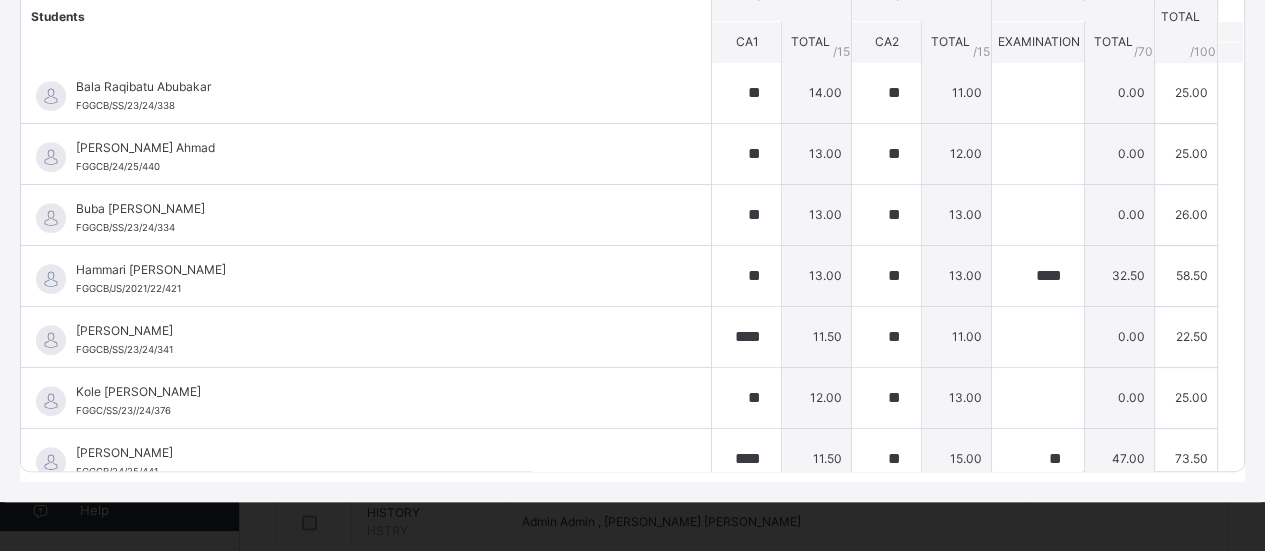 scroll, scrollTop: 1128, scrollLeft: 0, axis: vertical 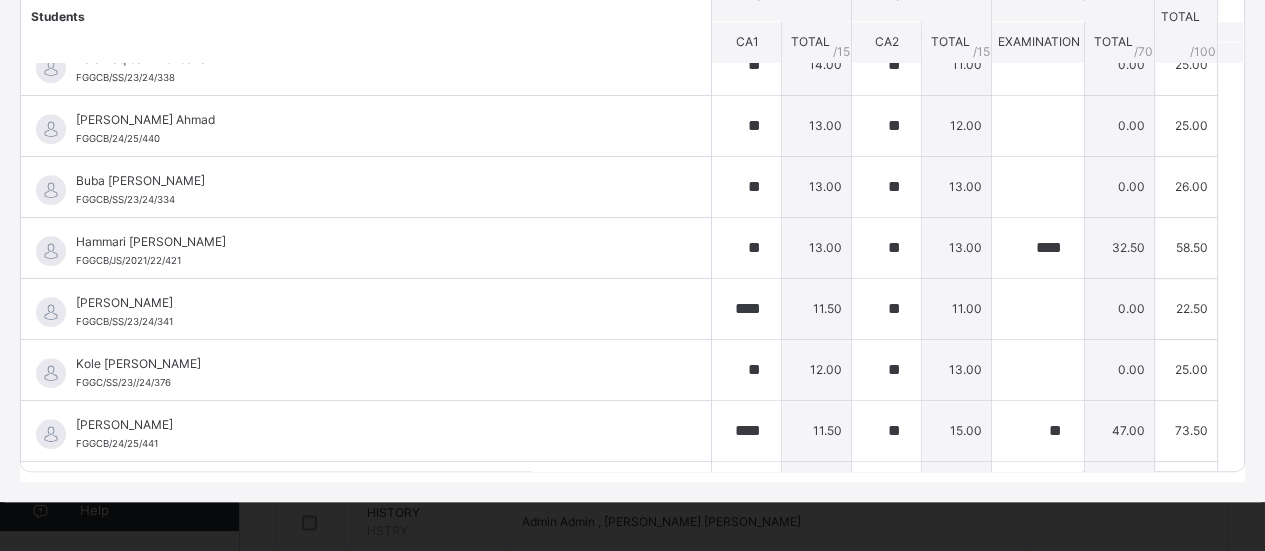type on "**" 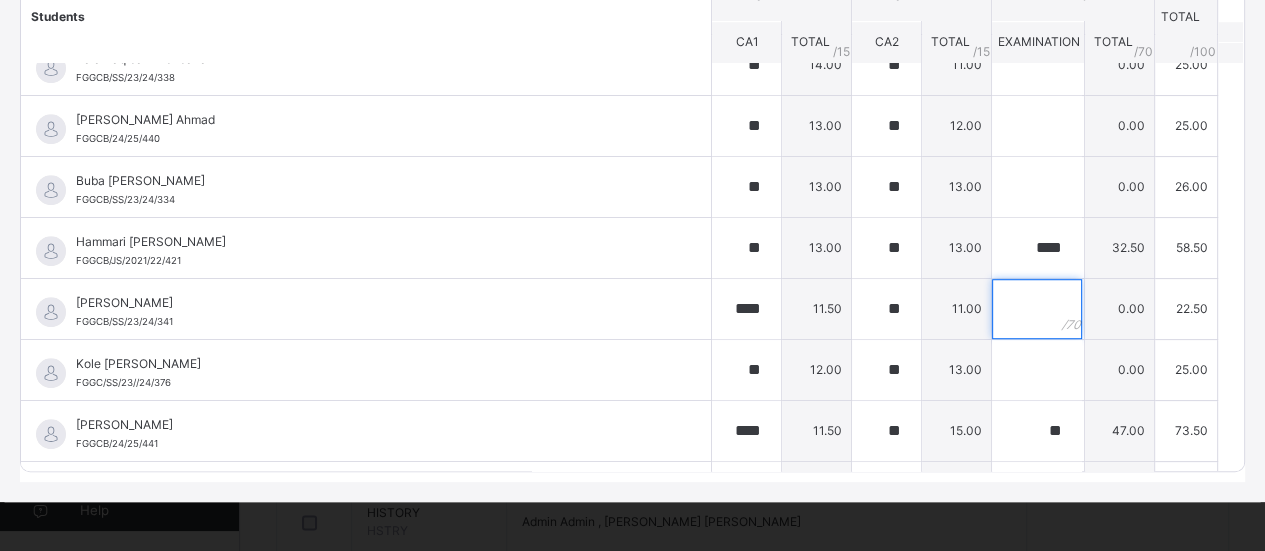 click at bounding box center [1037, 309] 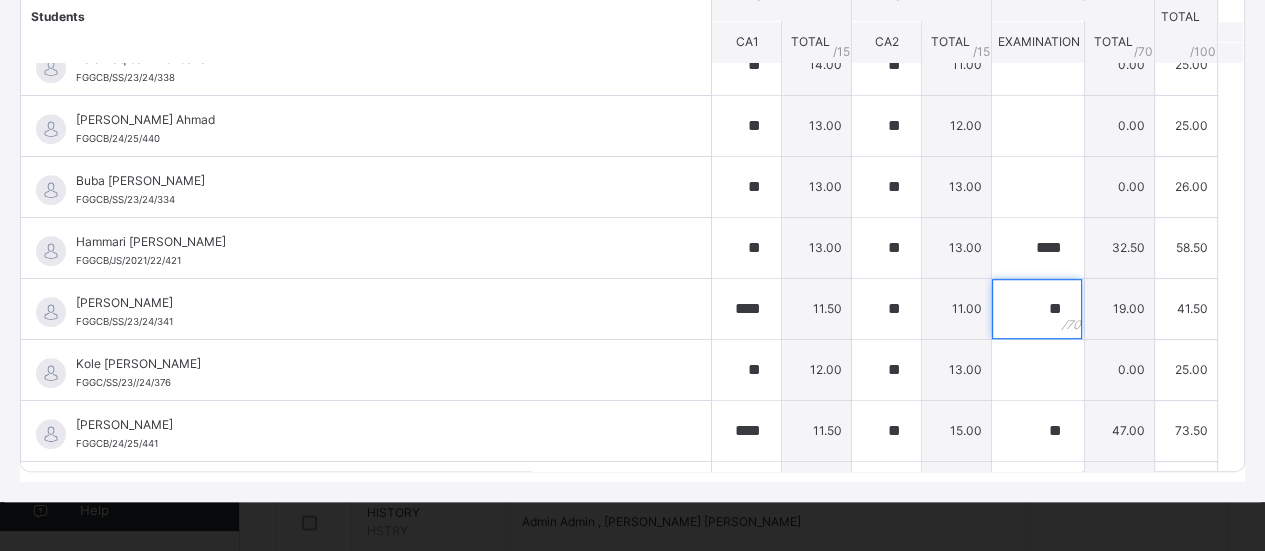 type on "**" 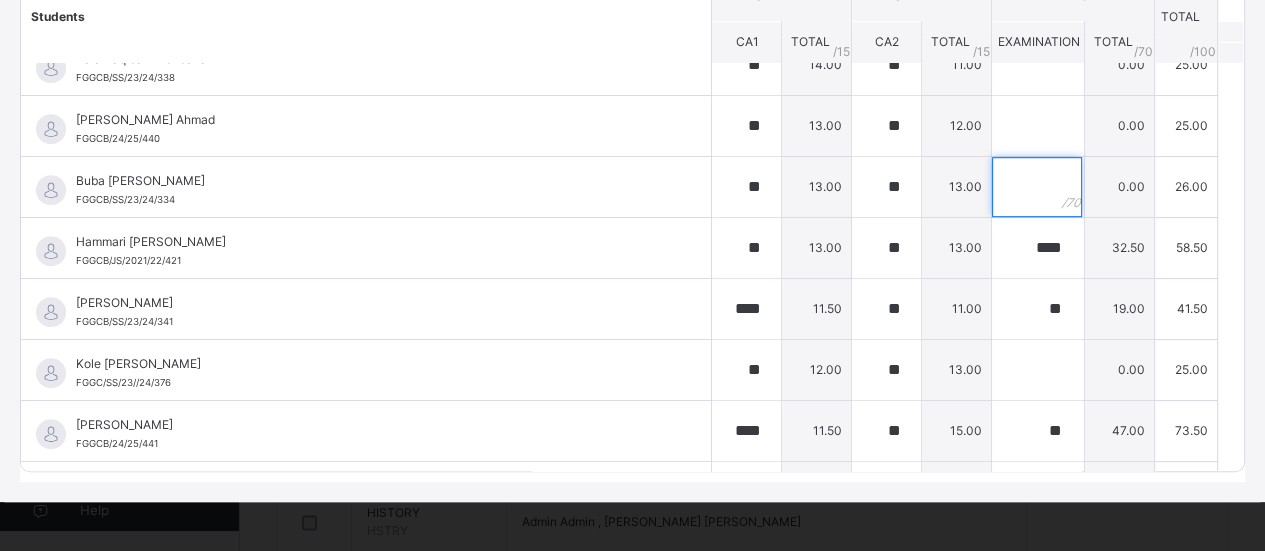 click at bounding box center [1037, 187] 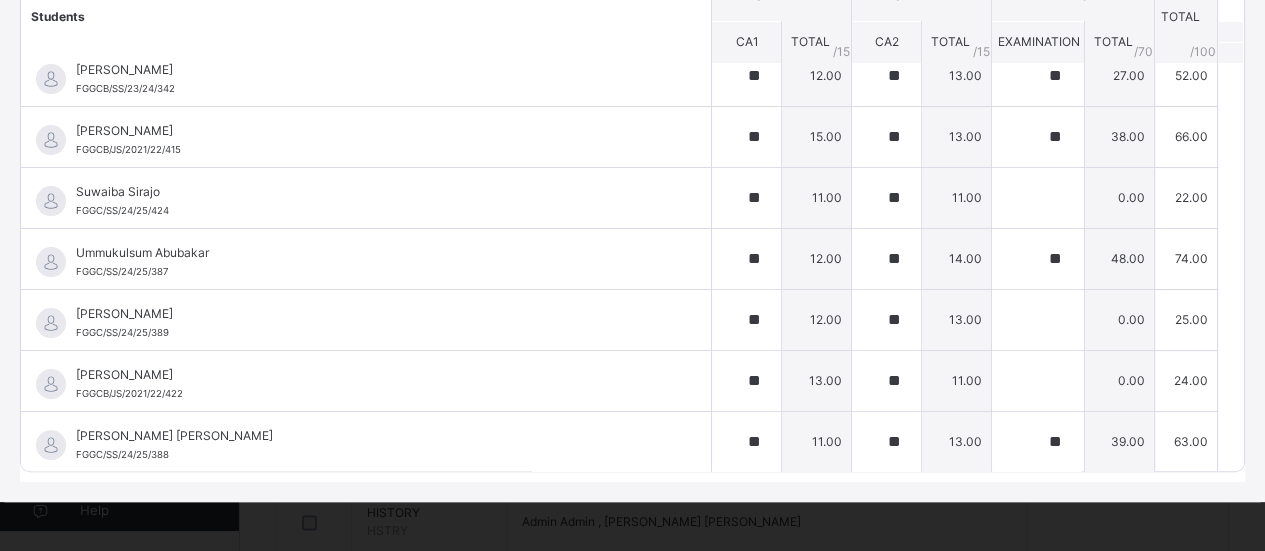 scroll, scrollTop: 359, scrollLeft: 0, axis: vertical 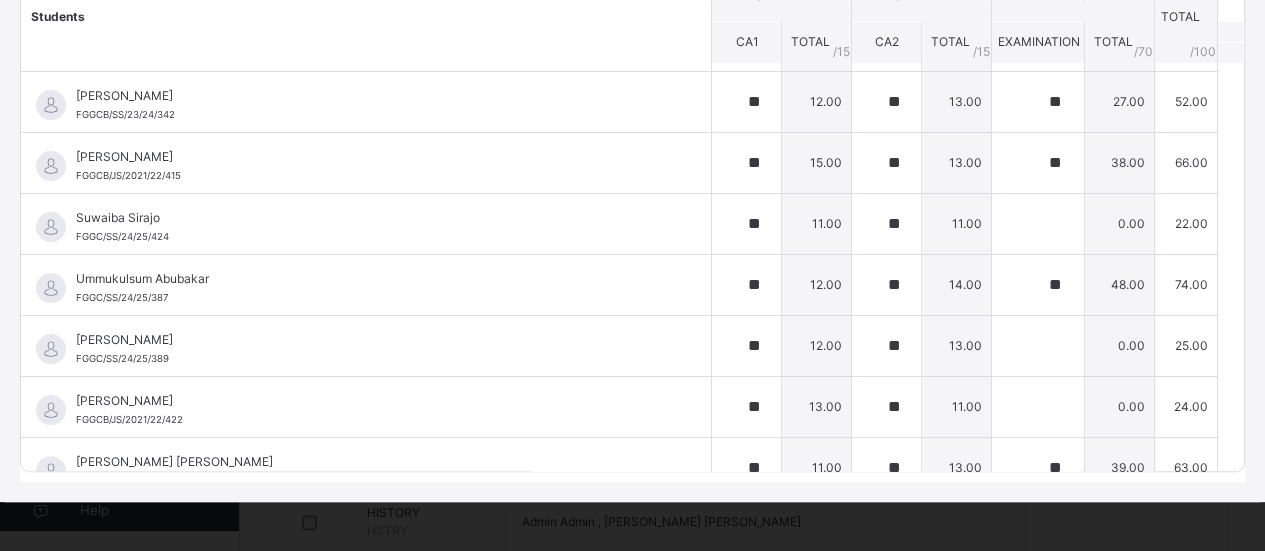 type on "**" 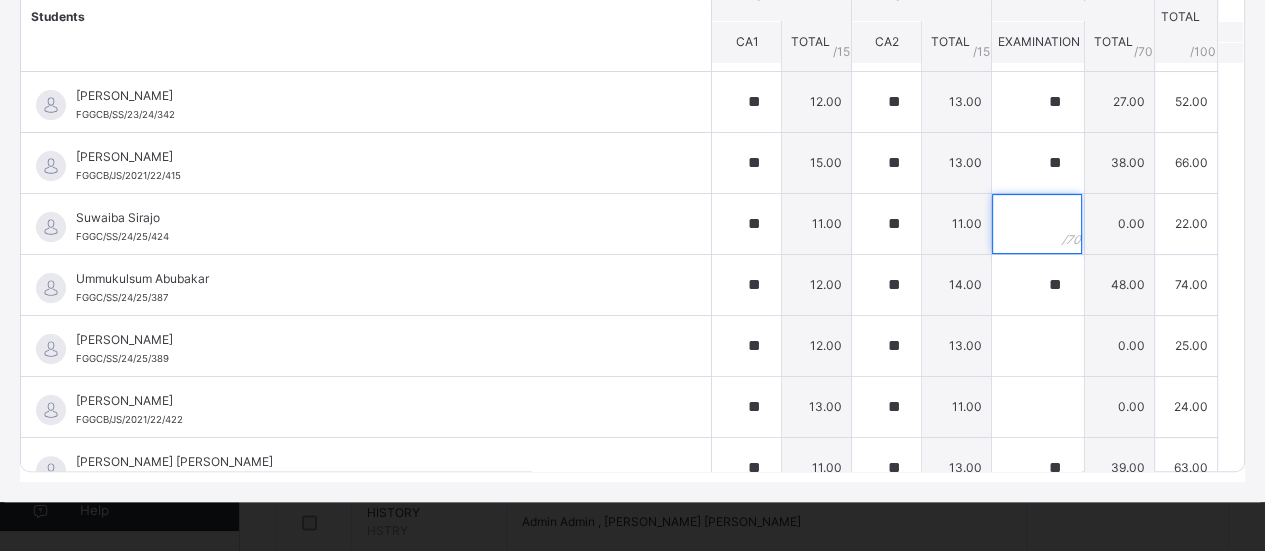 click at bounding box center [1037, 224] 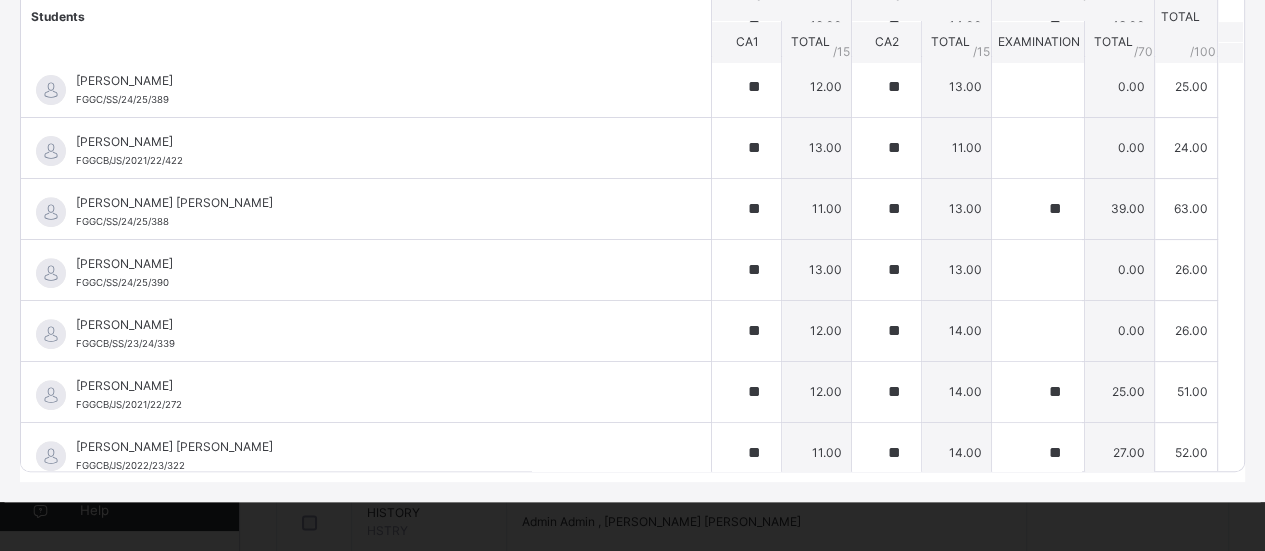 scroll, scrollTop: 617, scrollLeft: 0, axis: vertical 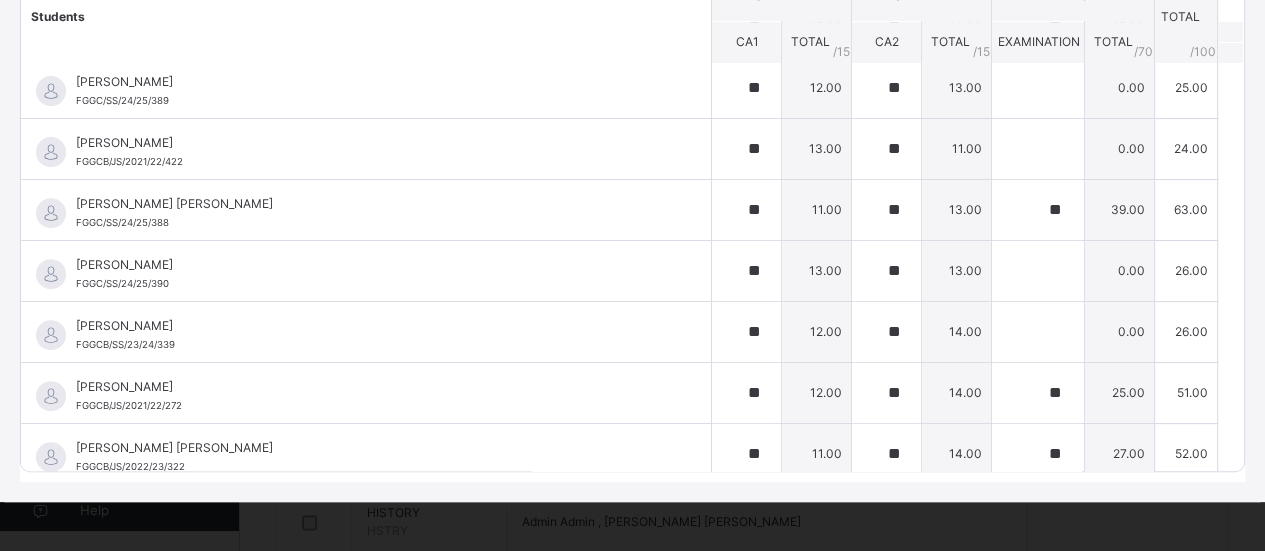 type on "**" 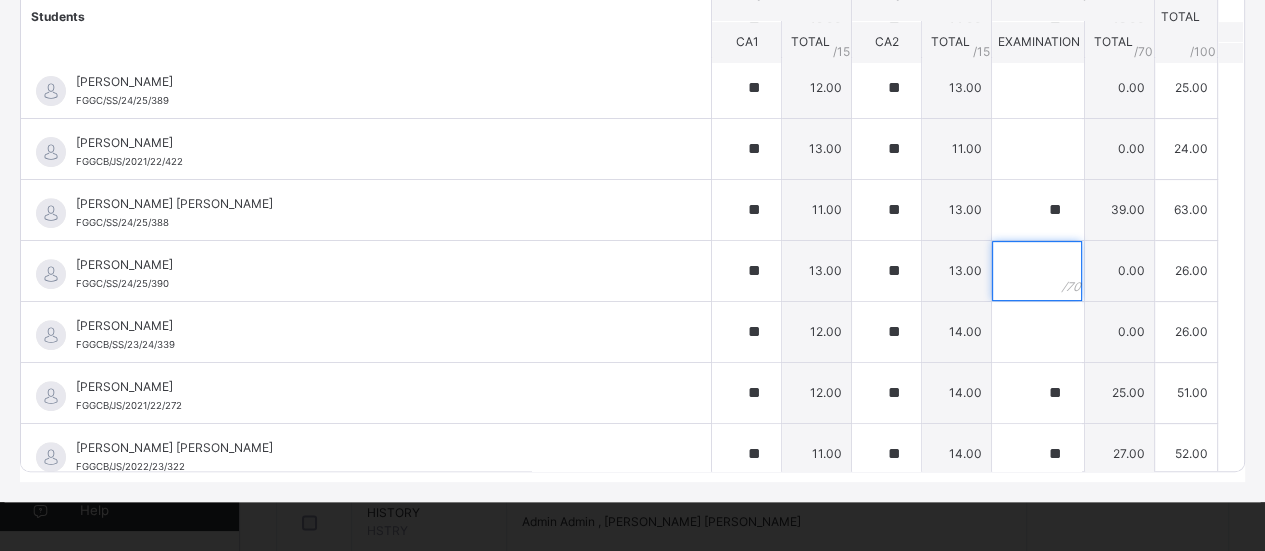 click at bounding box center [1037, 271] 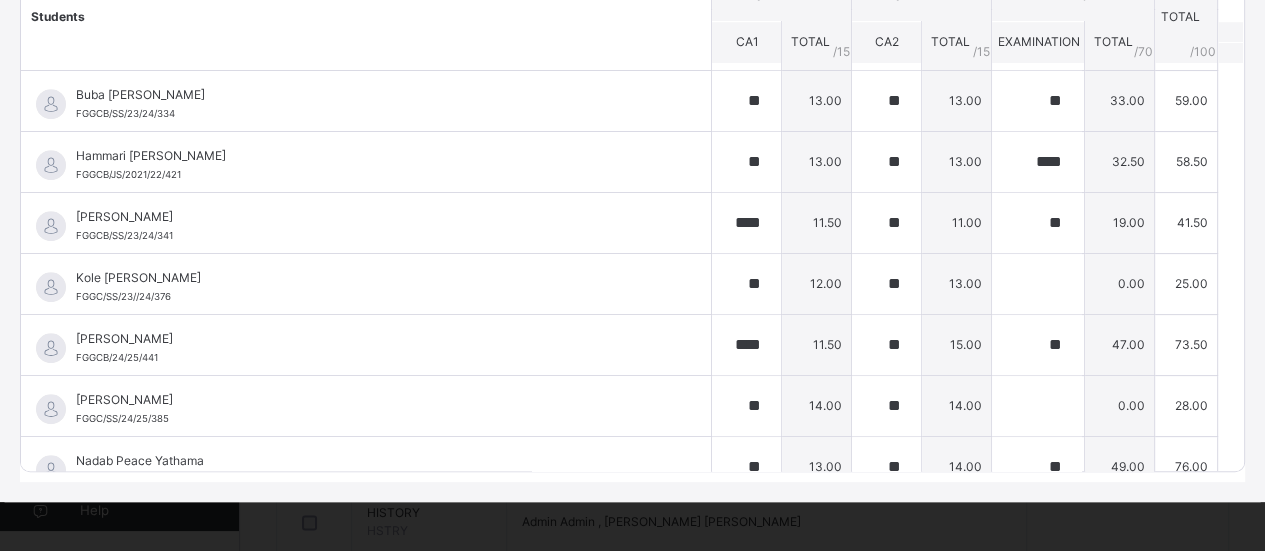 scroll, scrollTop: 1248, scrollLeft: 0, axis: vertical 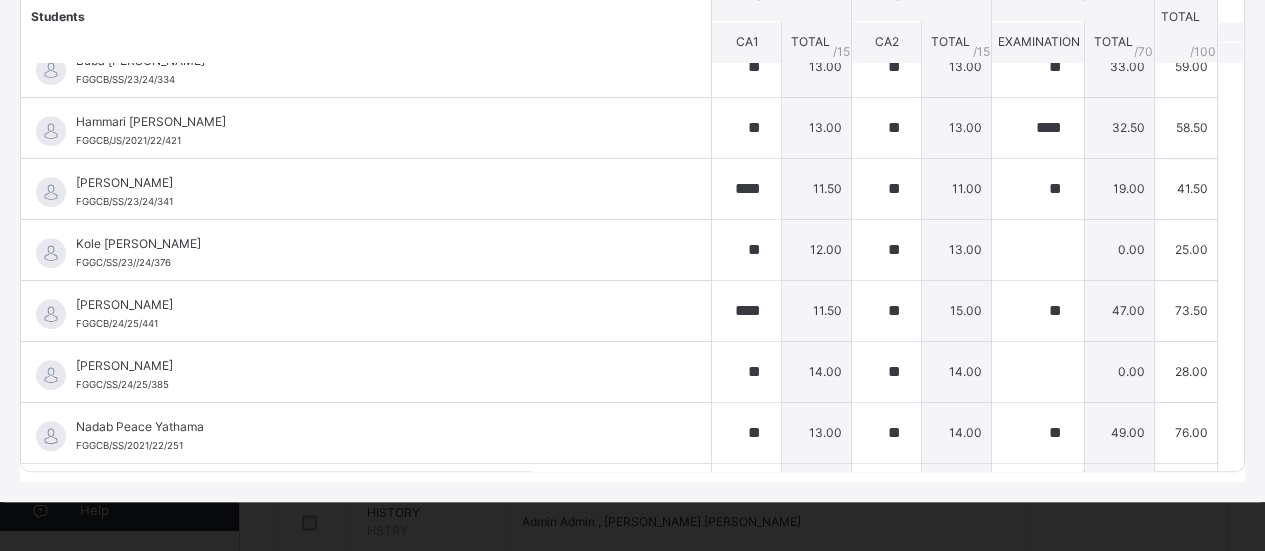 type on "****" 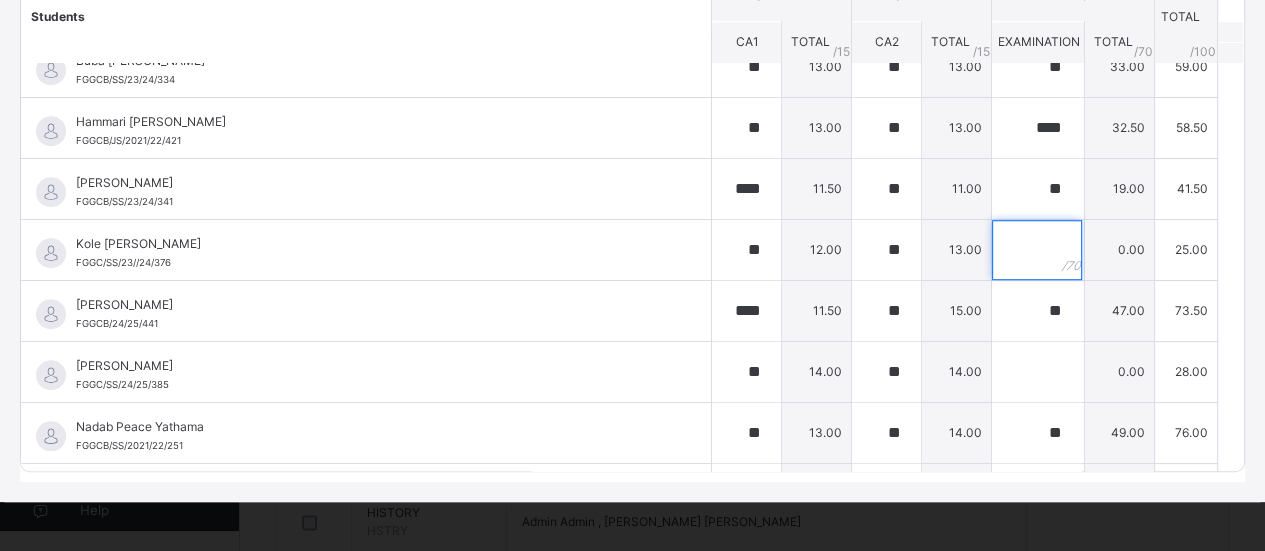 click at bounding box center [1037, 250] 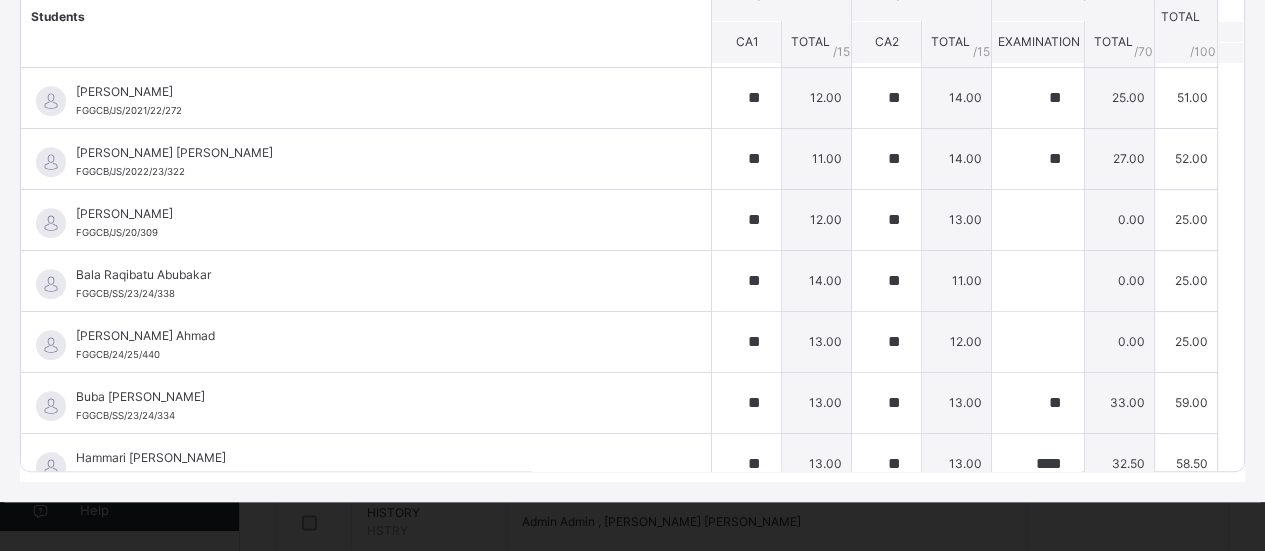 scroll, scrollTop: 911, scrollLeft: 0, axis: vertical 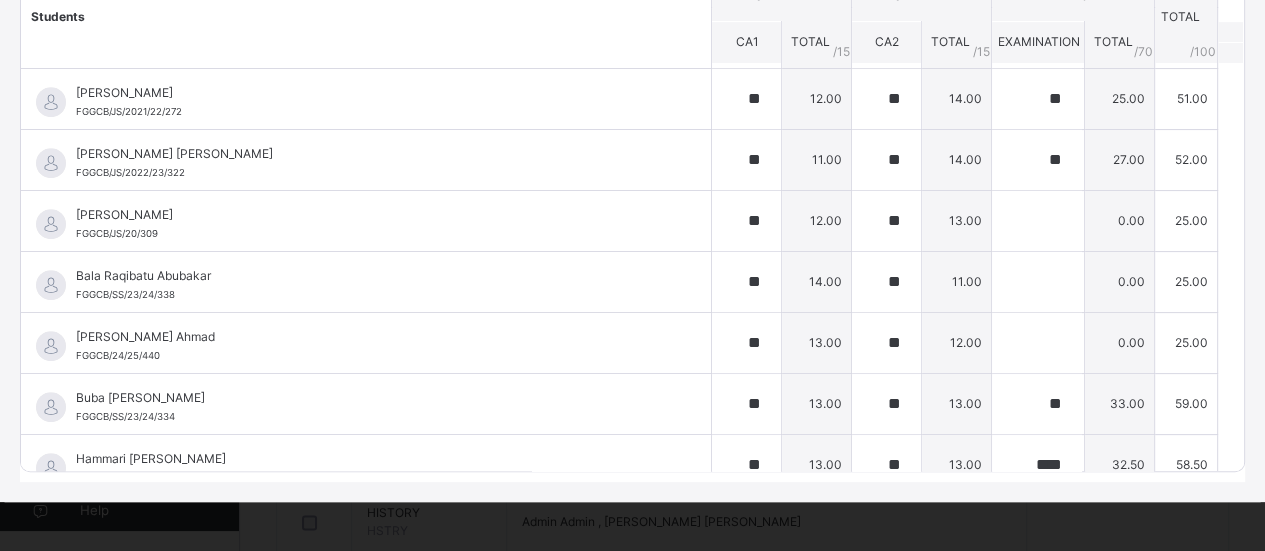 type on "**" 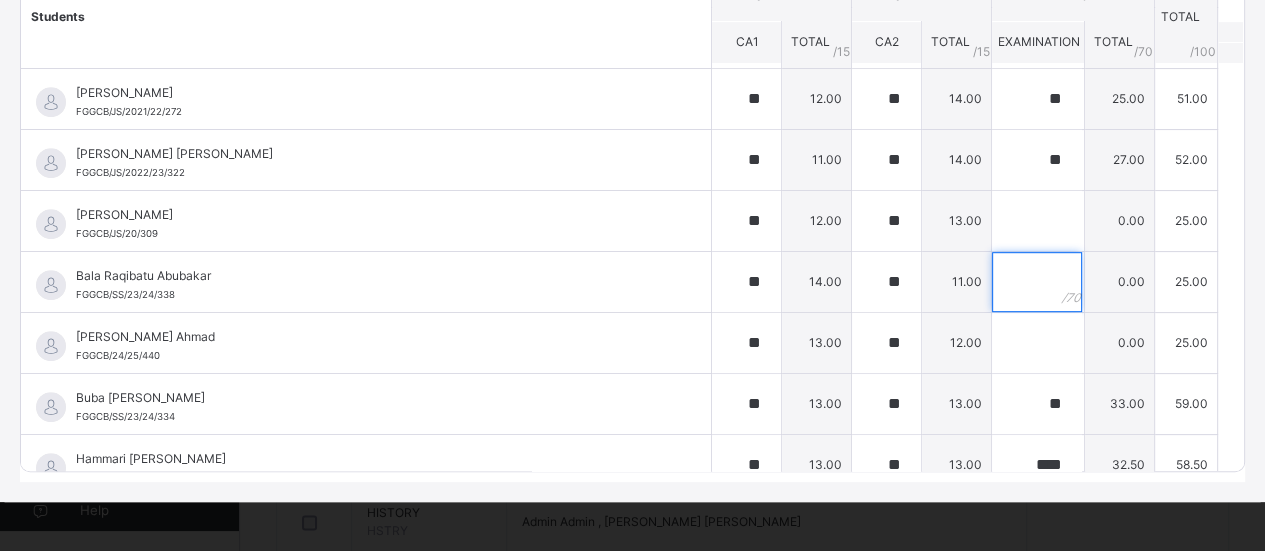 click at bounding box center (1037, 282) 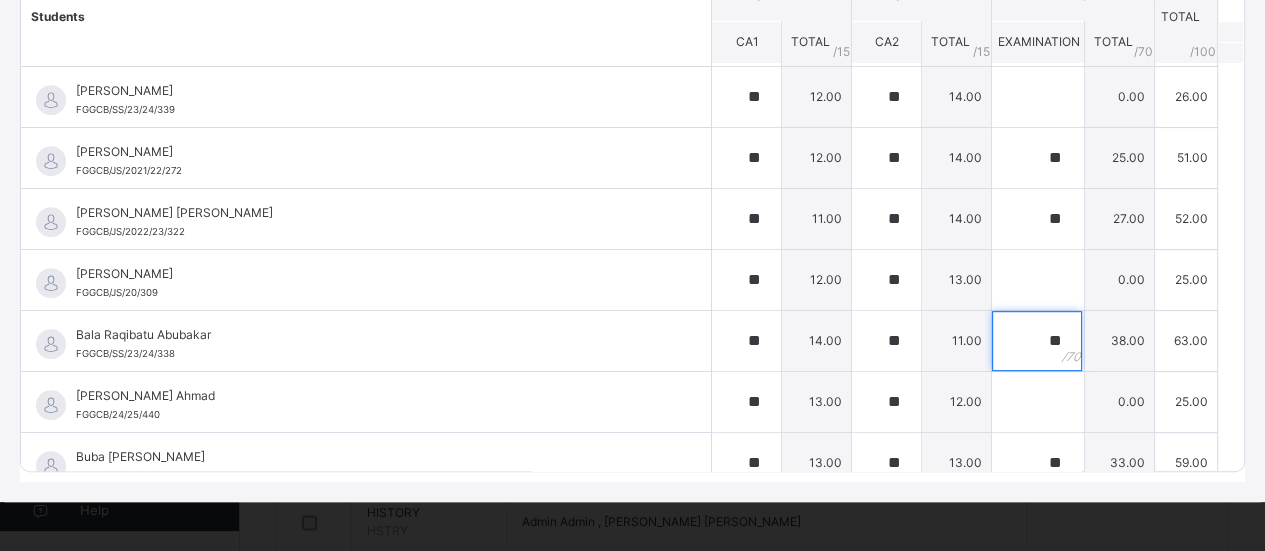 scroll, scrollTop: 854, scrollLeft: 0, axis: vertical 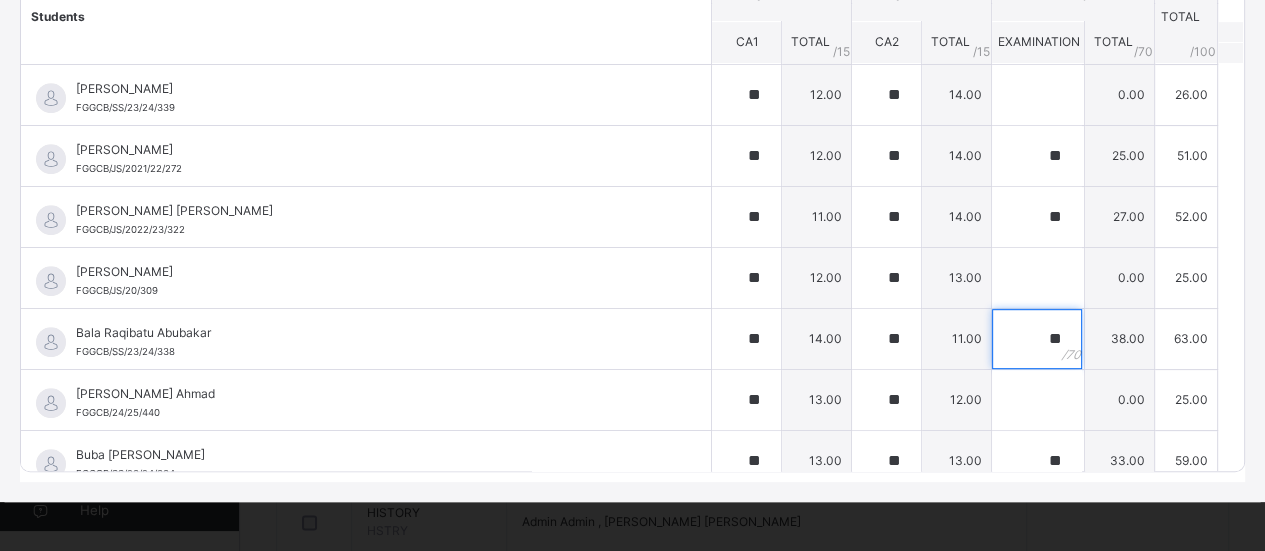 type on "**" 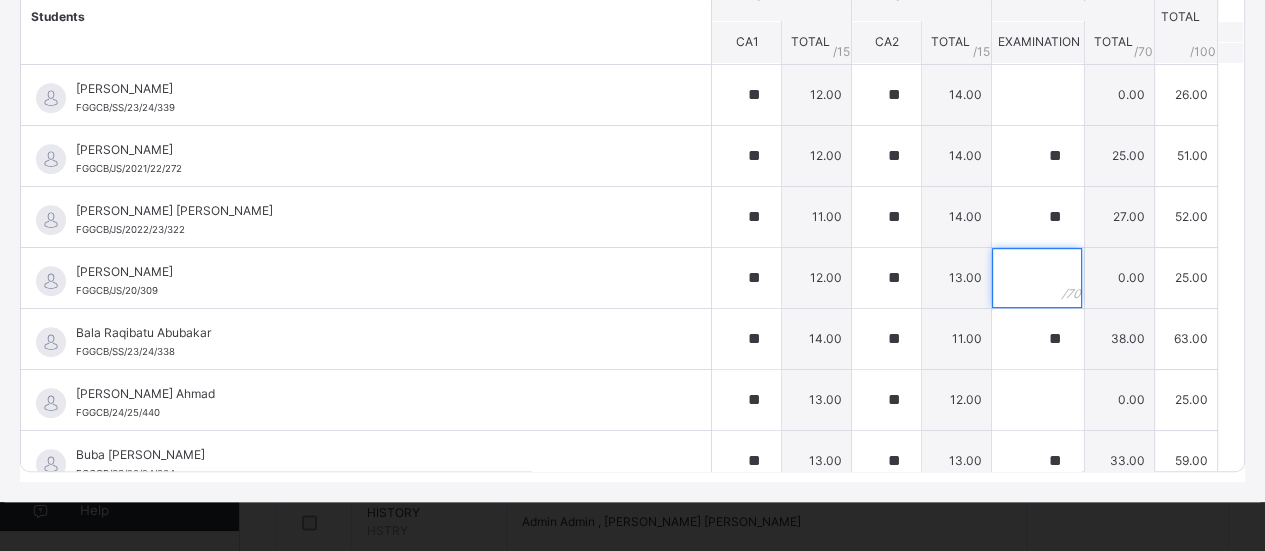 click at bounding box center [1037, 278] 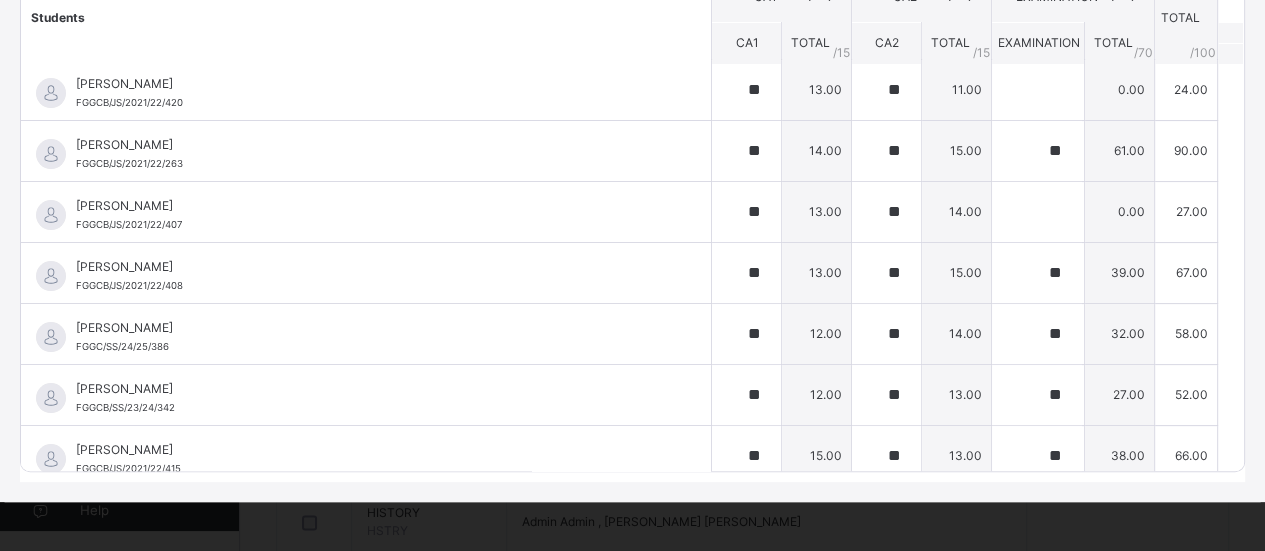 scroll, scrollTop: 66, scrollLeft: 0, axis: vertical 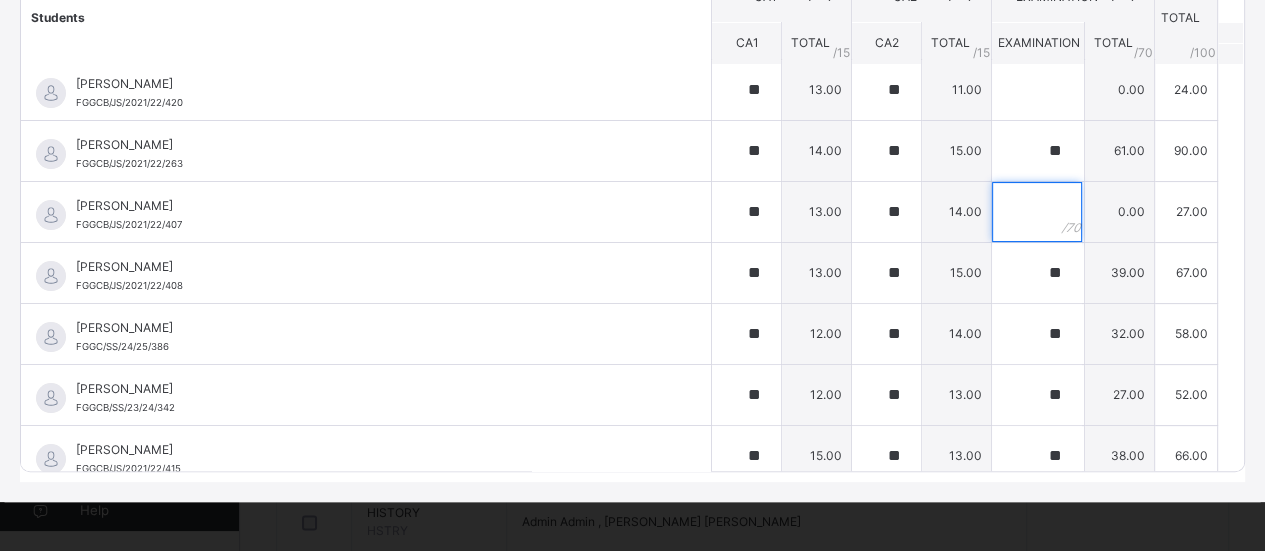 click at bounding box center (1037, 212) 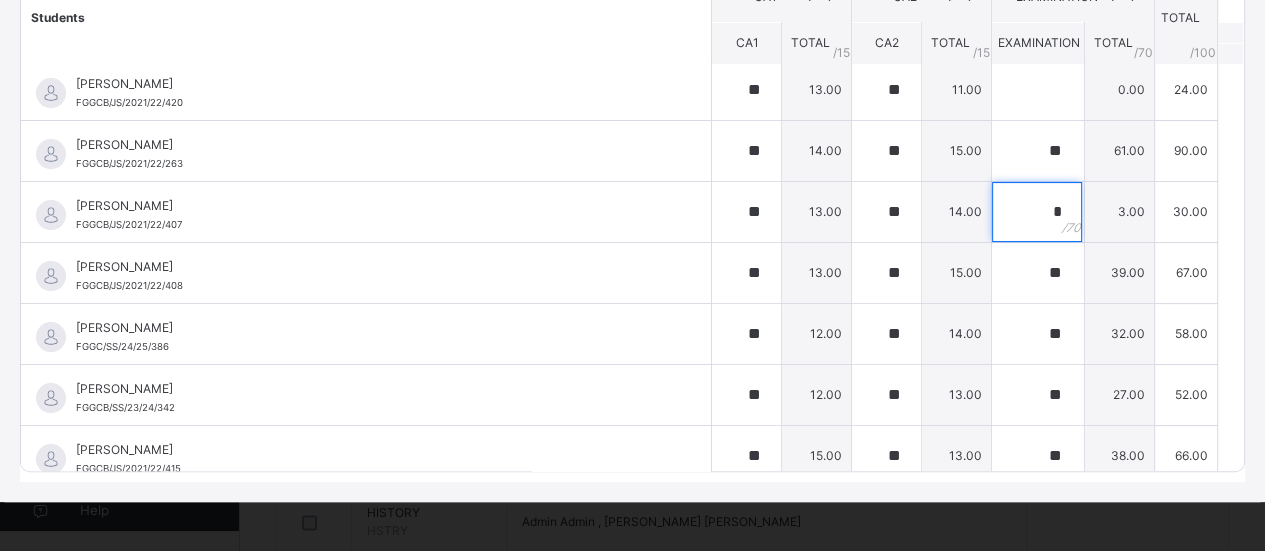type on "**" 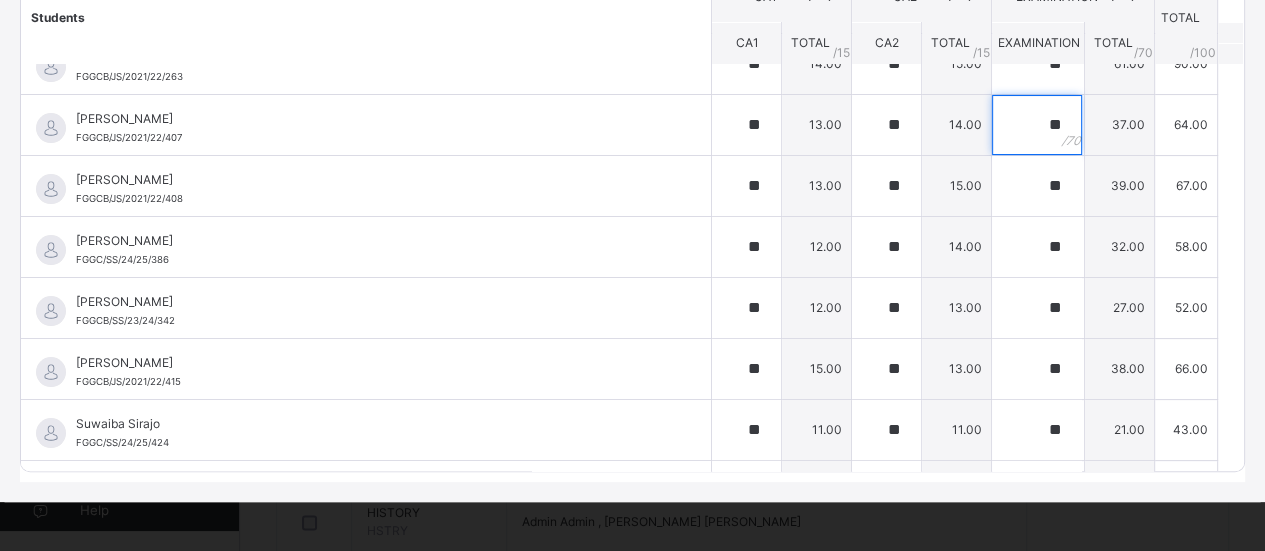 scroll, scrollTop: 246, scrollLeft: 0, axis: vertical 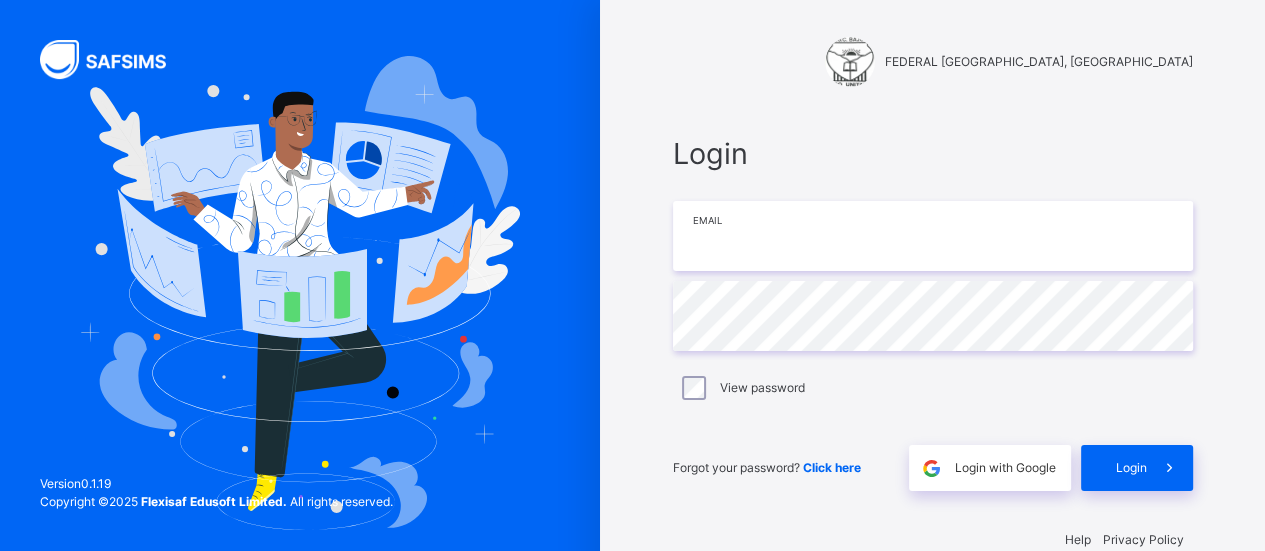 type on "**********" 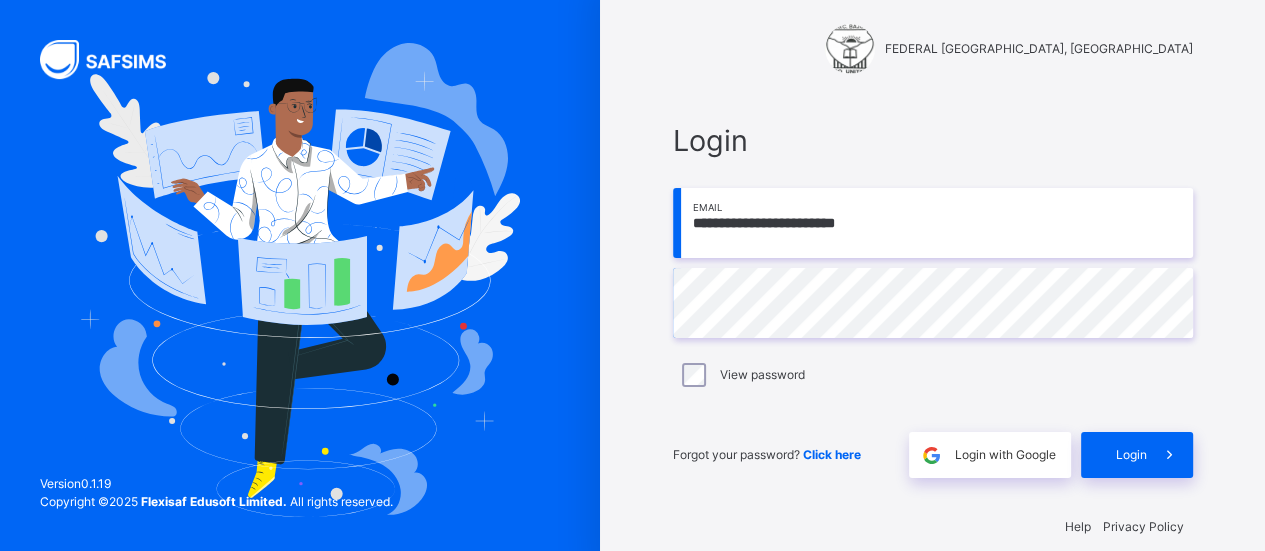 scroll, scrollTop: 17, scrollLeft: 0, axis: vertical 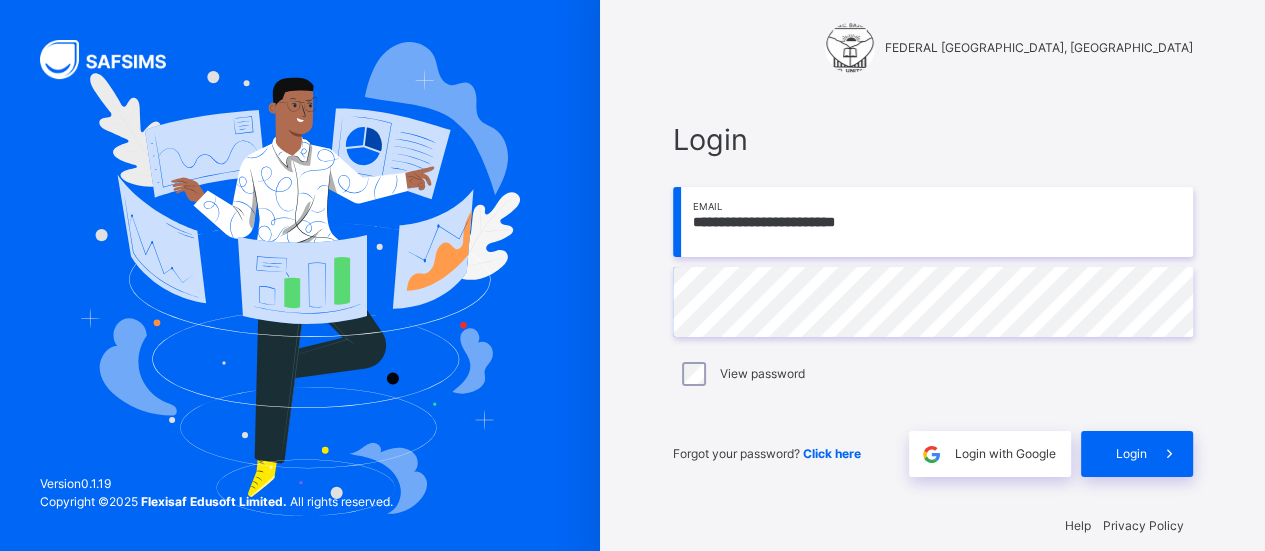 click at bounding box center (1170, 454) 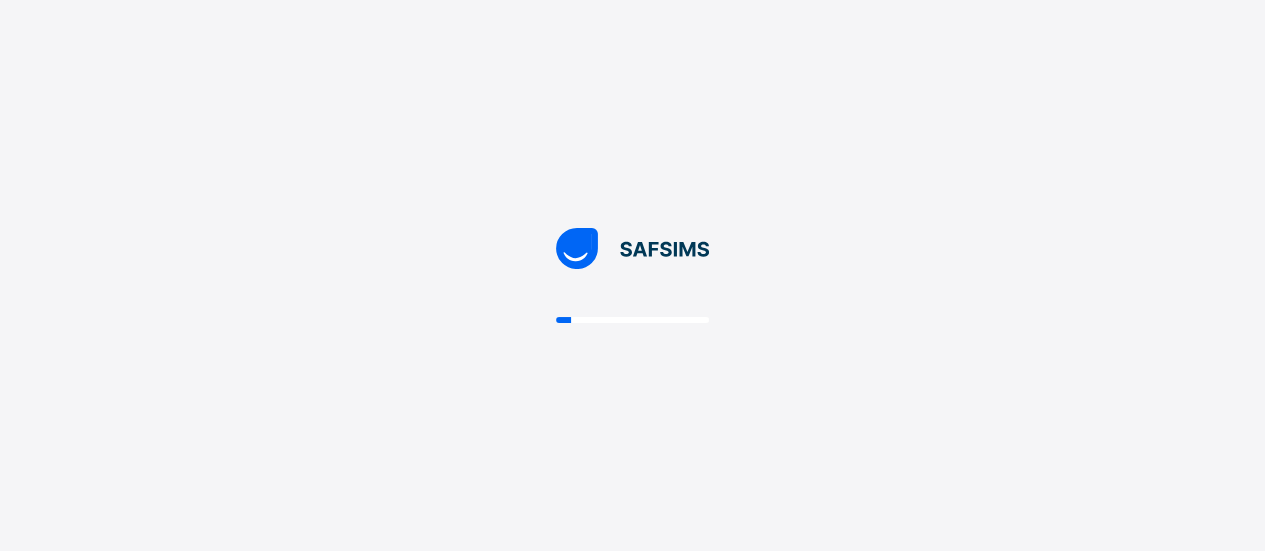 scroll, scrollTop: 0, scrollLeft: 0, axis: both 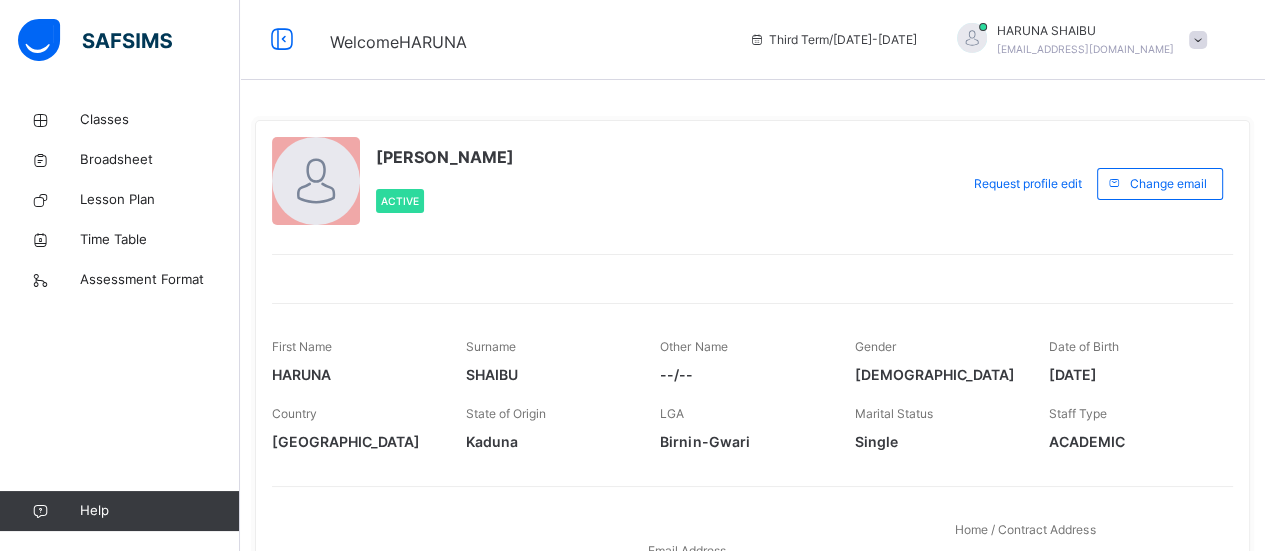 click on "Classes" at bounding box center [160, 120] 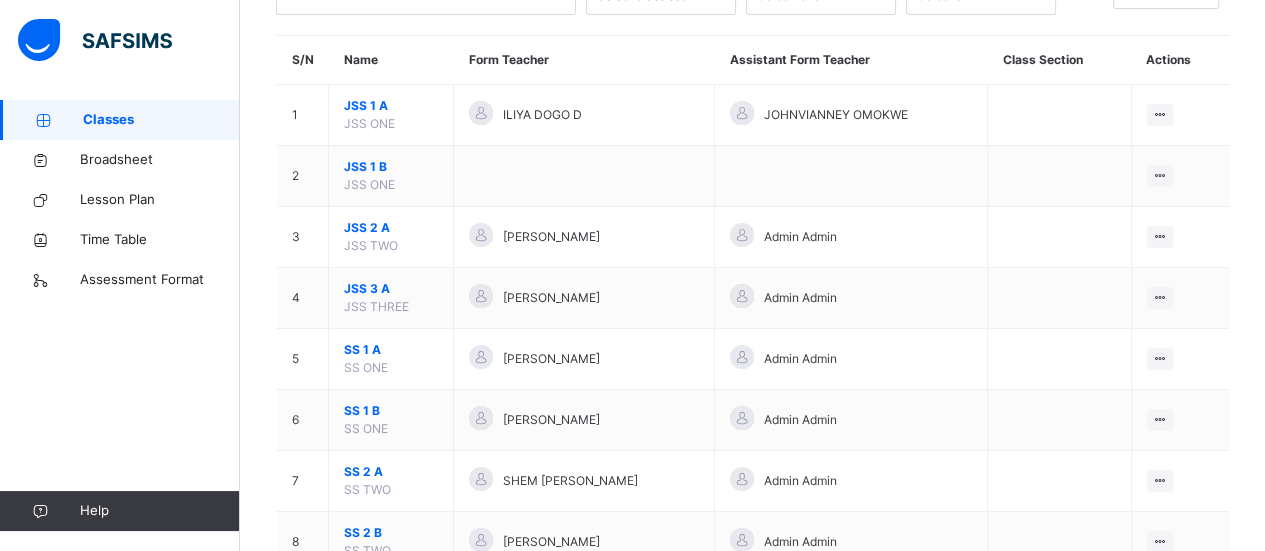 scroll, scrollTop: 150, scrollLeft: 0, axis: vertical 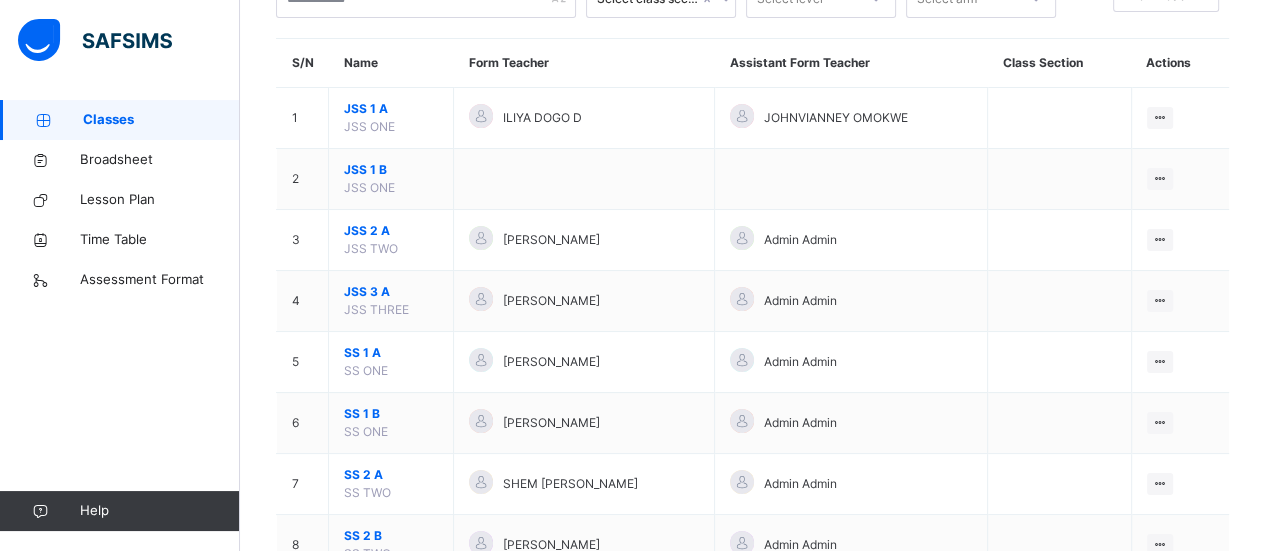 click on "View Class" at bounding box center (0, 0) 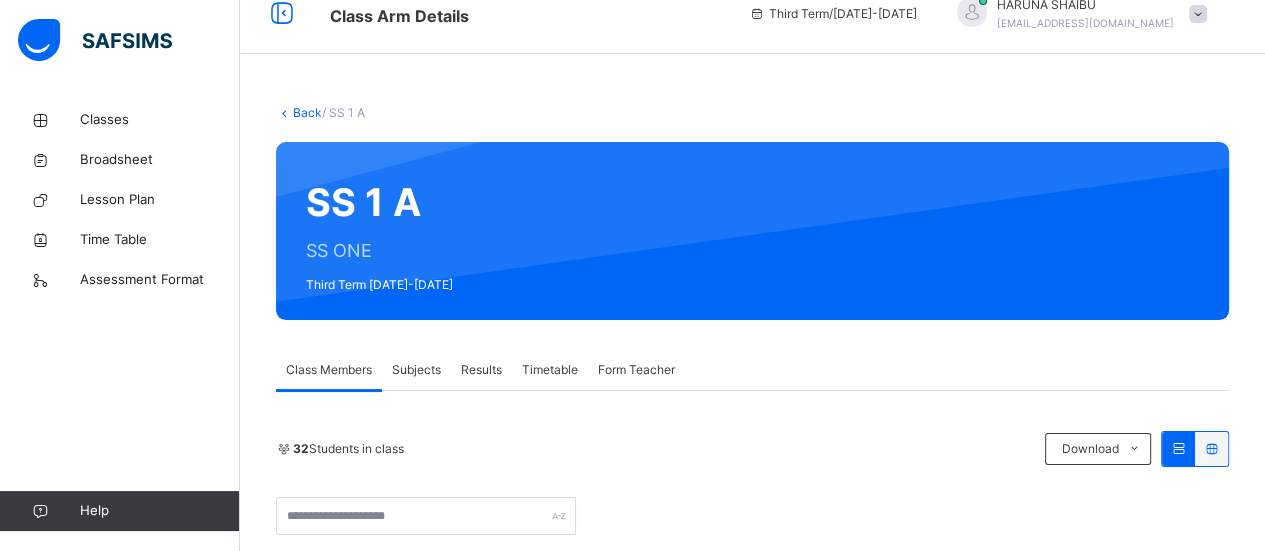 scroll, scrollTop: 150, scrollLeft: 0, axis: vertical 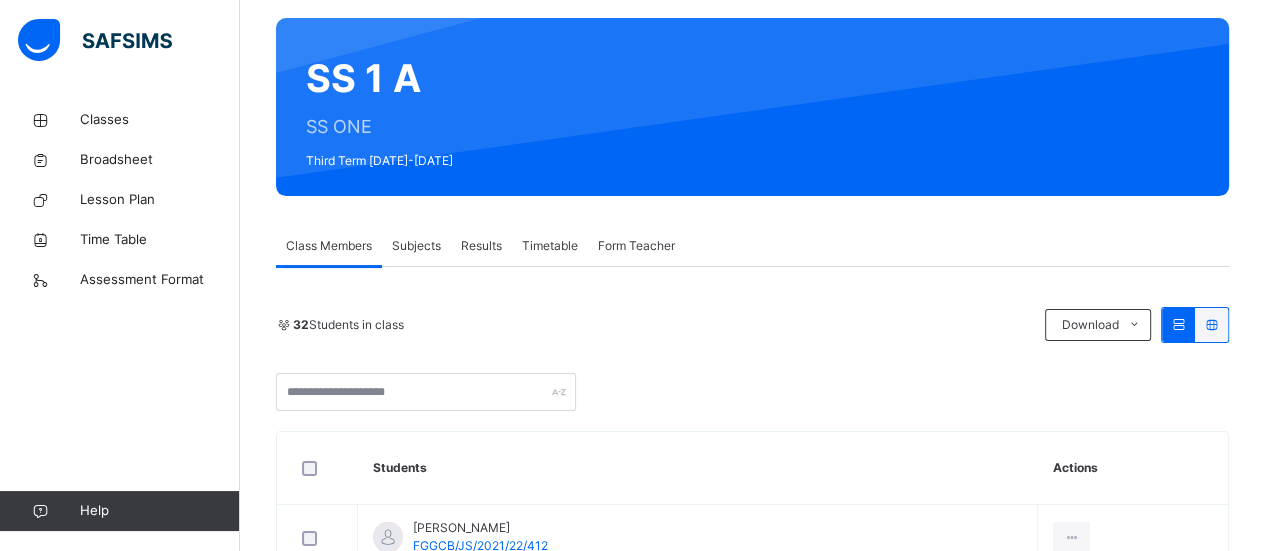 click on "Subjects" at bounding box center [416, 246] 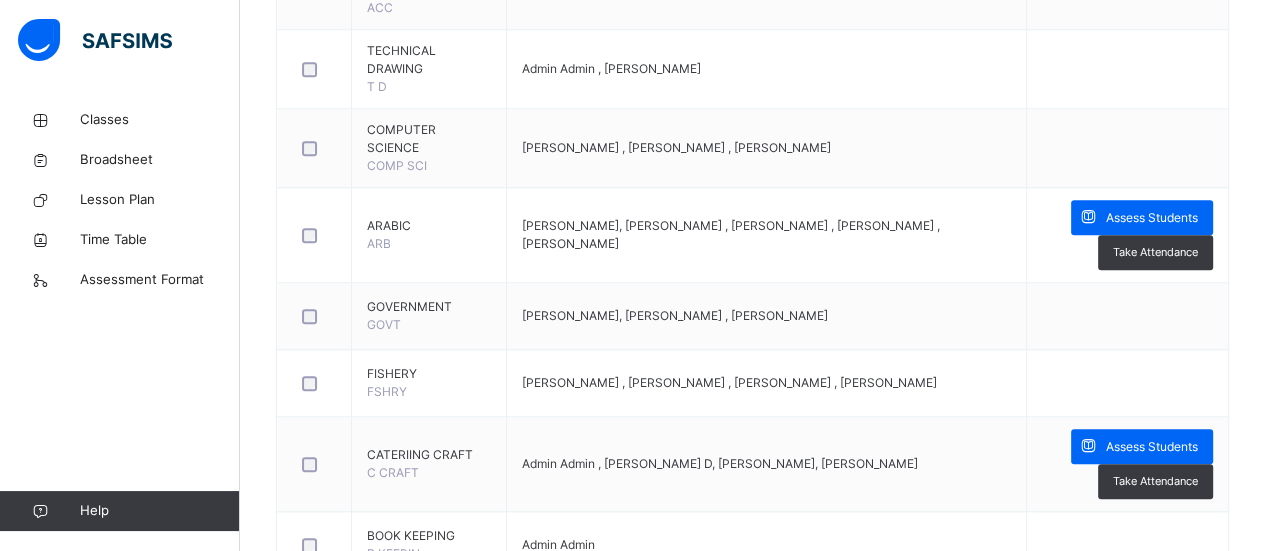 scroll, scrollTop: 1720, scrollLeft: 0, axis: vertical 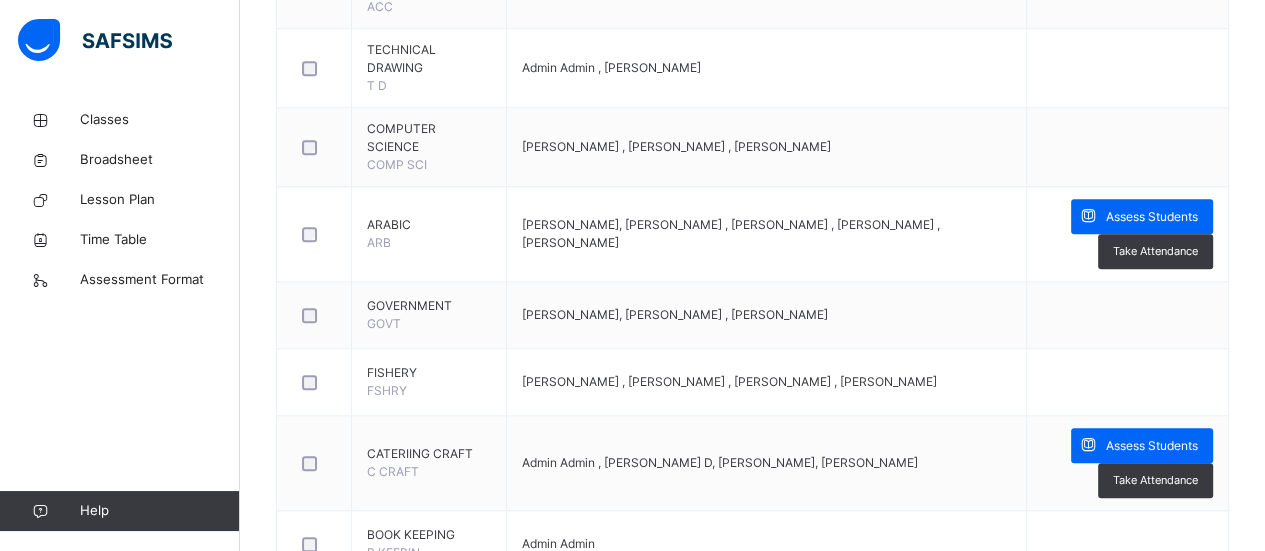 click on "Assess Students" at bounding box center [1152, 446] 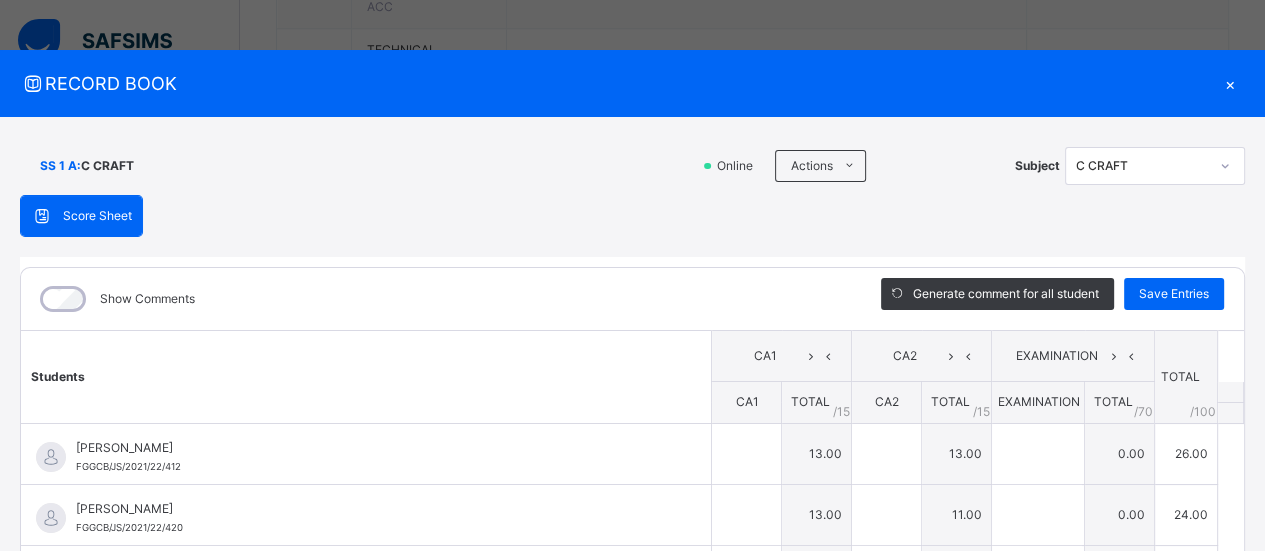 type on "**" 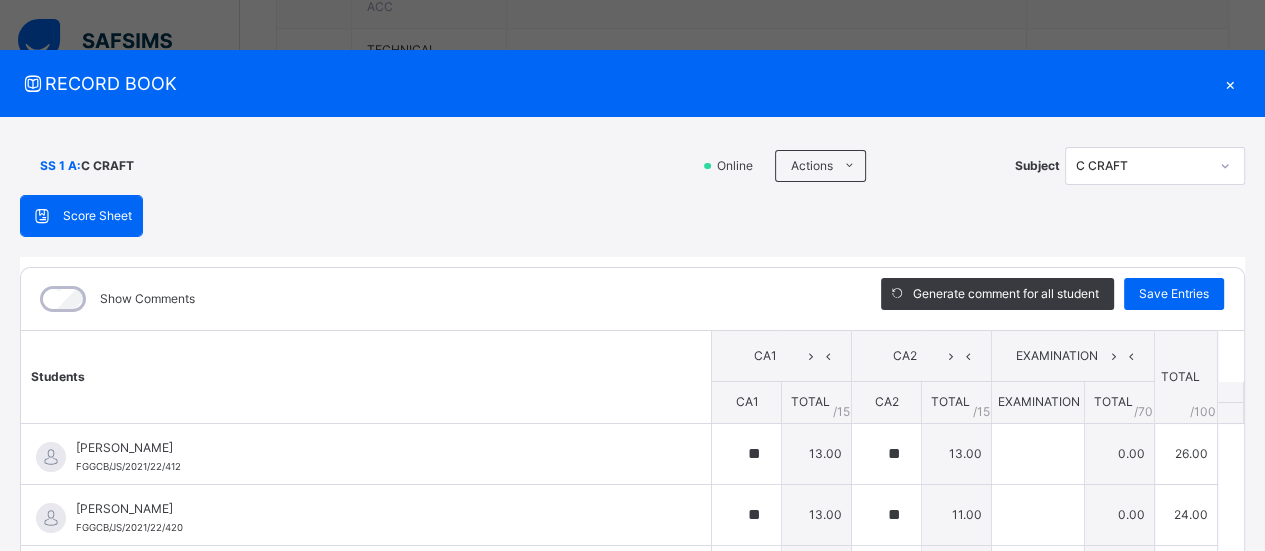 type on "**" 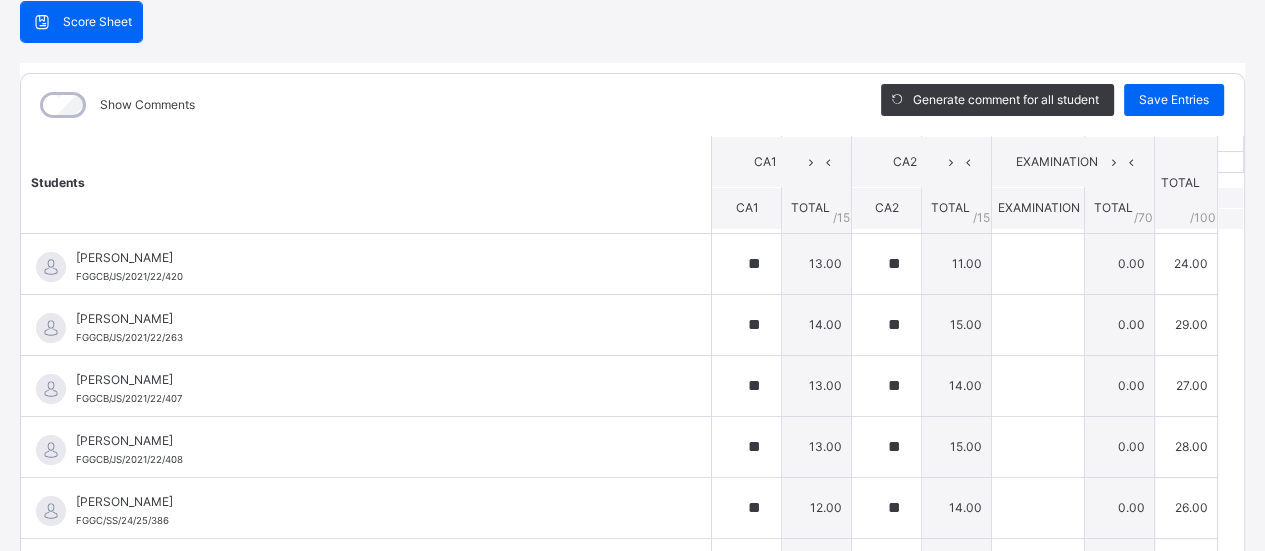 scroll, scrollTop: 194, scrollLeft: 0, axis: vertical 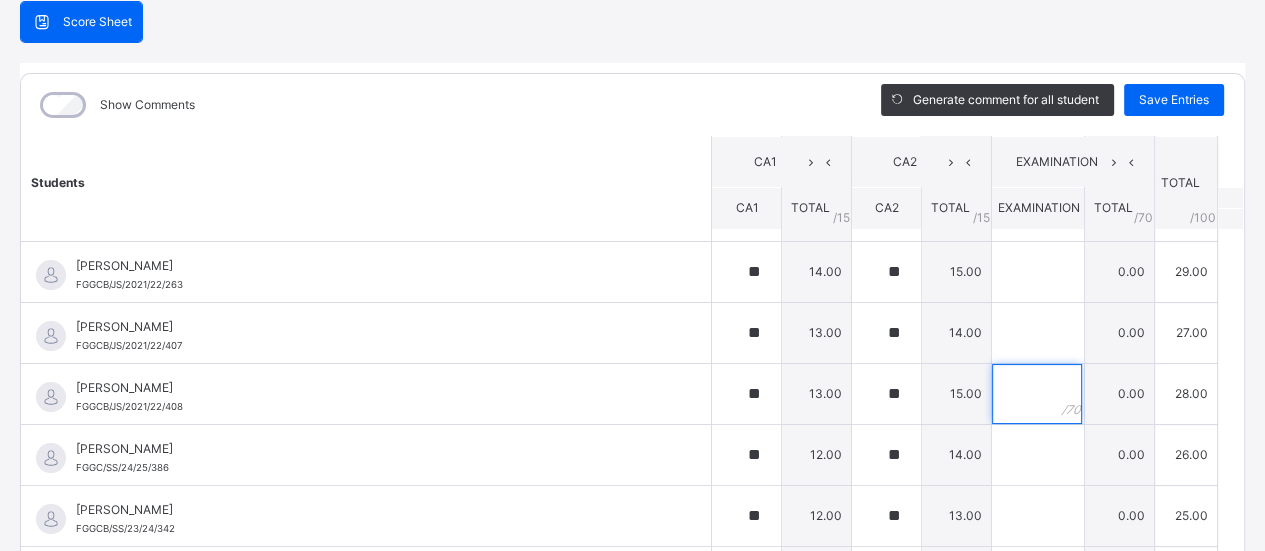 click at bounding box center [1037, 394] 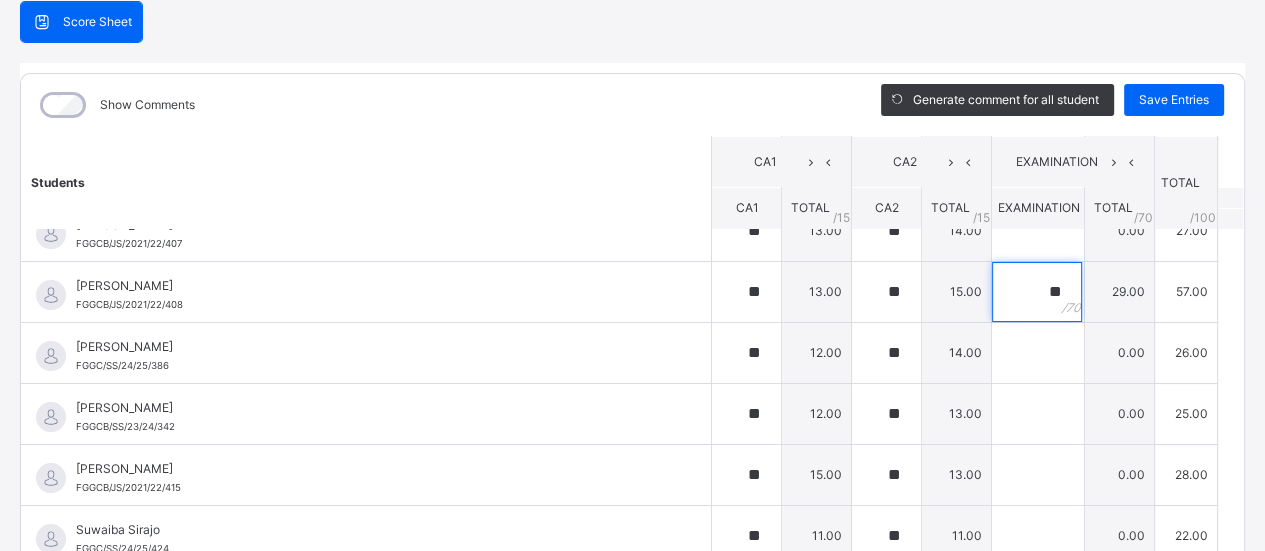 scroll, scrollTop: 213, scrollLeft: 0, axis: vertical 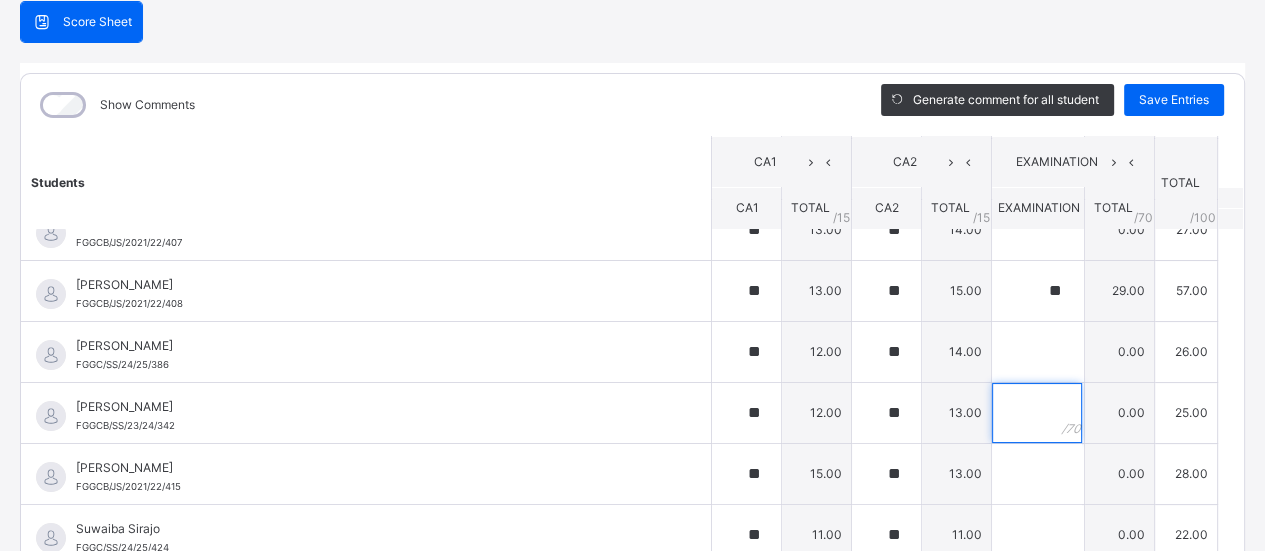 click at bounding box center (1037, 413) 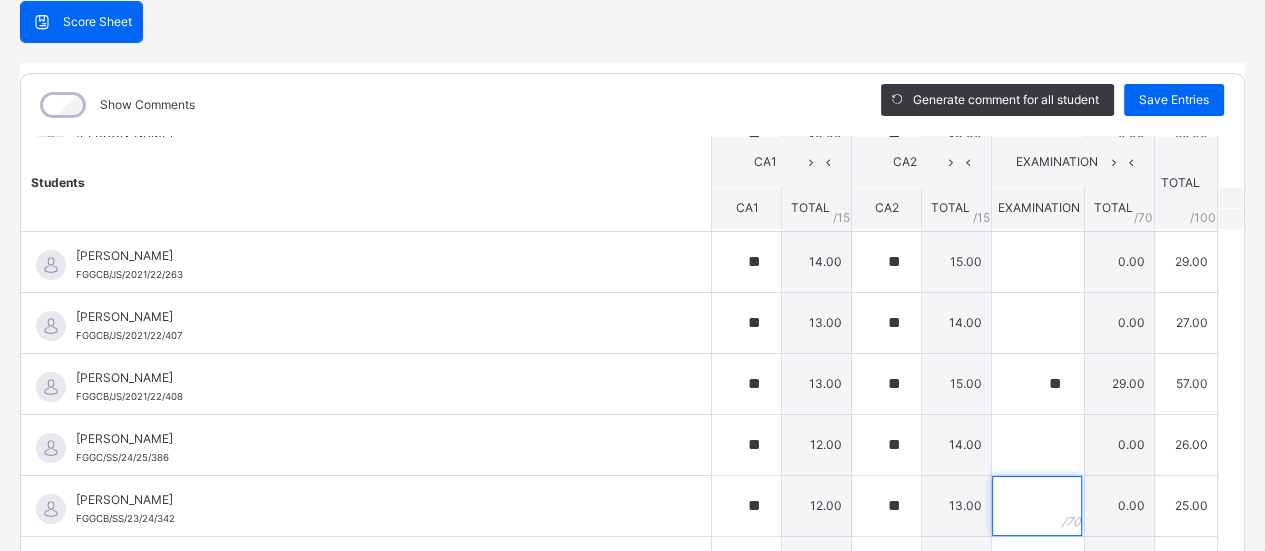 scroll, scrollTop: 119, scrollLeft: 0, axis: vertical 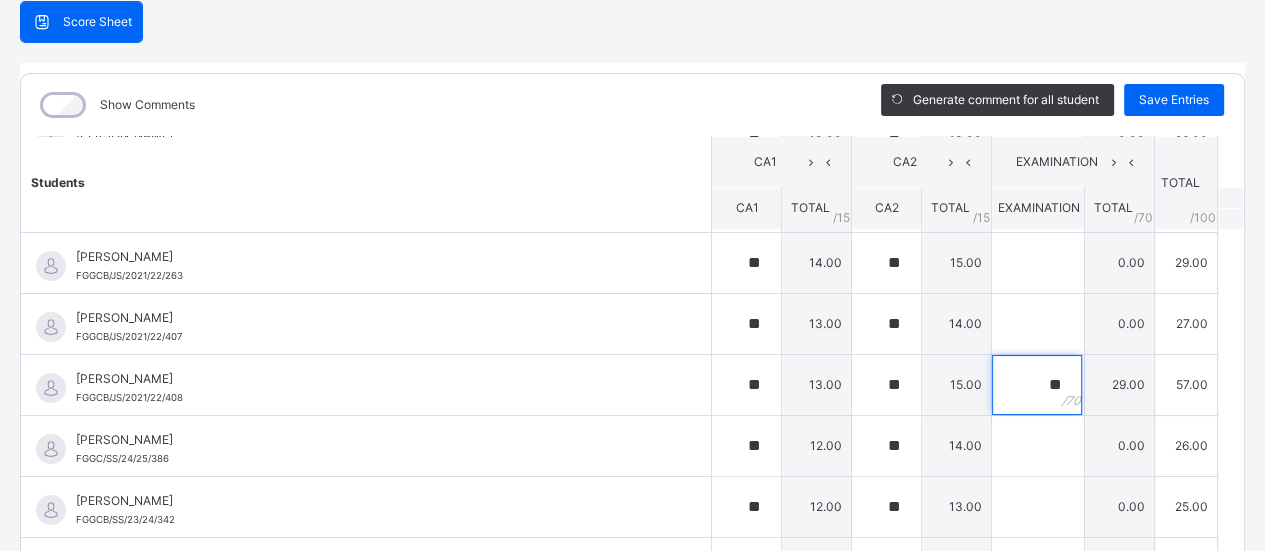 click on "**" at bounding box center (1037, 385) 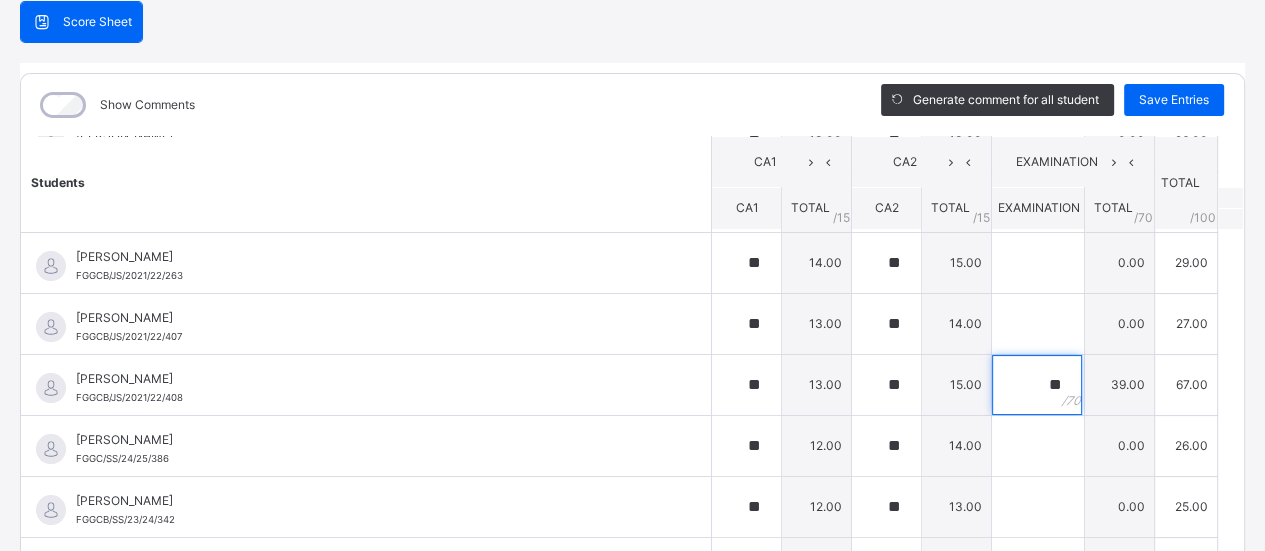 type on "**" 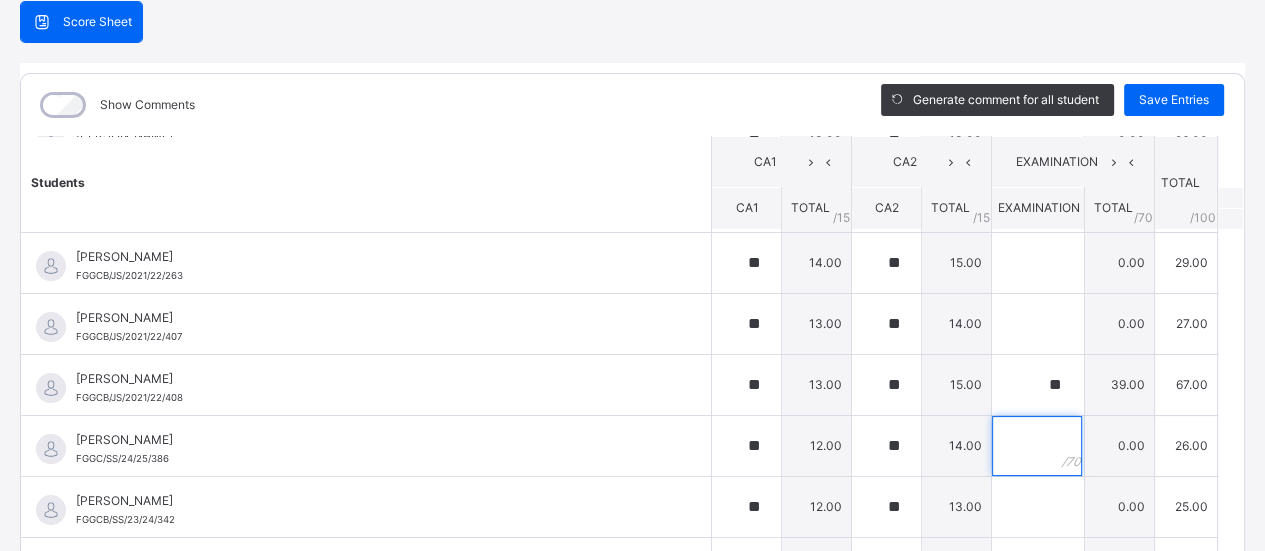 click at bounding box center [1037, 446] 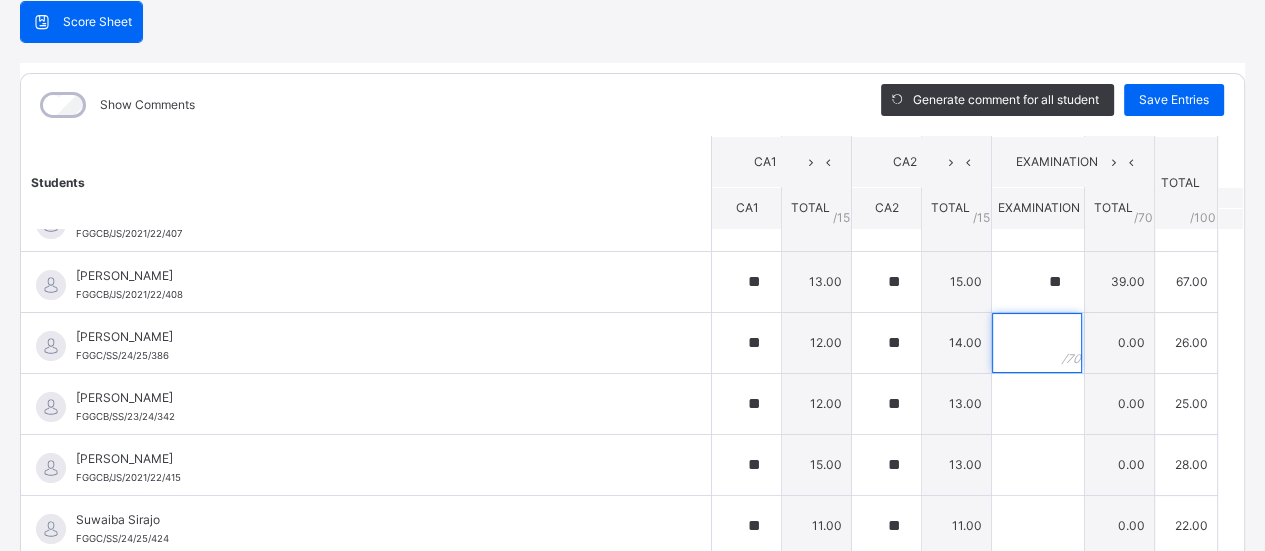 scroll, scrollTop: 223, scrollLeft: 0, axis: vertical 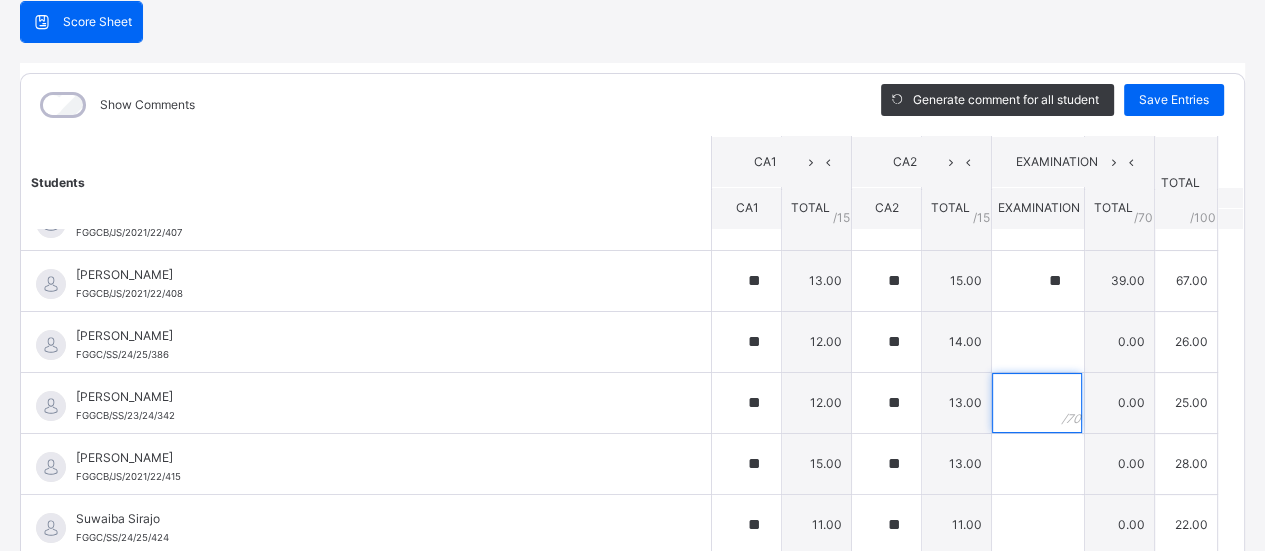 click at bounding box center [1037, 403] 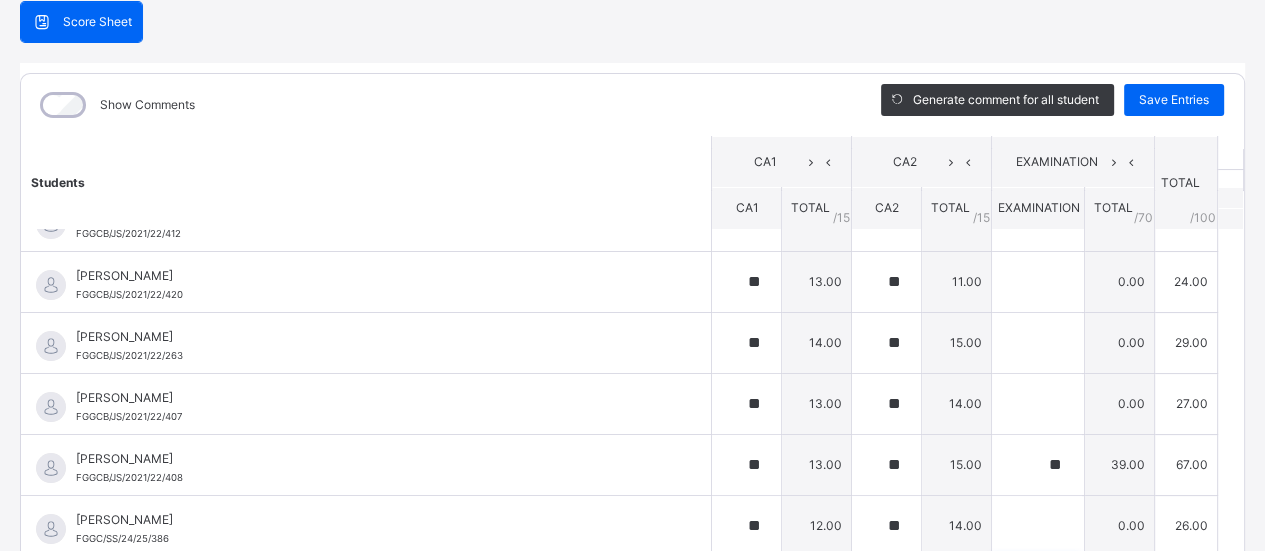 scroll, scrollTop: 32, scrollLeft: 0, axis: vertical 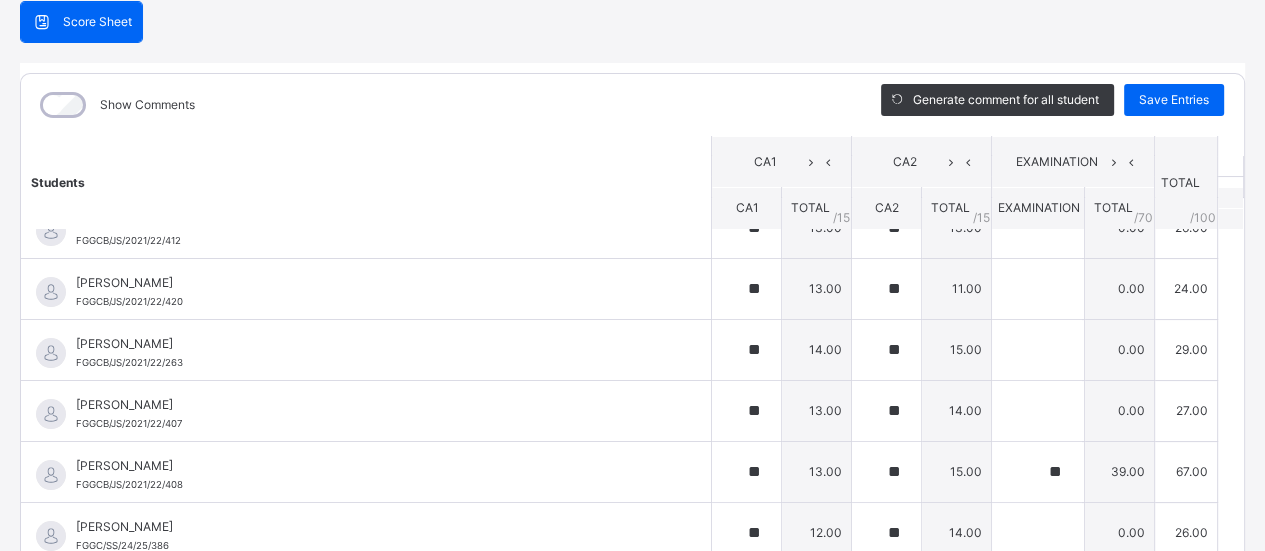 type on "**" 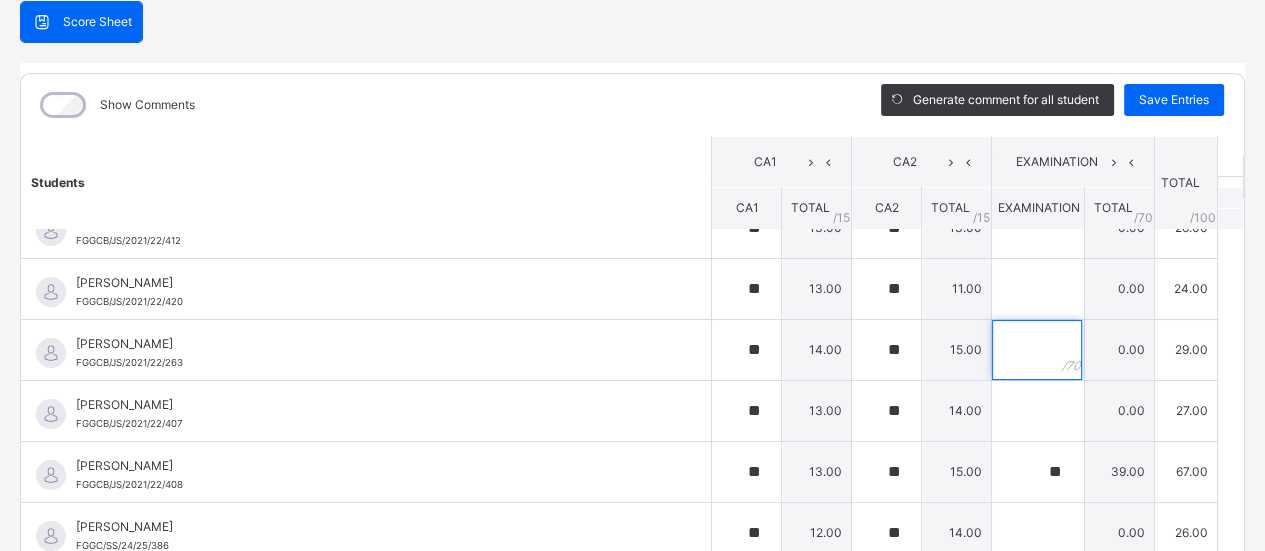 click at bounding box center (1037, 350) 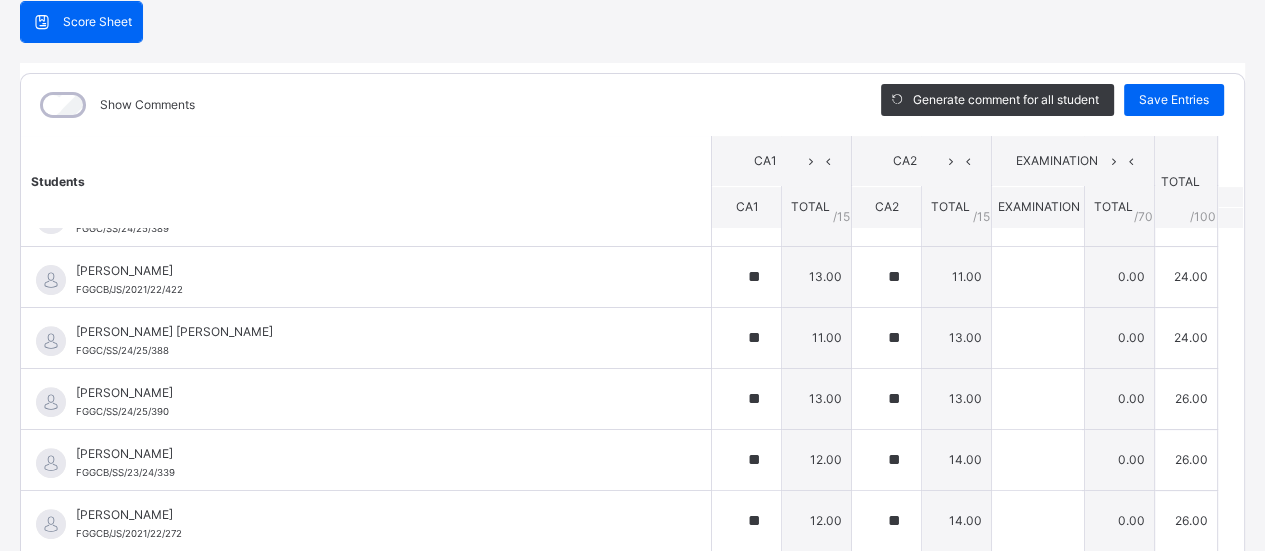 scroll, scrollTop: 656, scrollLeft: 0, axis: vertical 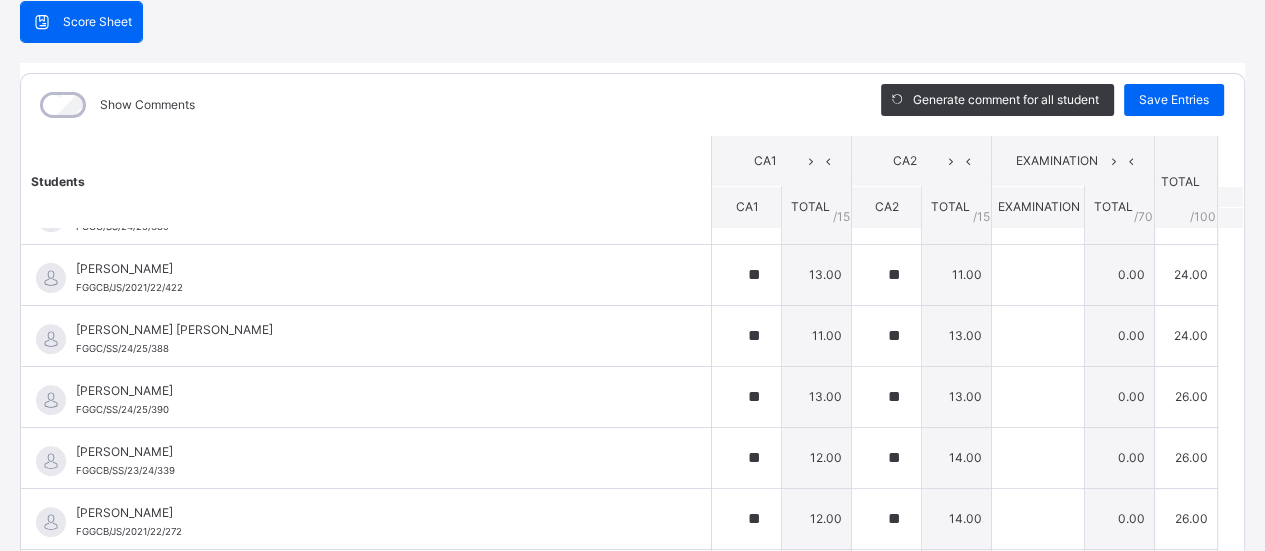type on "**" 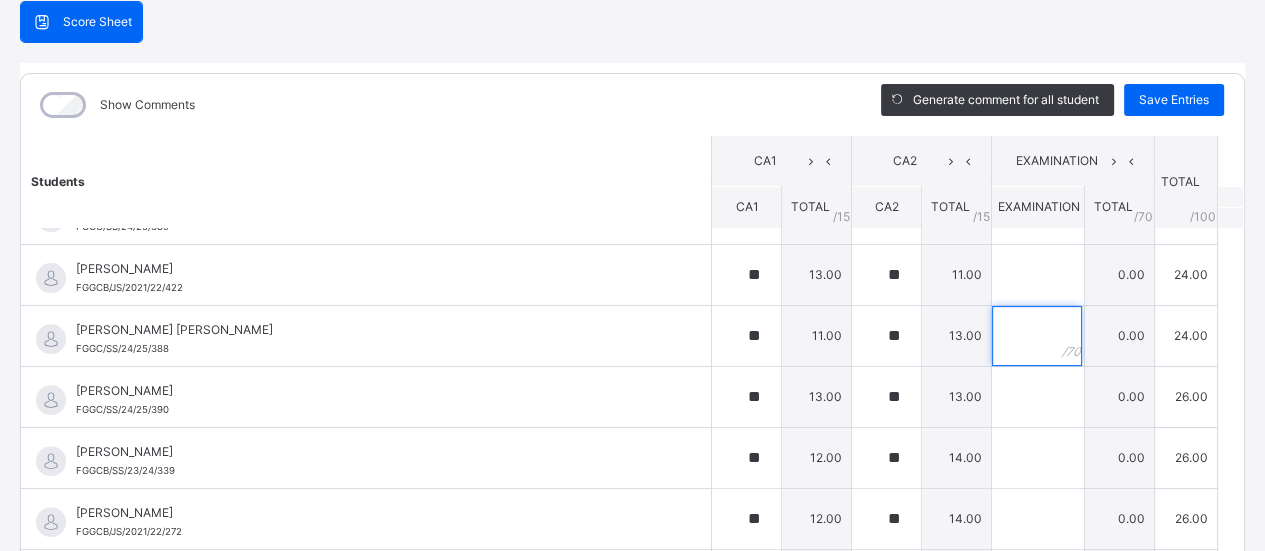 click at bounding box center [1037, 336] 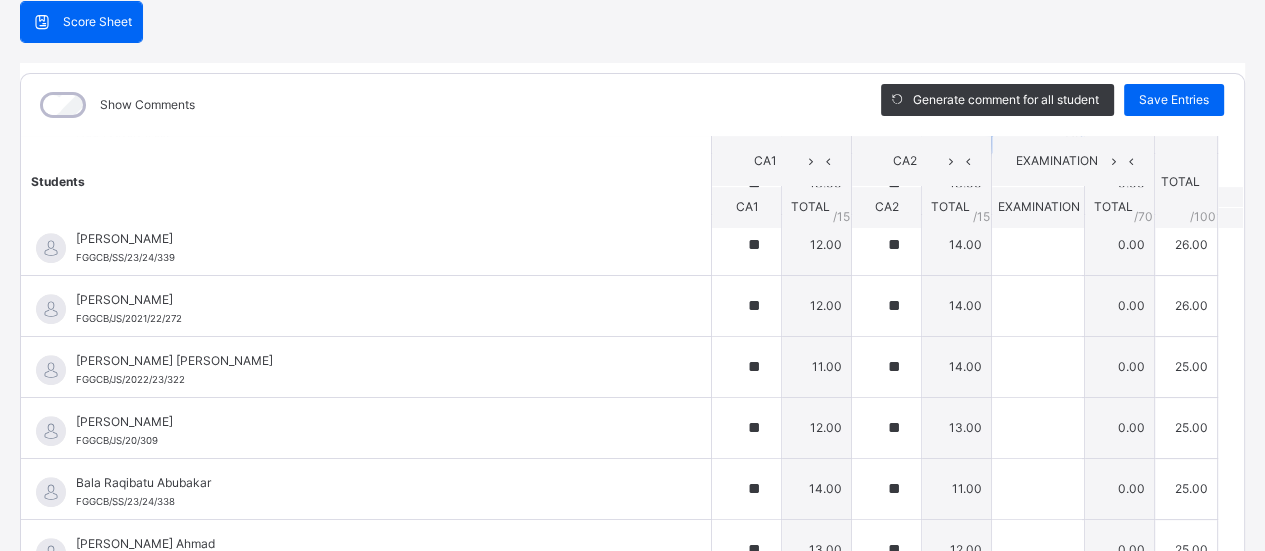 scroll, scrollTop: 870, scrollLeft: 0, axis: vertical 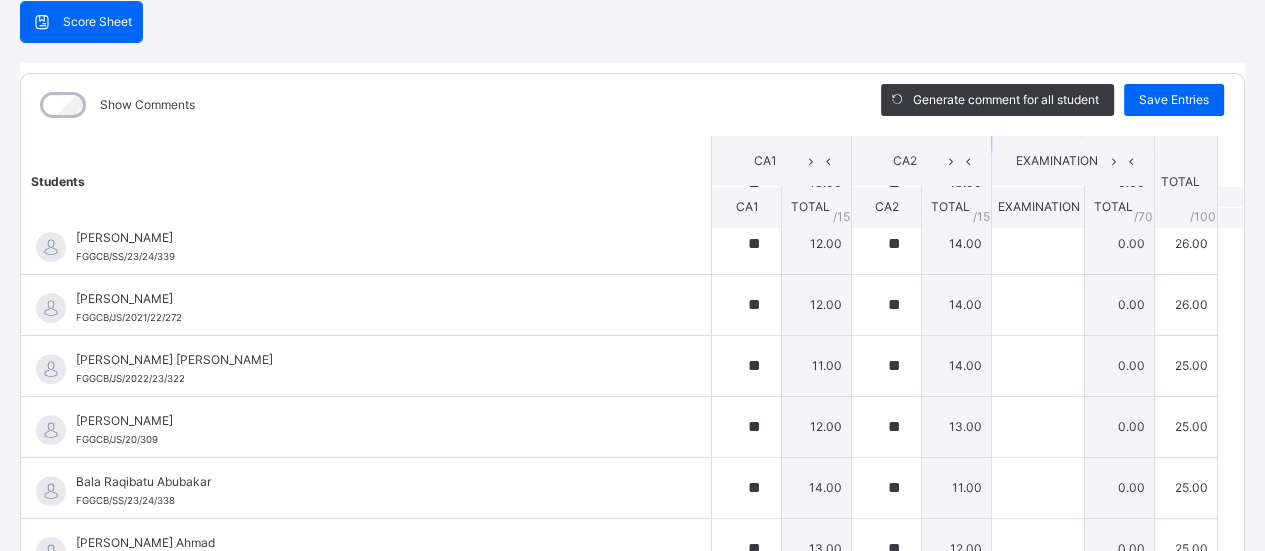 type on "**" 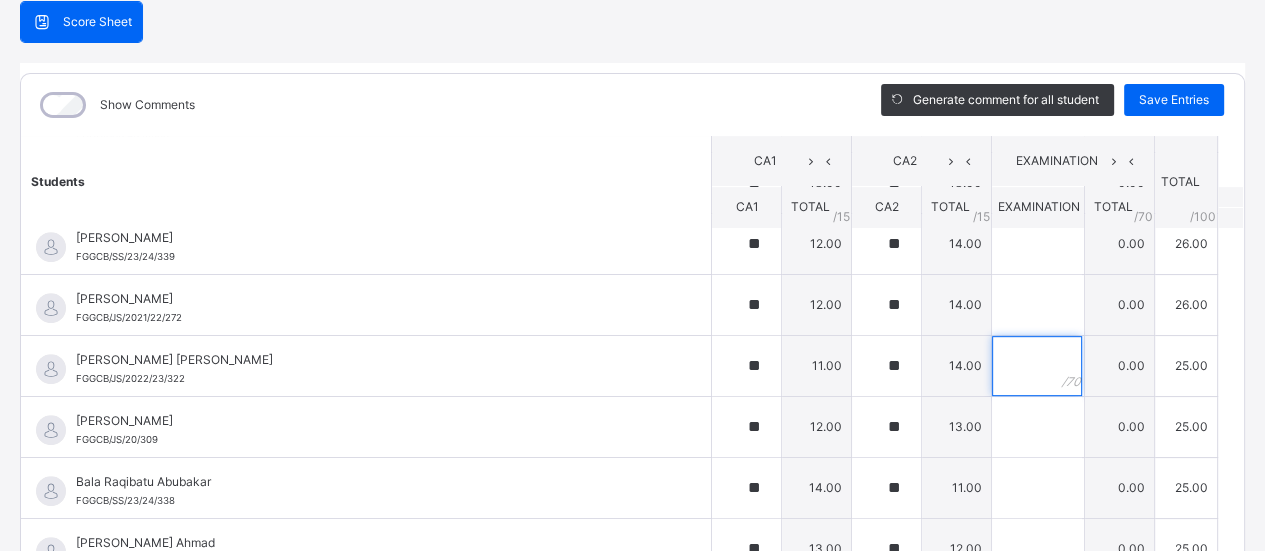 click at bounding box center (1037, 366) 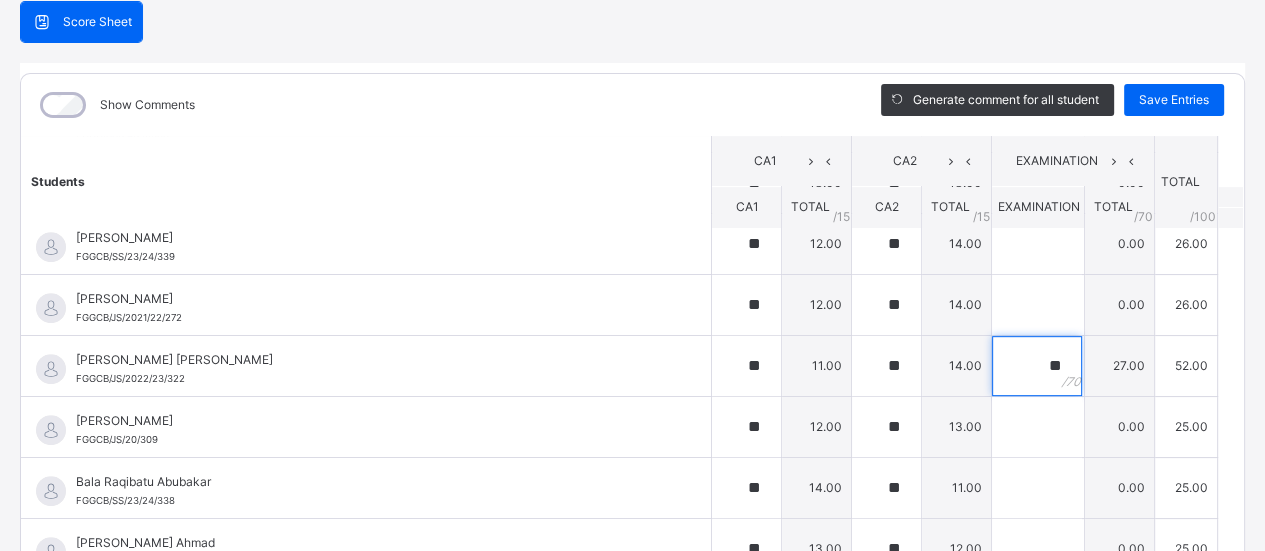 type on "**" 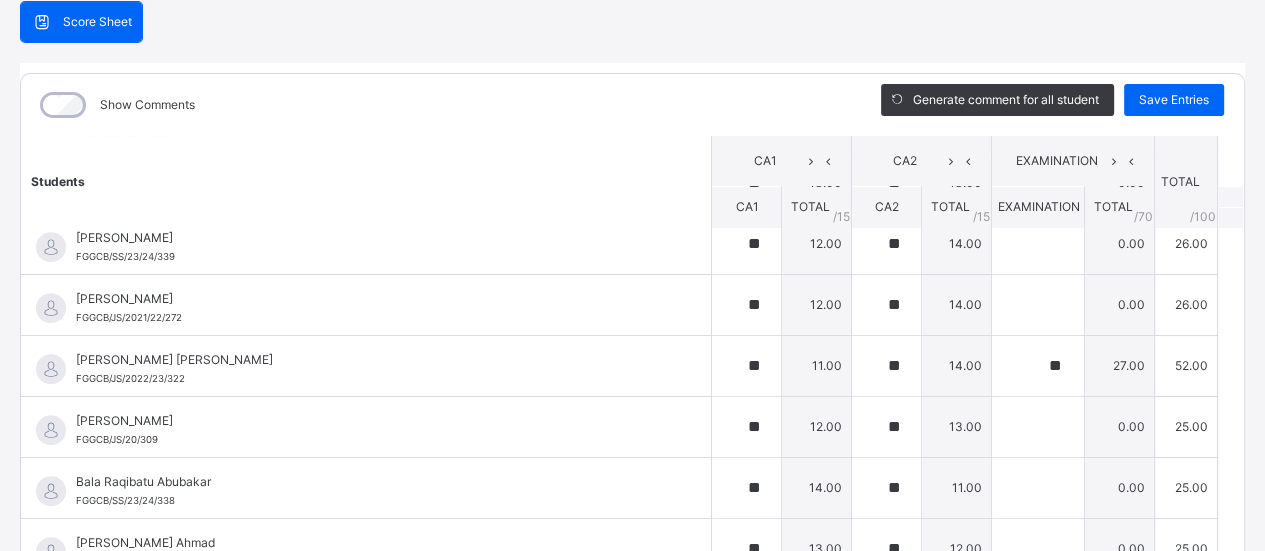 click on "Save Entries" at bounding box center (1174, 100) 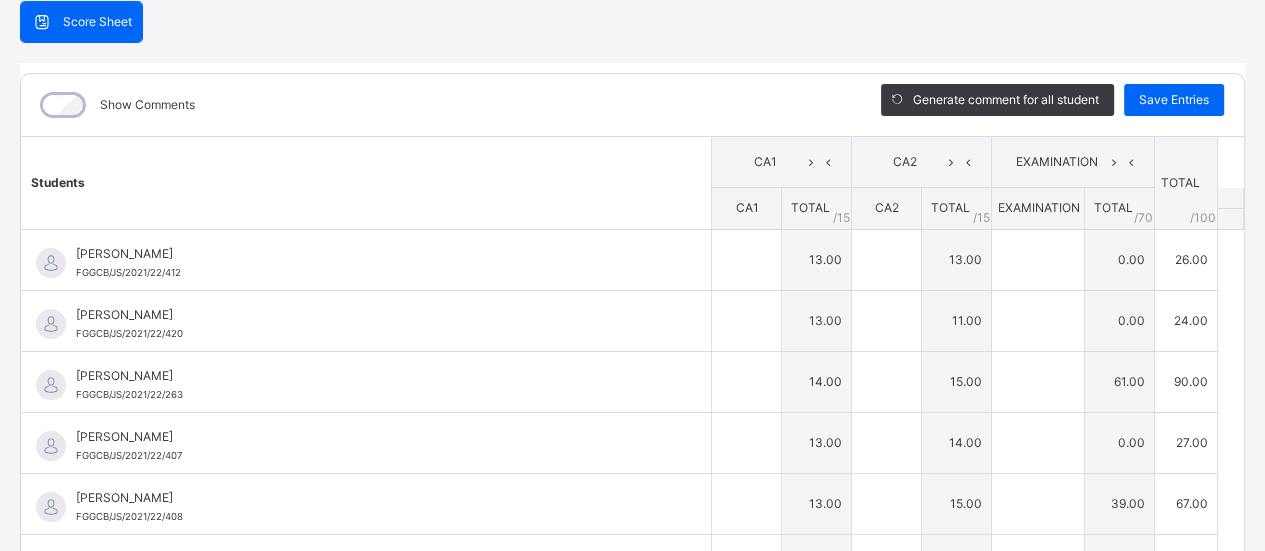 type on "**" 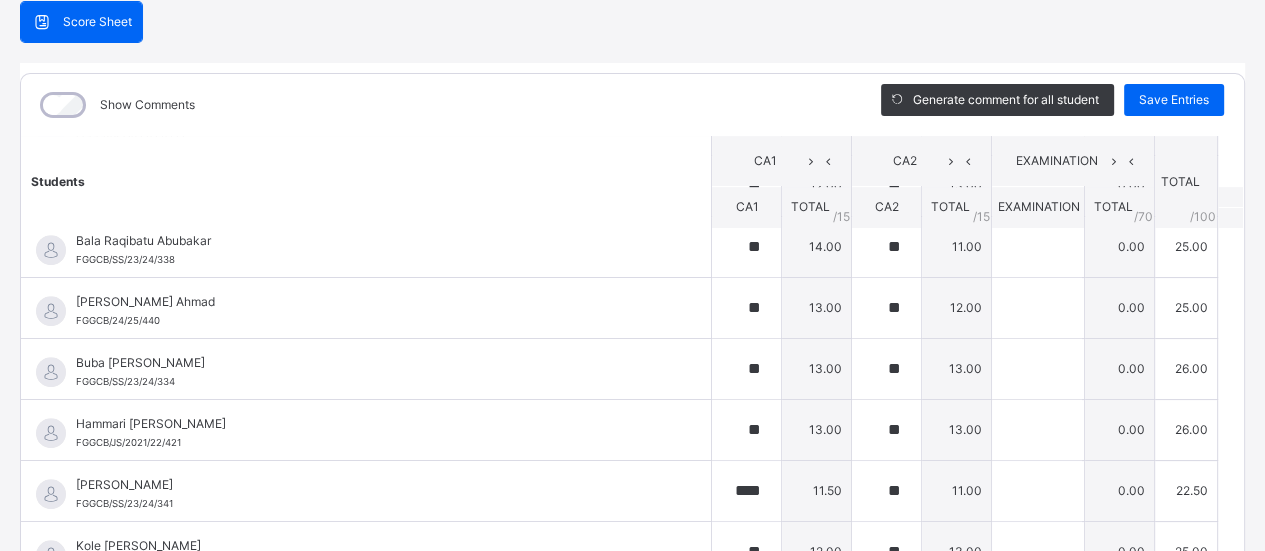 scroll, scrollTop: 1356, scrollLeft: 0, axis: vertical 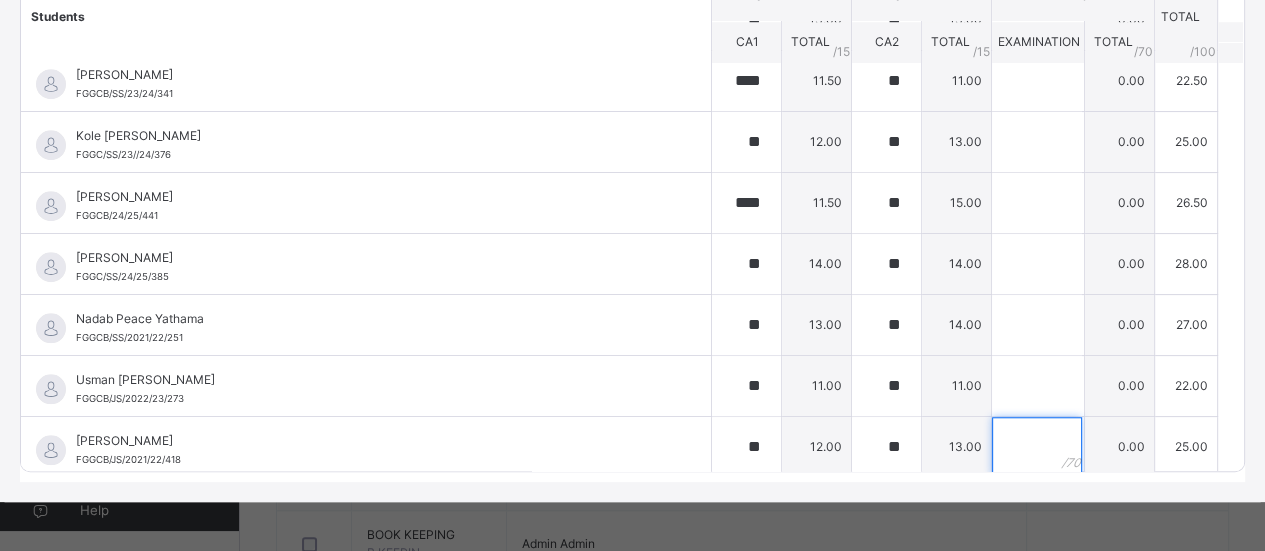 click at bounding box center [1037, 447] 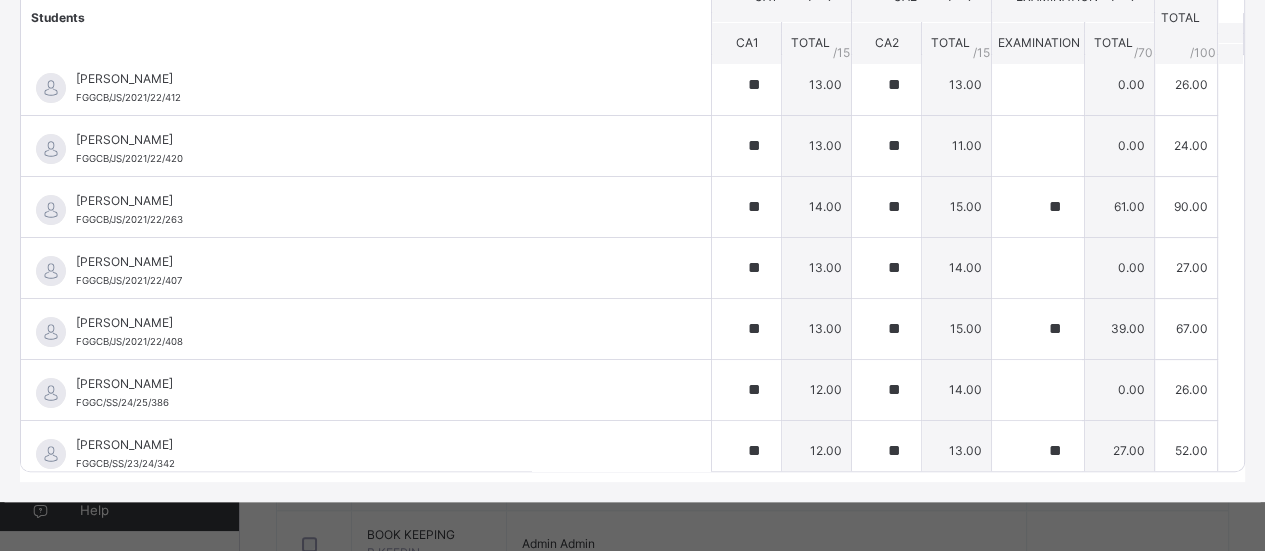 scroll, scrollTop: 0, scrollLeft: 0, axis: both 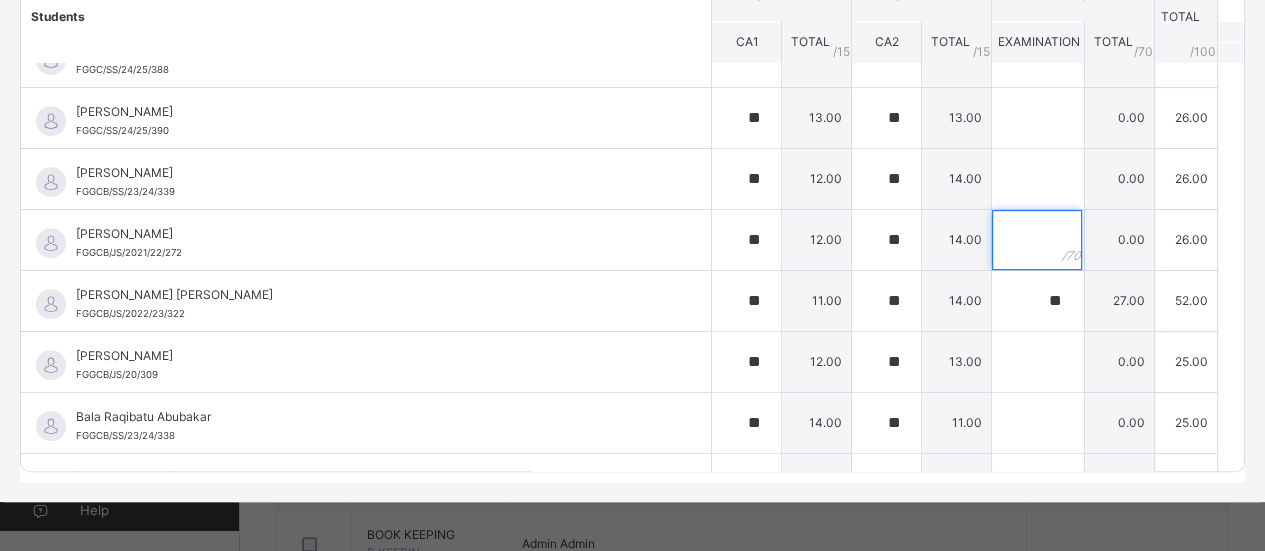 click at bounding box center (1037, 240) 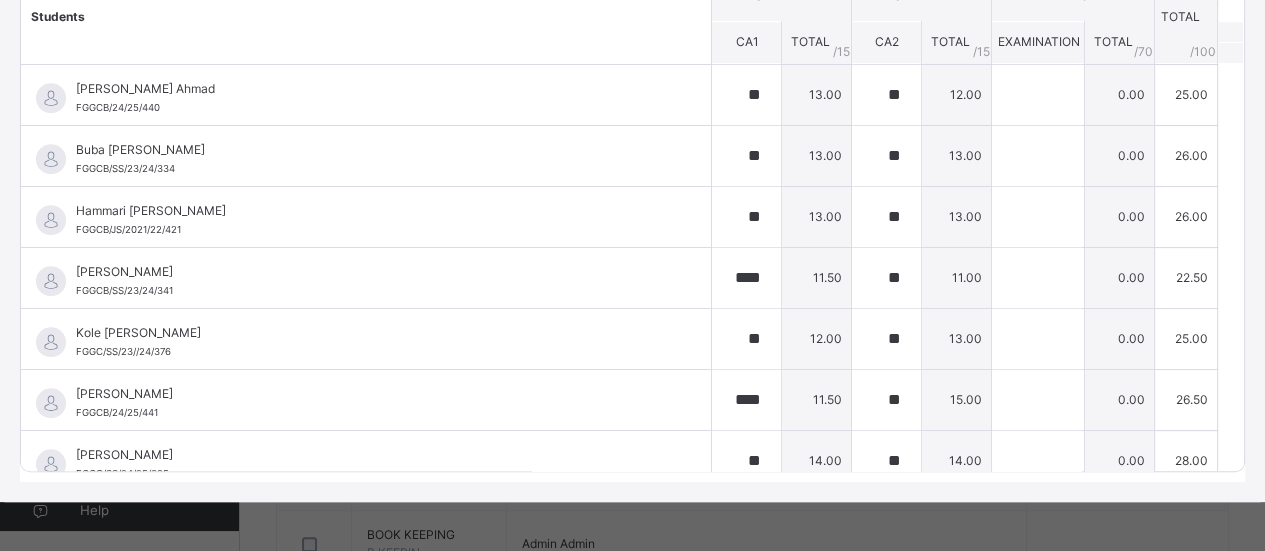 scroll, scrollTop: 1356, scrollLeft: 0, axis: vertical 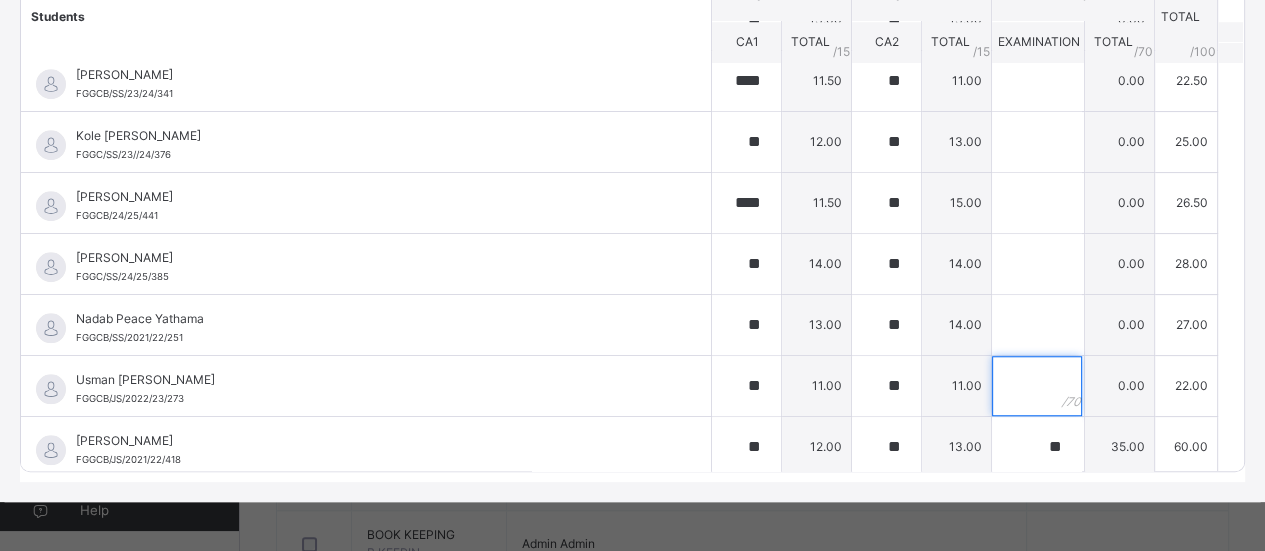 click at bounding box center (1037, 386) 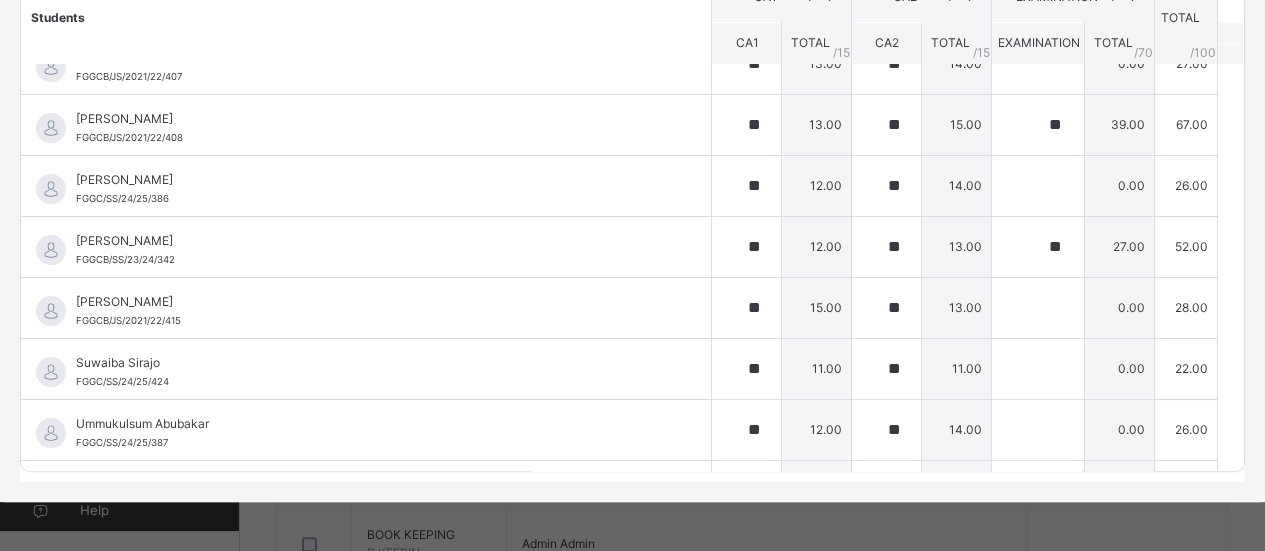 scroll, scrollTop: 205, scrollLeft: 0, axis: vertical 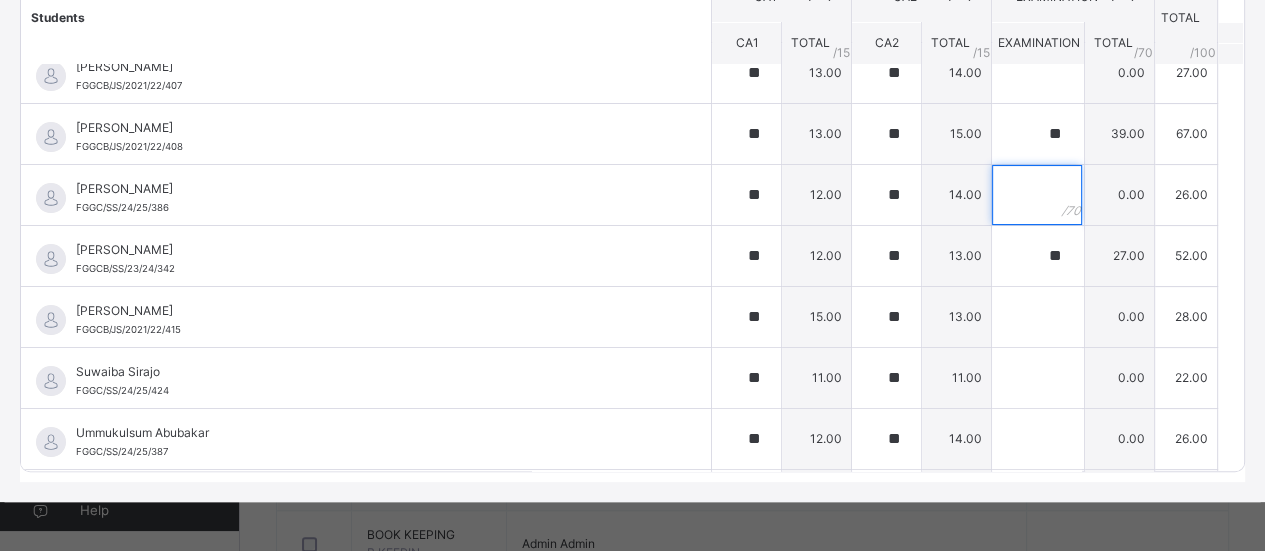 click at bounding box center [1037, 195] 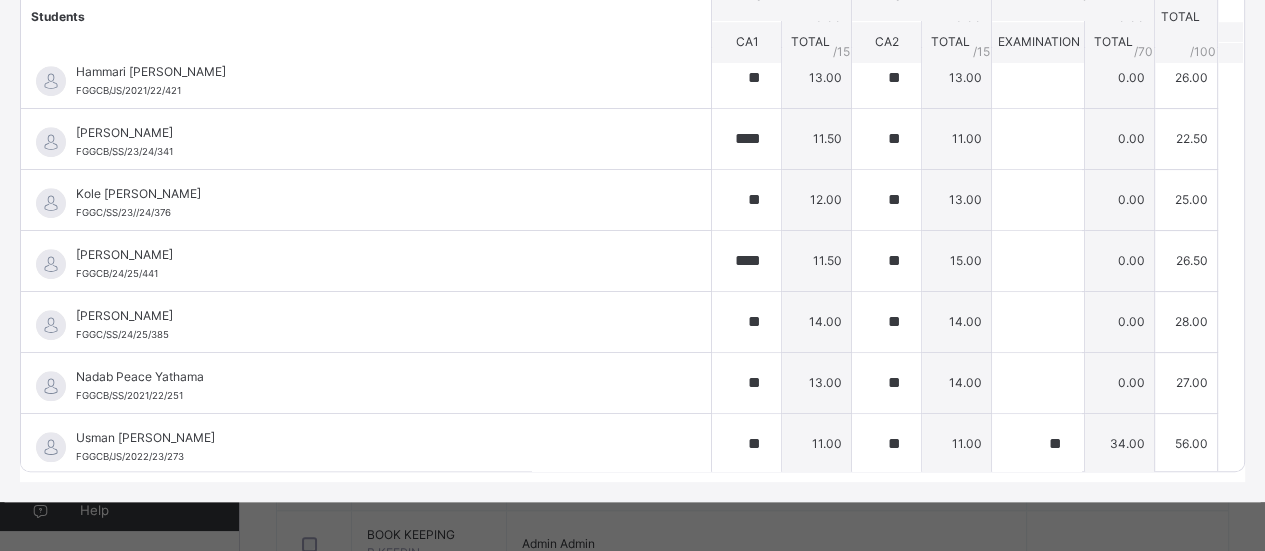 scroll, scrollTop: 1302, scrollLeft: 0, axis: vertical 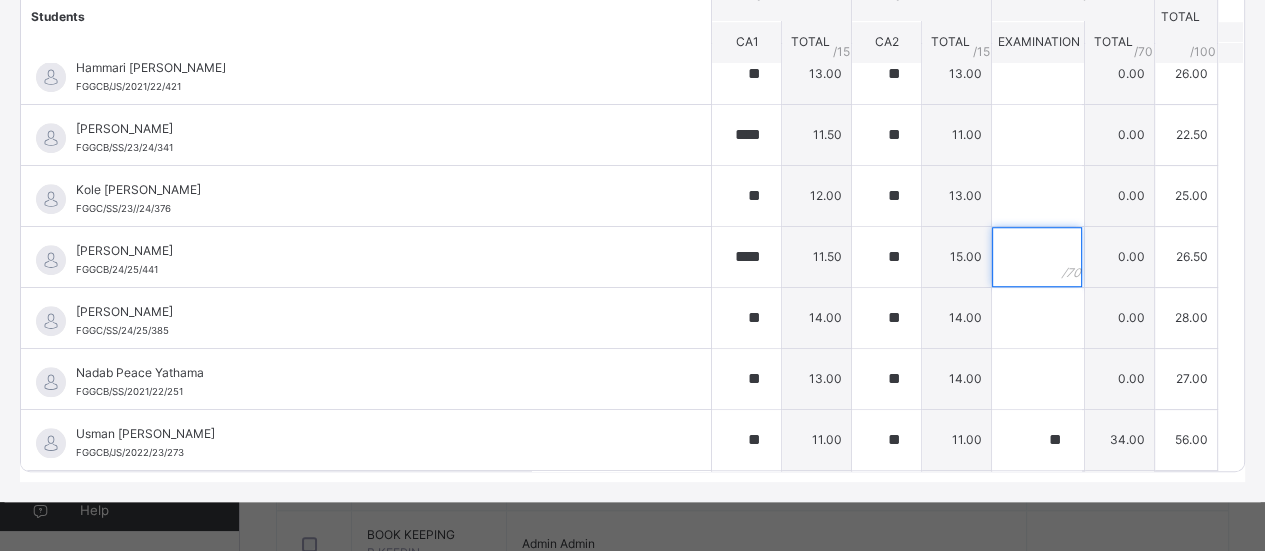 click at bounding box center (1037, 257) 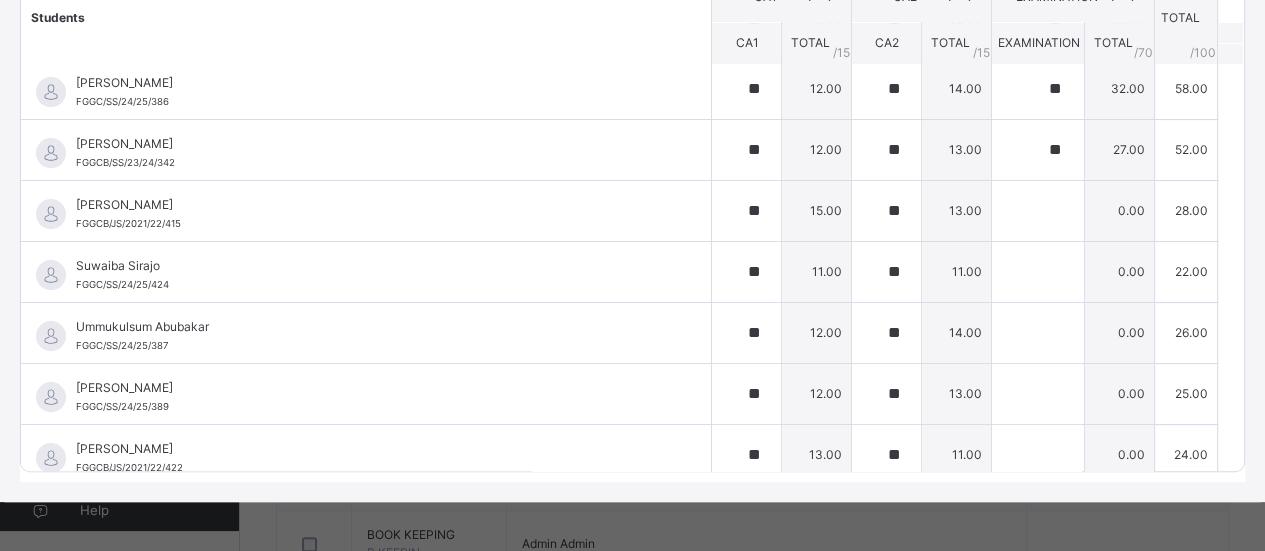 scroll, scrollTop: 0, scrollLeft: 0, axis: both 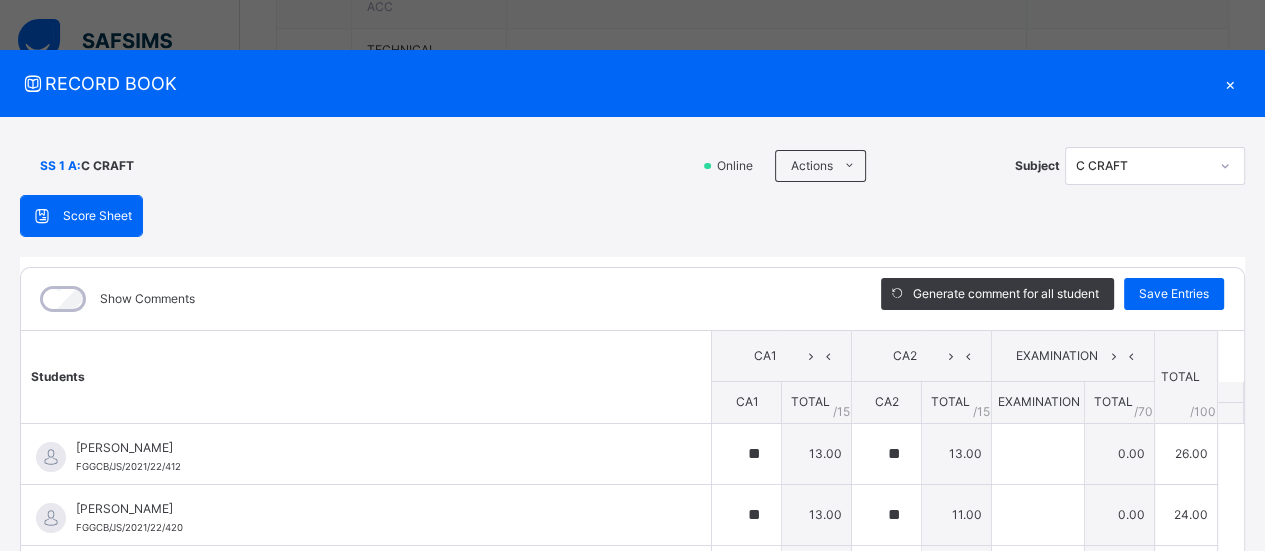 click on "Save Entries" at bounding box center [1174, 294] 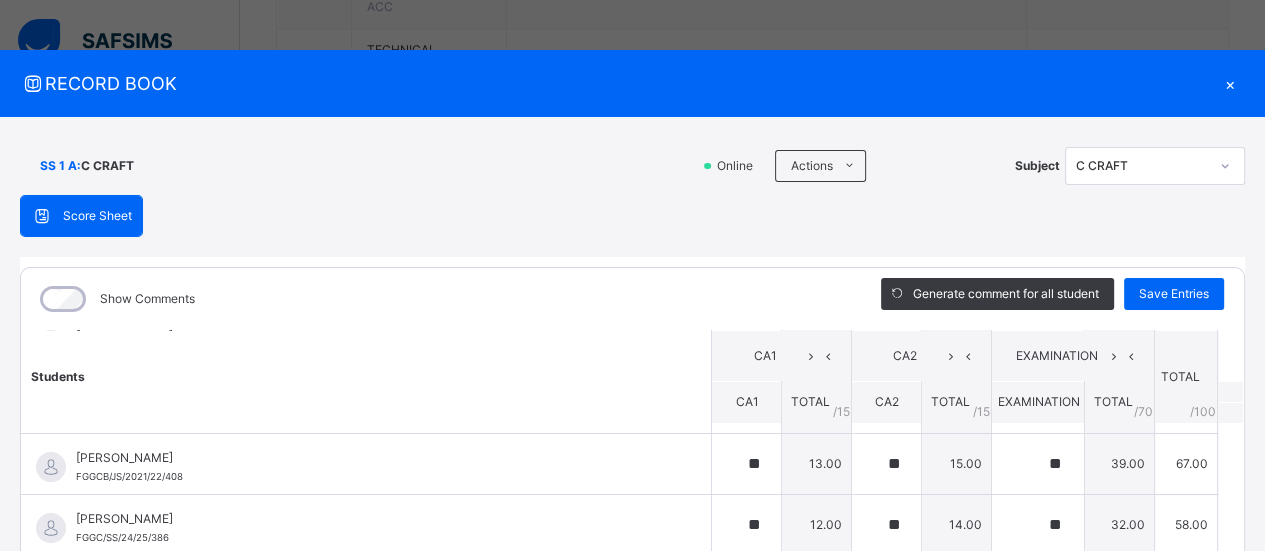scroll, scrollTop: 245, scrollLeft: 0, axis: vertical 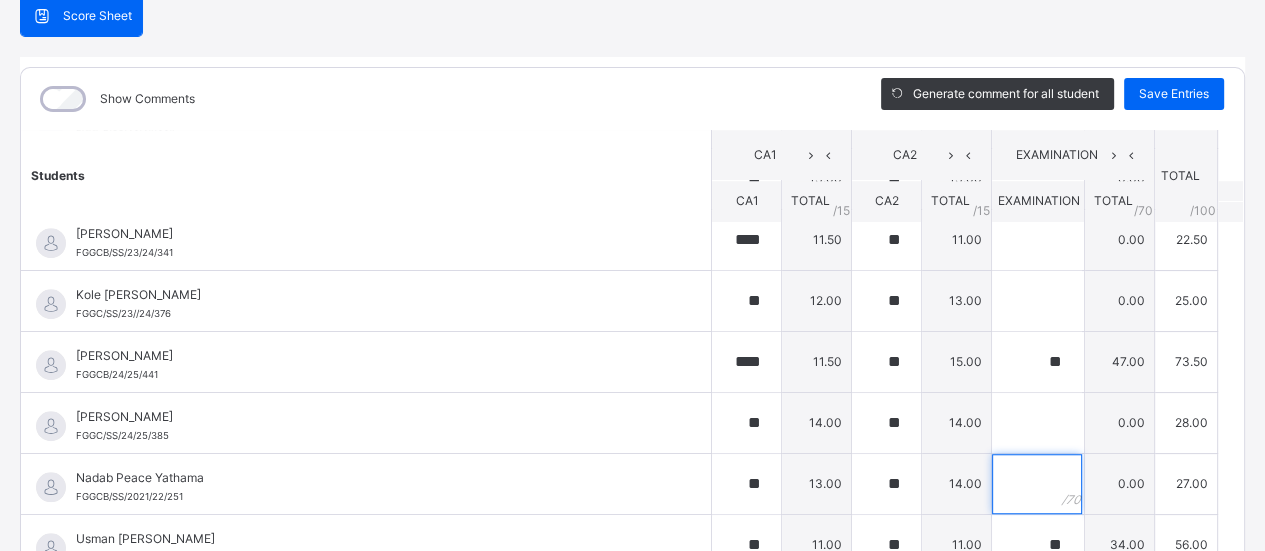 click at bounding box center [1037, 484] 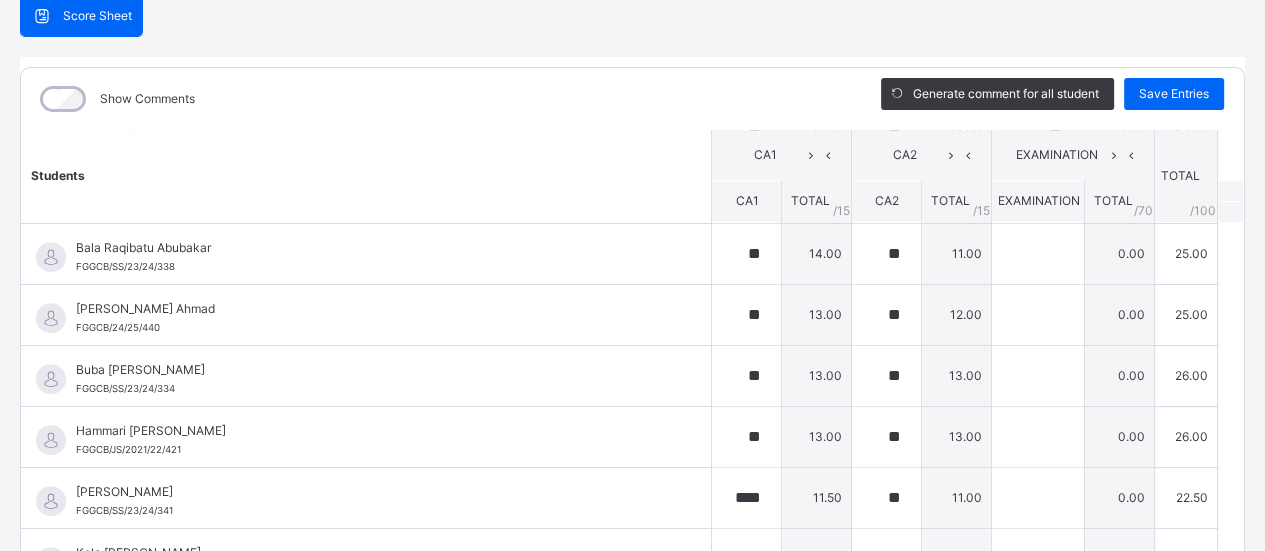 scroll, scrollTop: 1118, scrollLeft: 0, axis: vertical 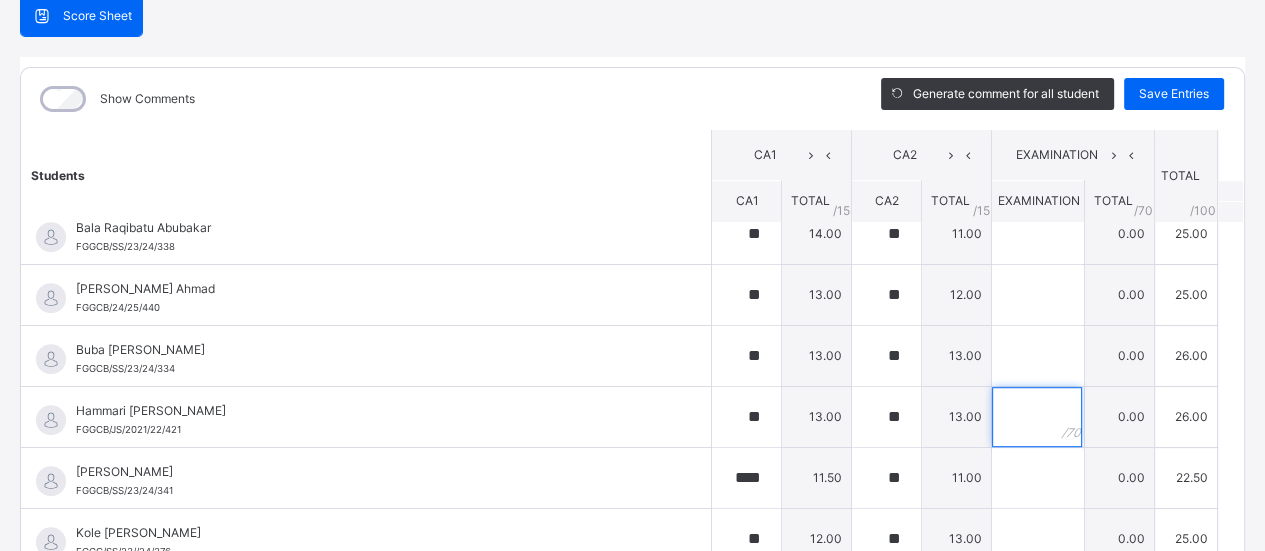 click at bounding box center [1037, 417] 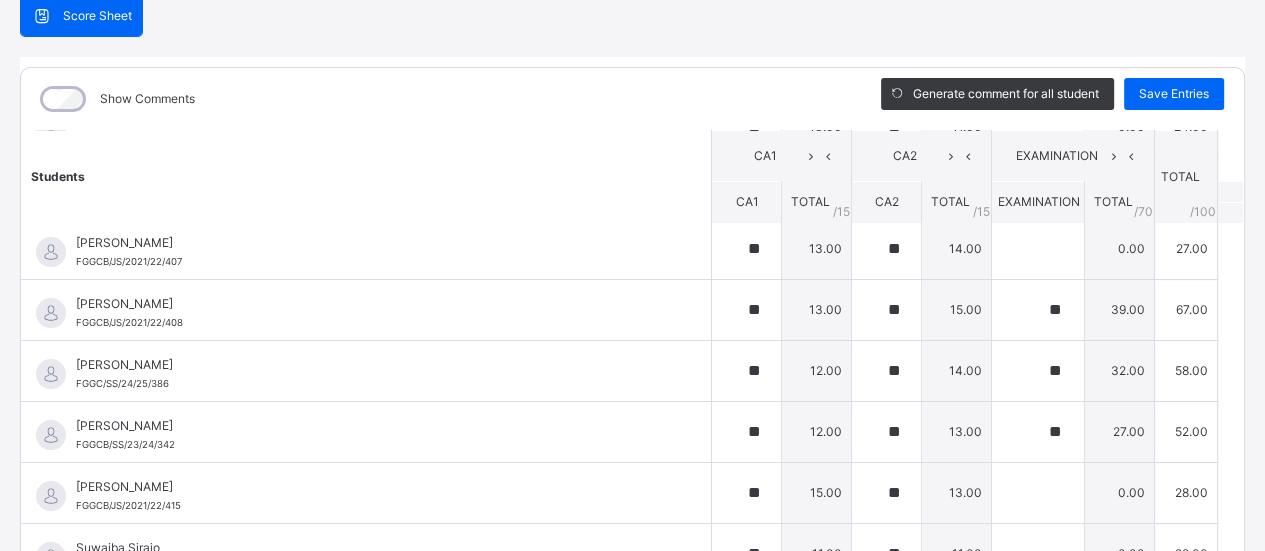 scroll, scrollTop: 188, scrollLeft: 0, axis: vertical 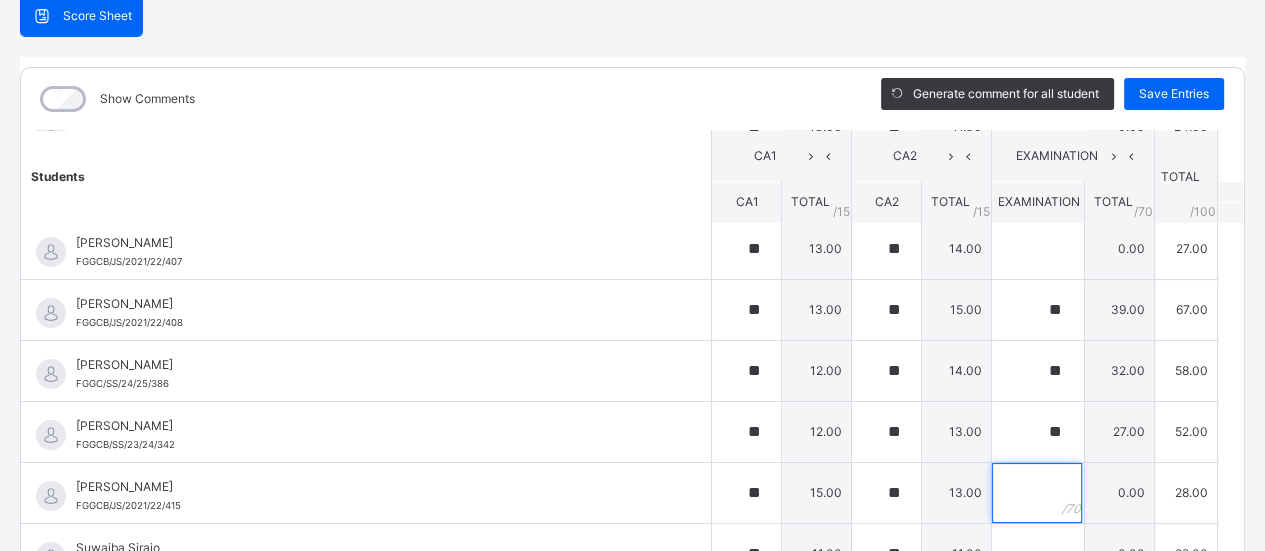 click at bounding box center (1037, 493) 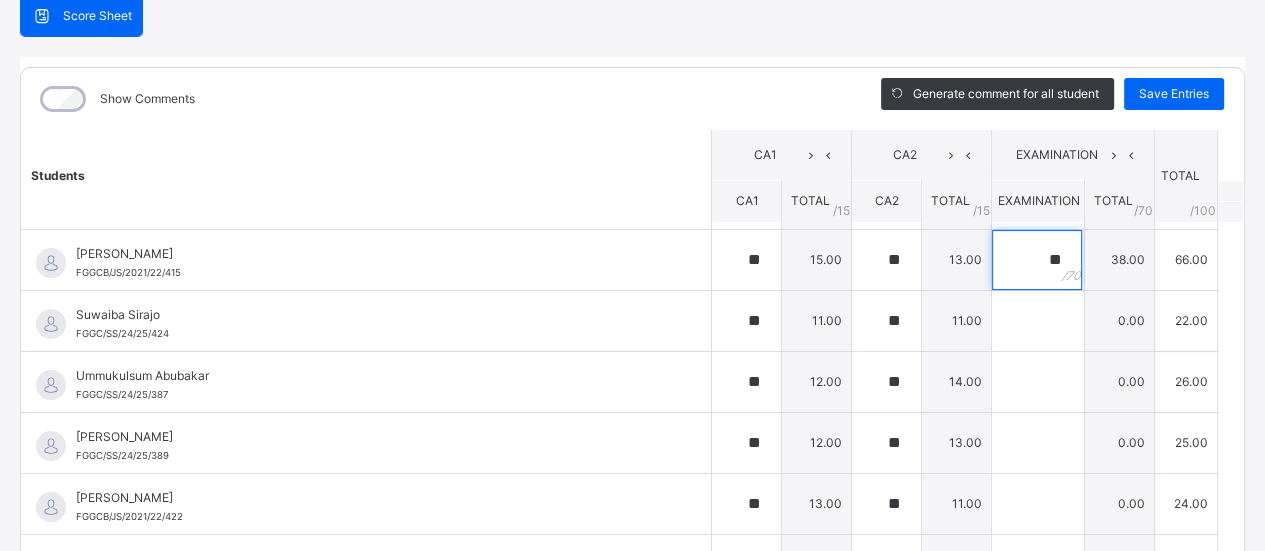 scroll, scrollTop: 418, scrollLeft: 0, axis: vertical 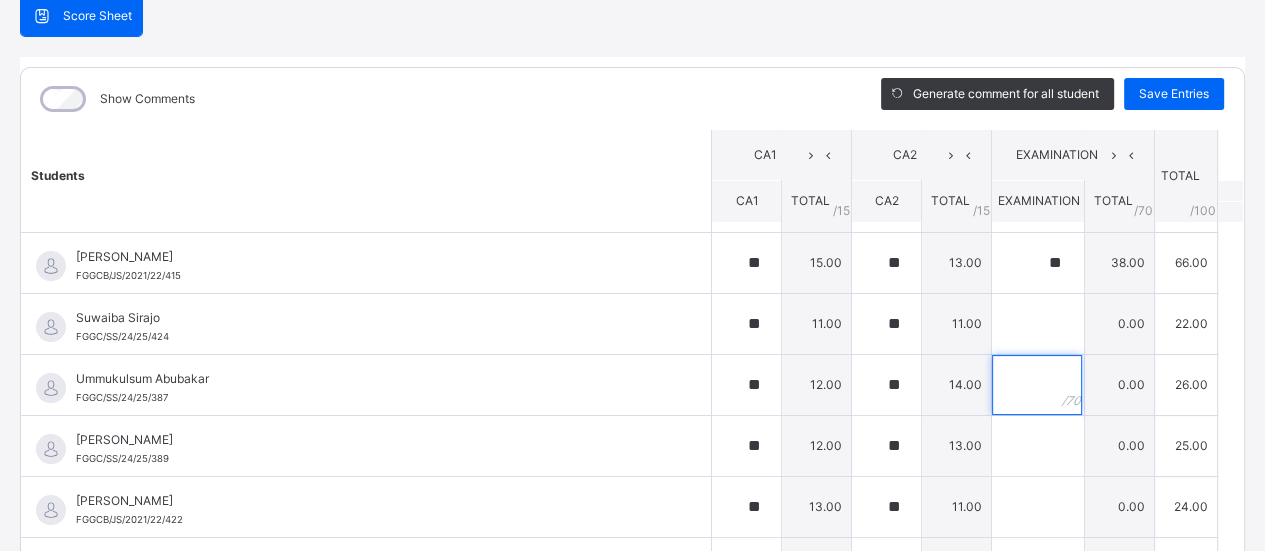 click at bounding box center (1038, 385) 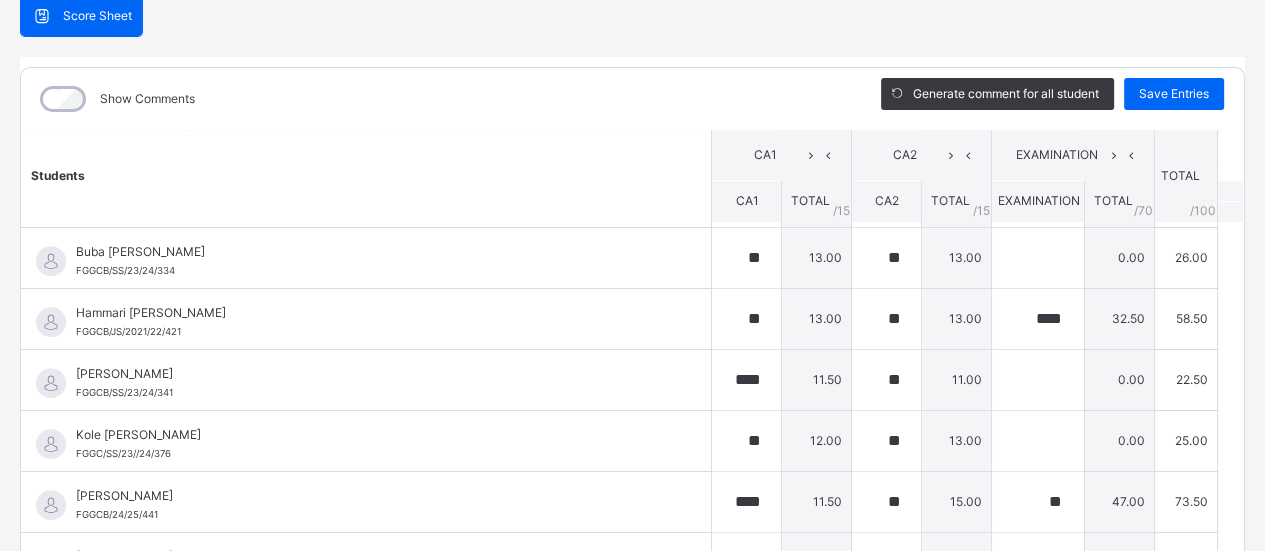 scroll, scrollTop: 1218, scrollLeft: 0, axis: vertical 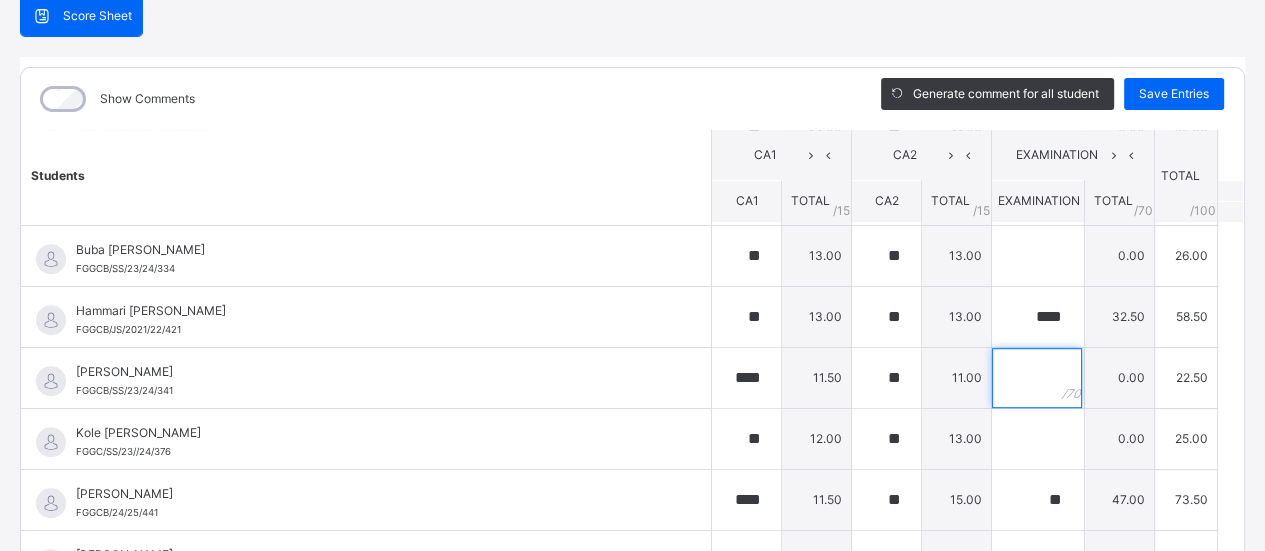 click at bounding box center (1037, 378) 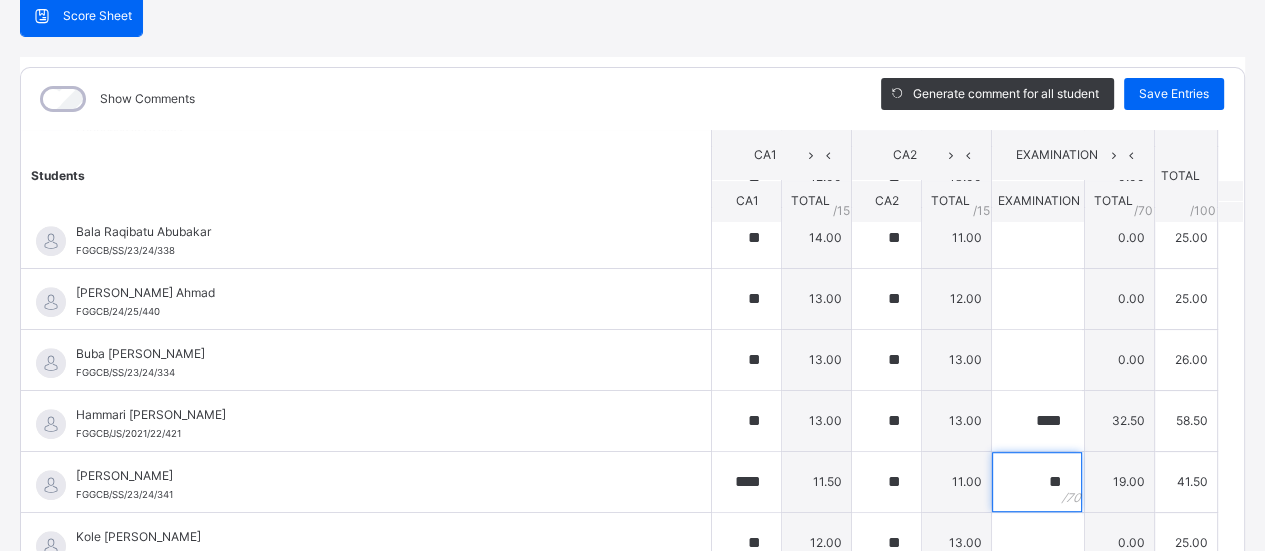 scroll, scrollTop: 1109, scrollLeft: 0, axis: vertical 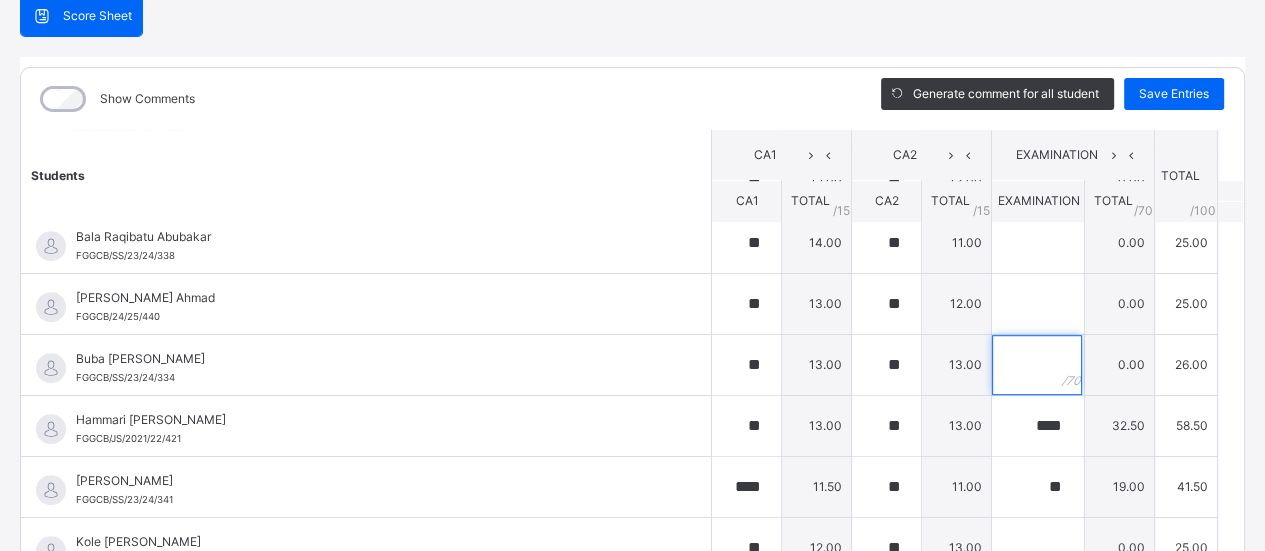 click at bounding box center (1037, 365) 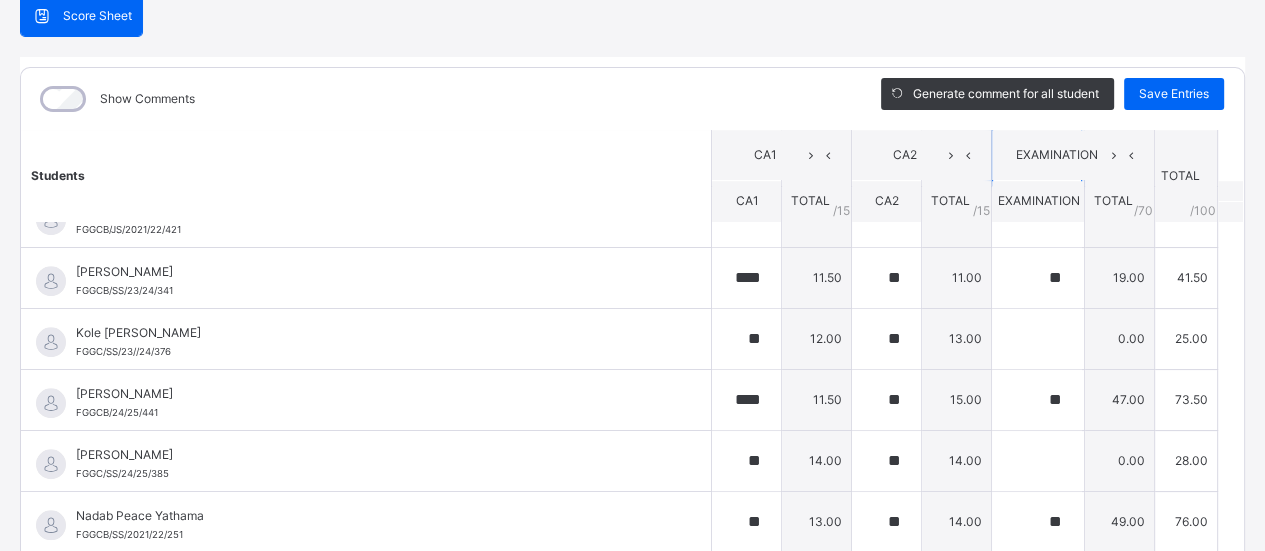 scroll, scrollTop: 1356, scrollLeft: 0, axis: vertical 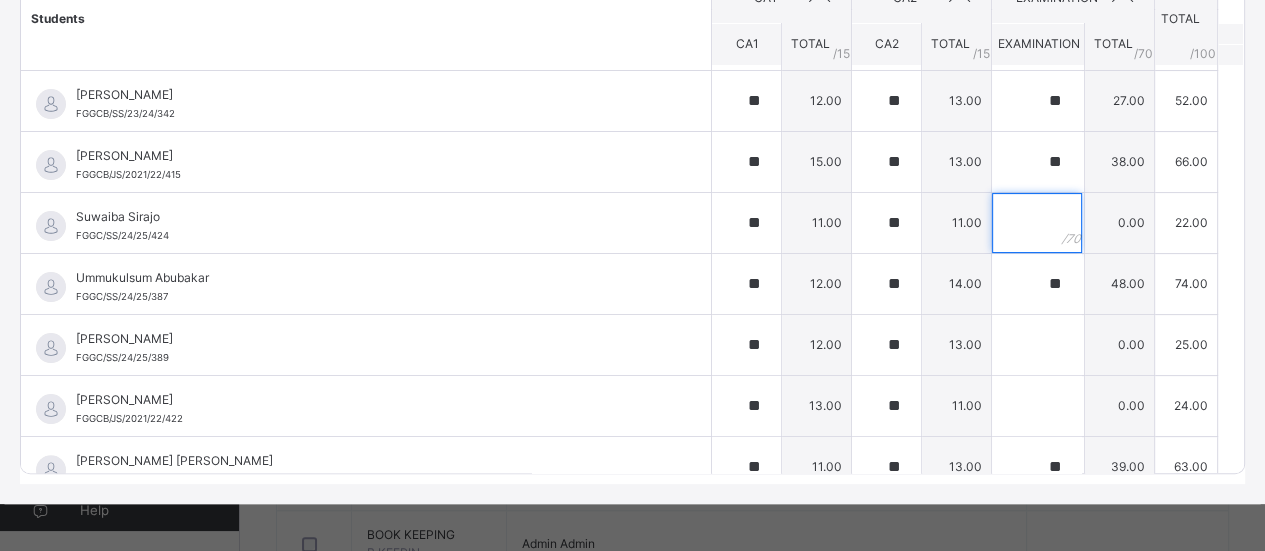 click at bounding box center (1037, 223) 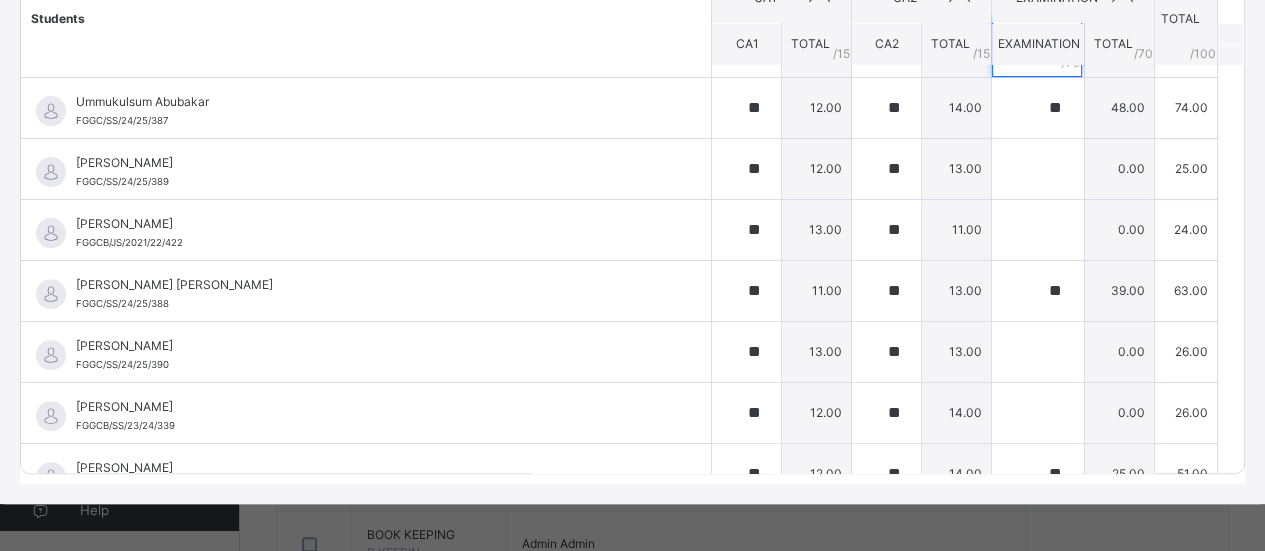scroll, scrollTop: 539, scrollLeft: 0, axis: vertical 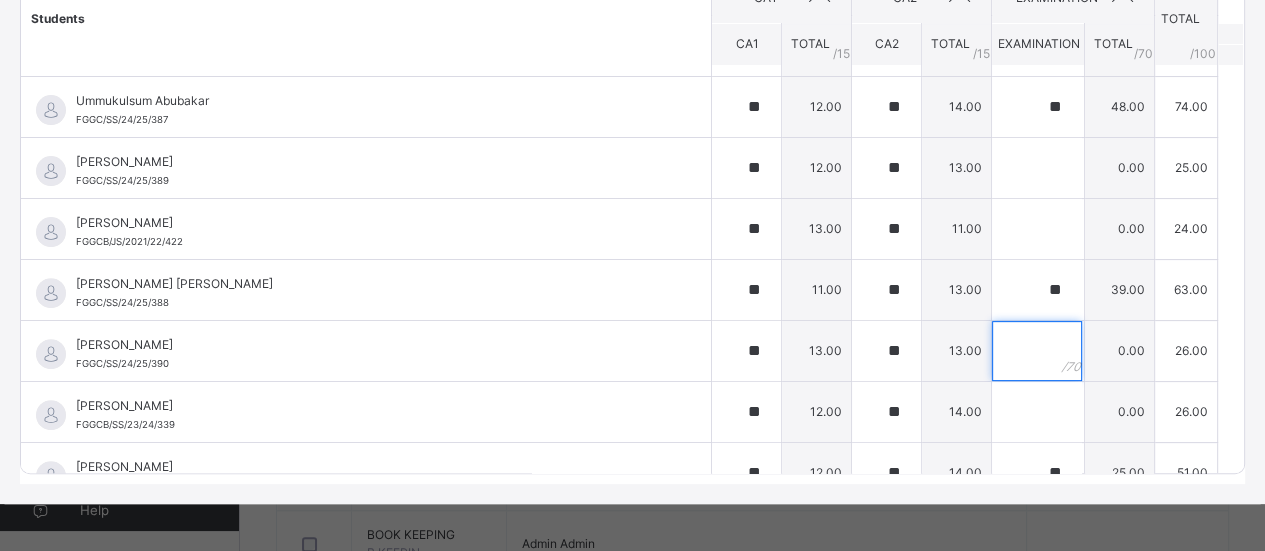 click at bounding box center (1037, 351) 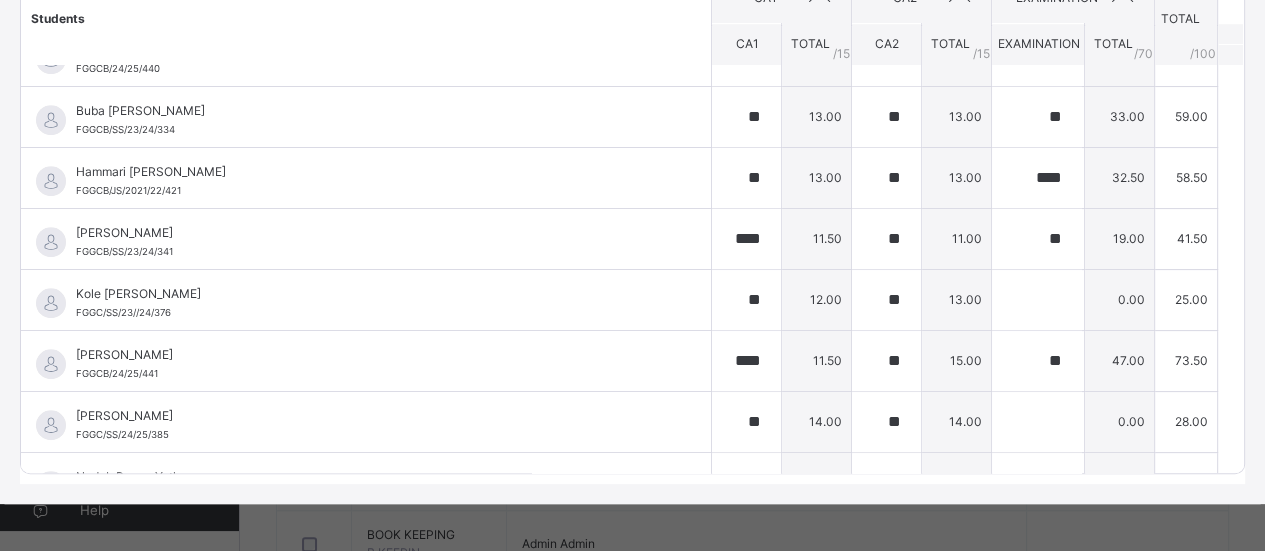 scroll, scrollTop: 1201, scrollLeft: 0, axis: vertical 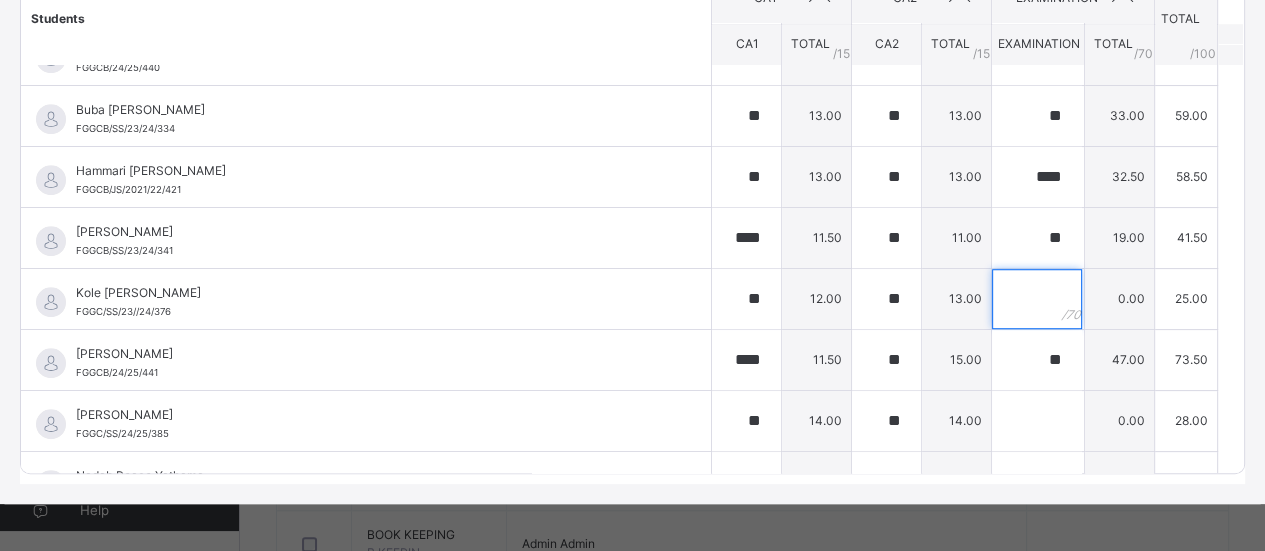 click at bounding box center [1037, 299] 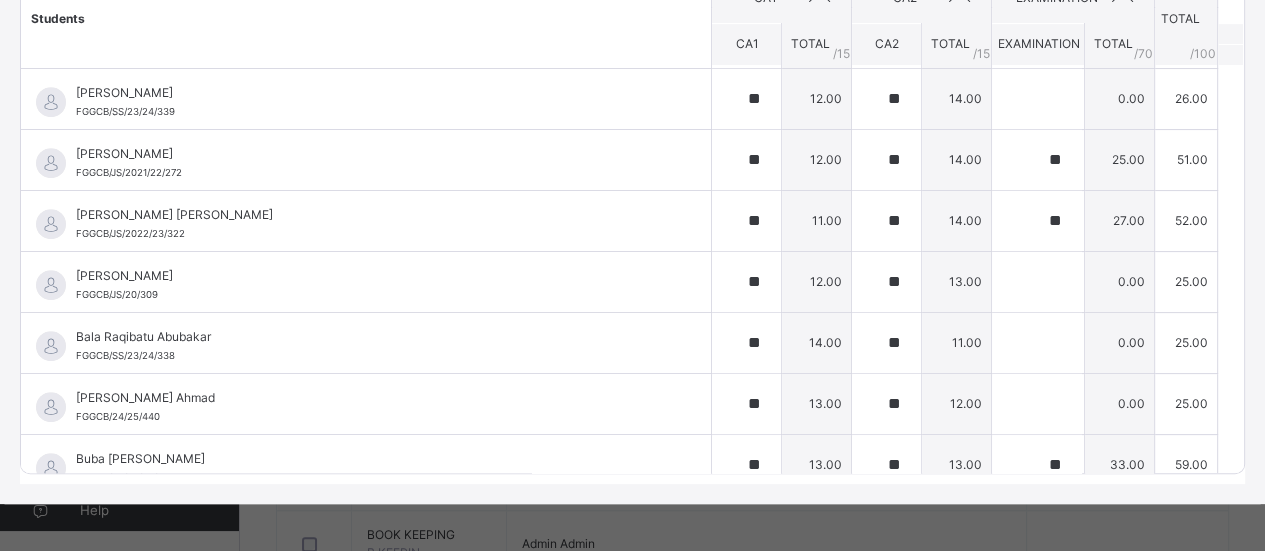 scroll, scrollTop: 846, scrollLeft: 0, axis: vertical 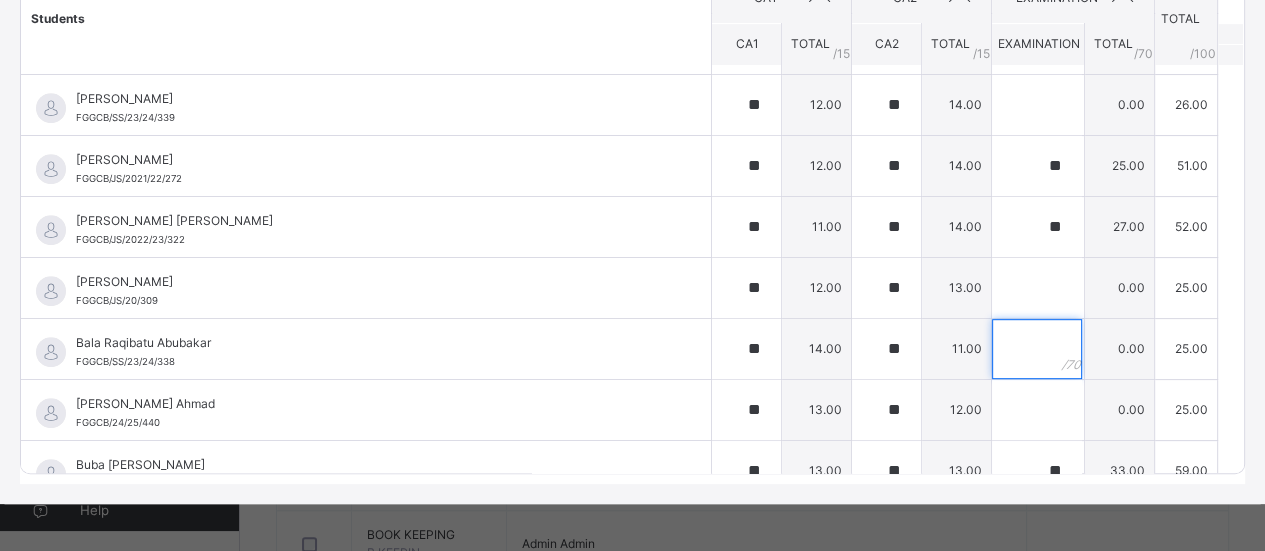 click at bounding box center (1037, 349) 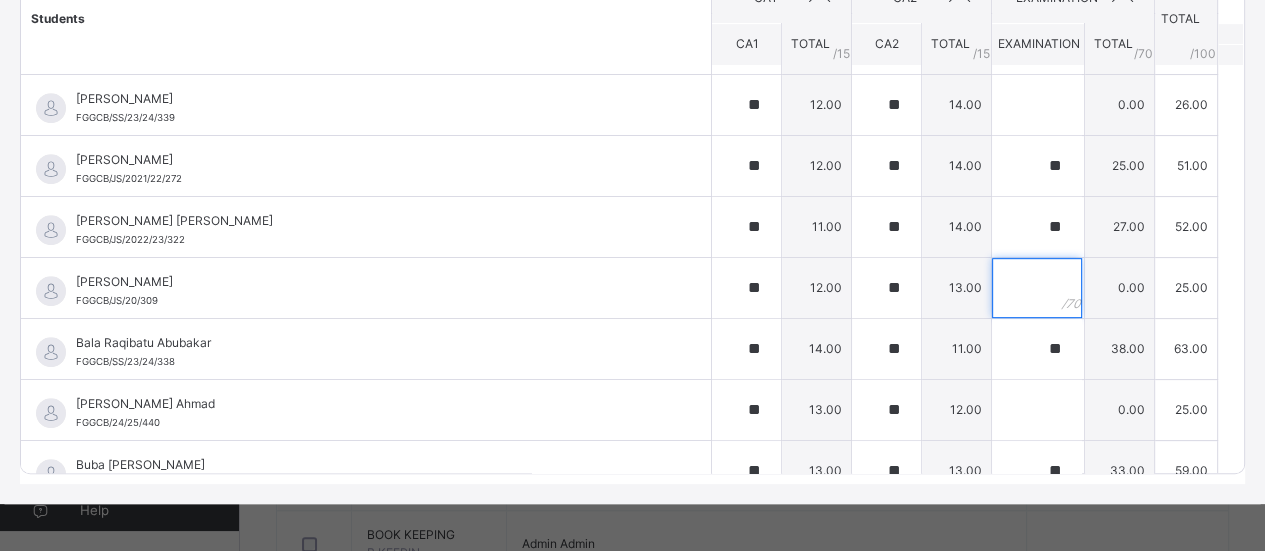 click at bounding box center (1037, 288) 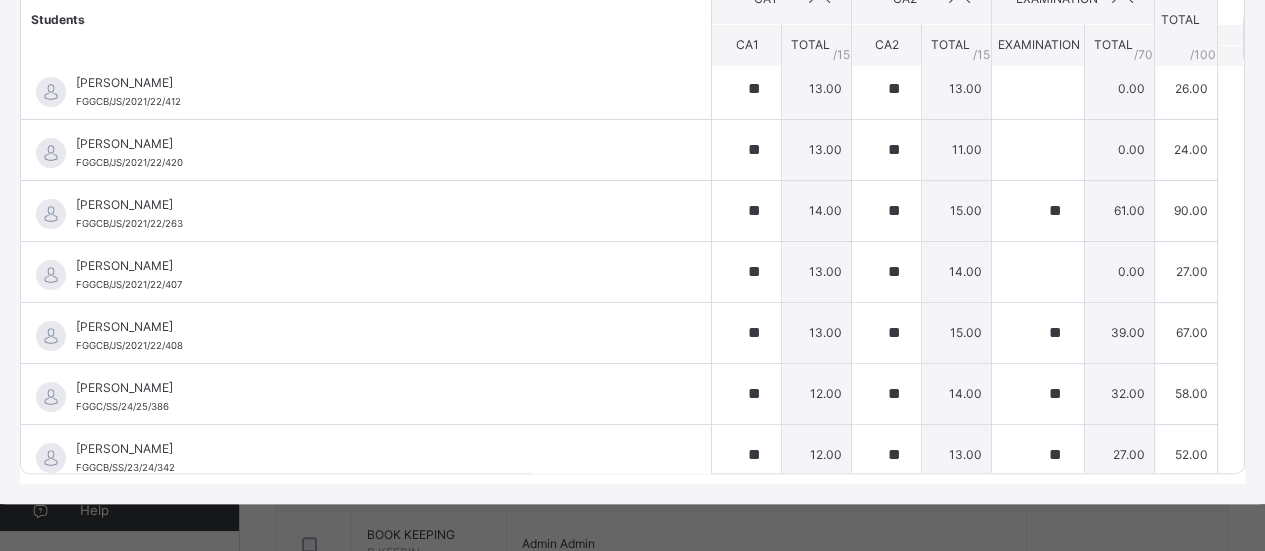 scroll, scrollTop: 0, scrollLeft: 0, axis: both 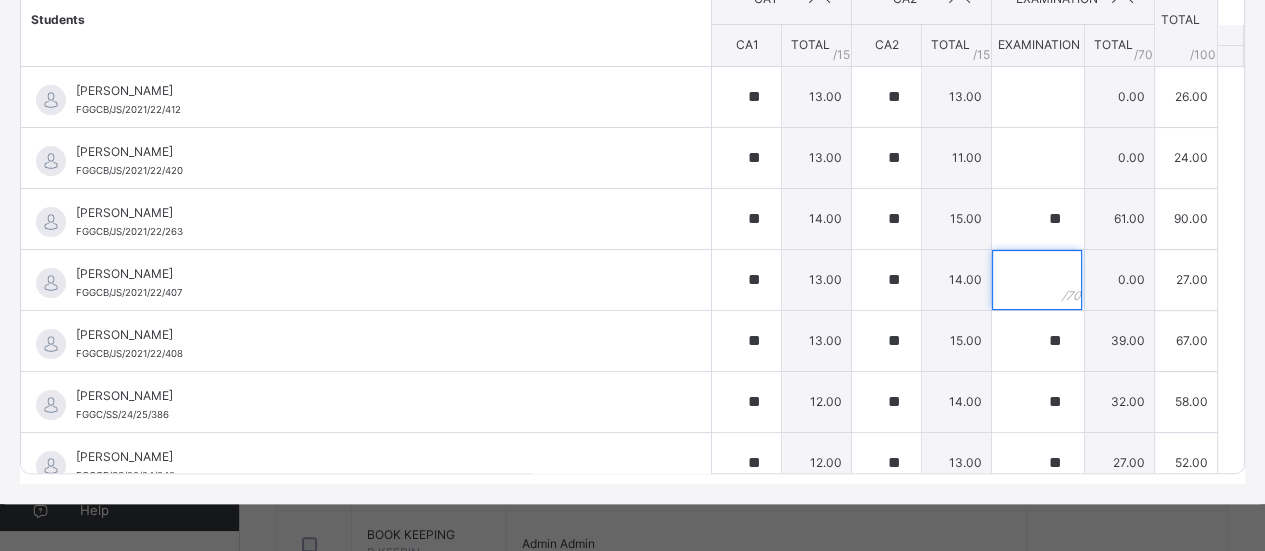 click at bounding box center (1037, 280) 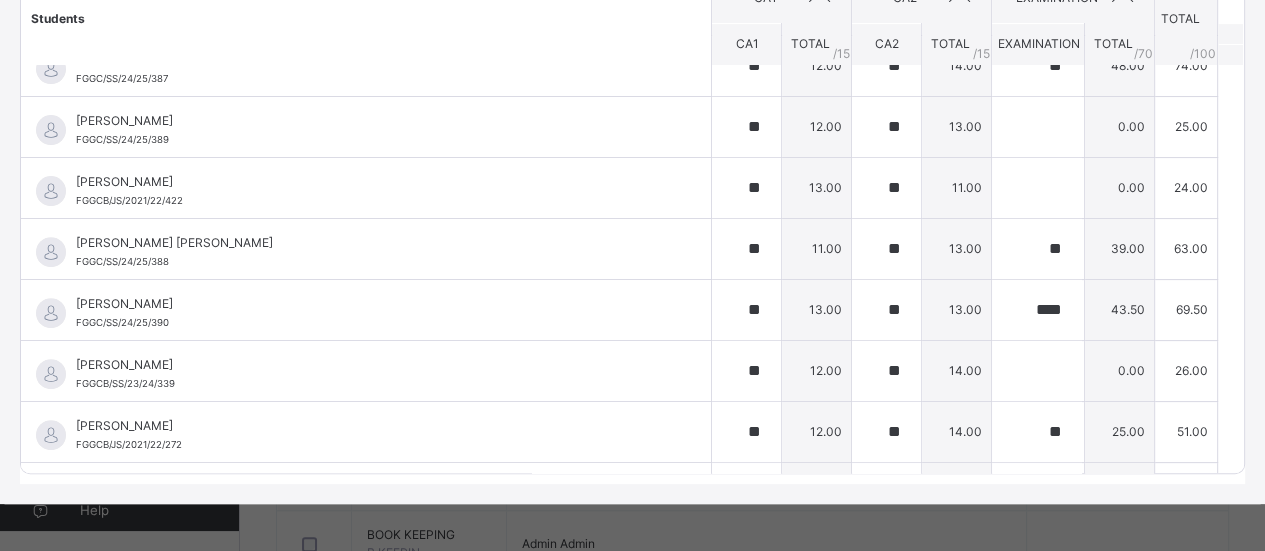 scroll, scrollTop: 613, scrollLeft: 0, axis: vertical 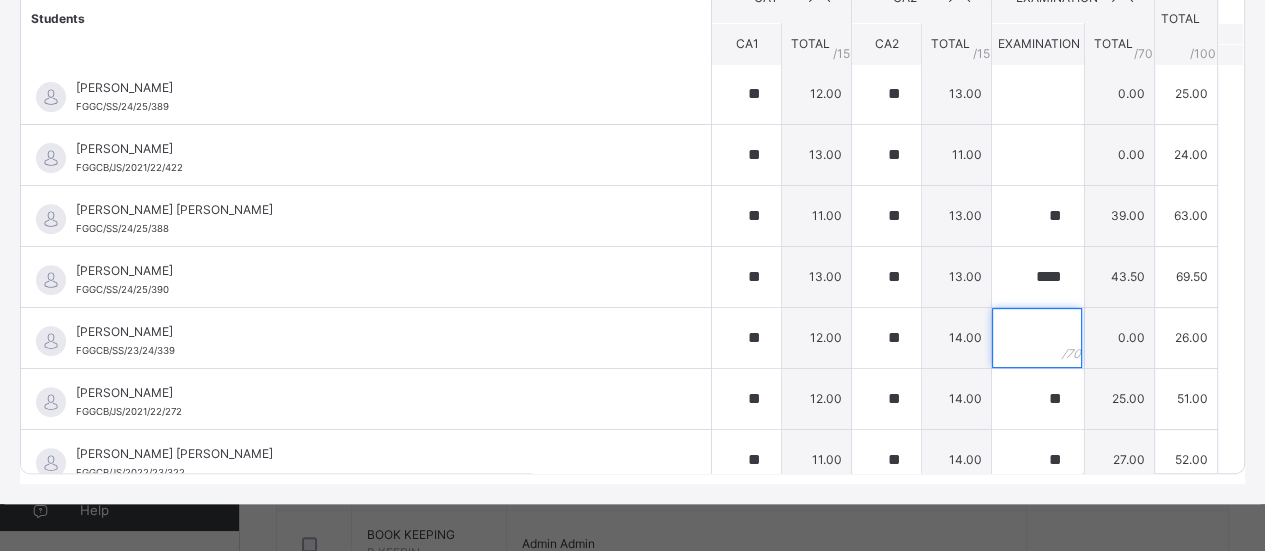click at bounding box center (1037, 338) 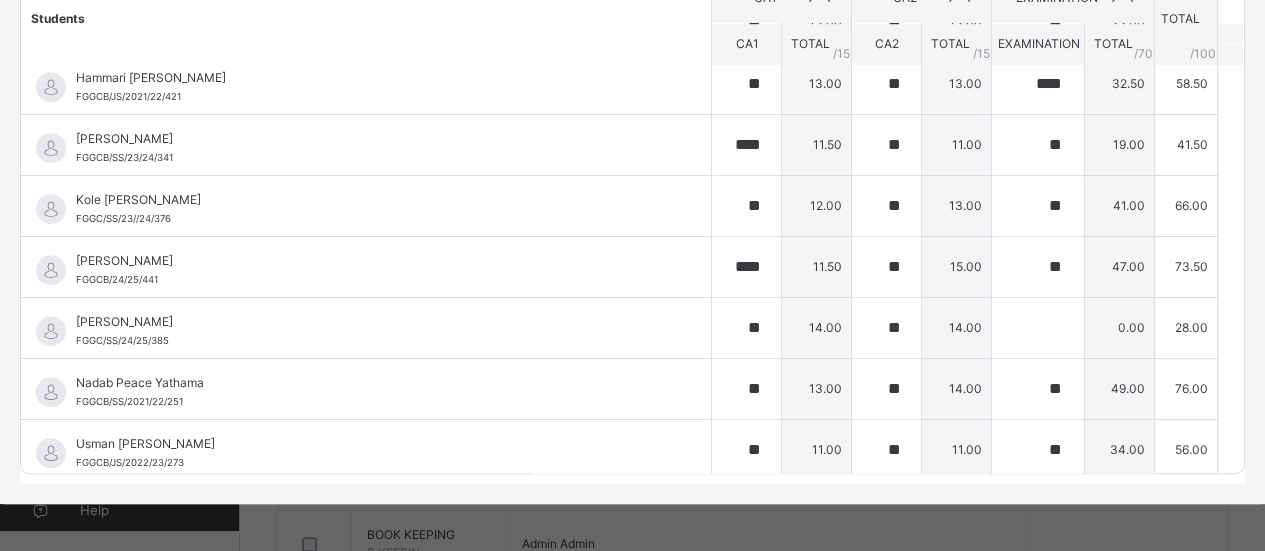 scroll, scrollTop: 1304, scrollLeft: 0, axis: vertical 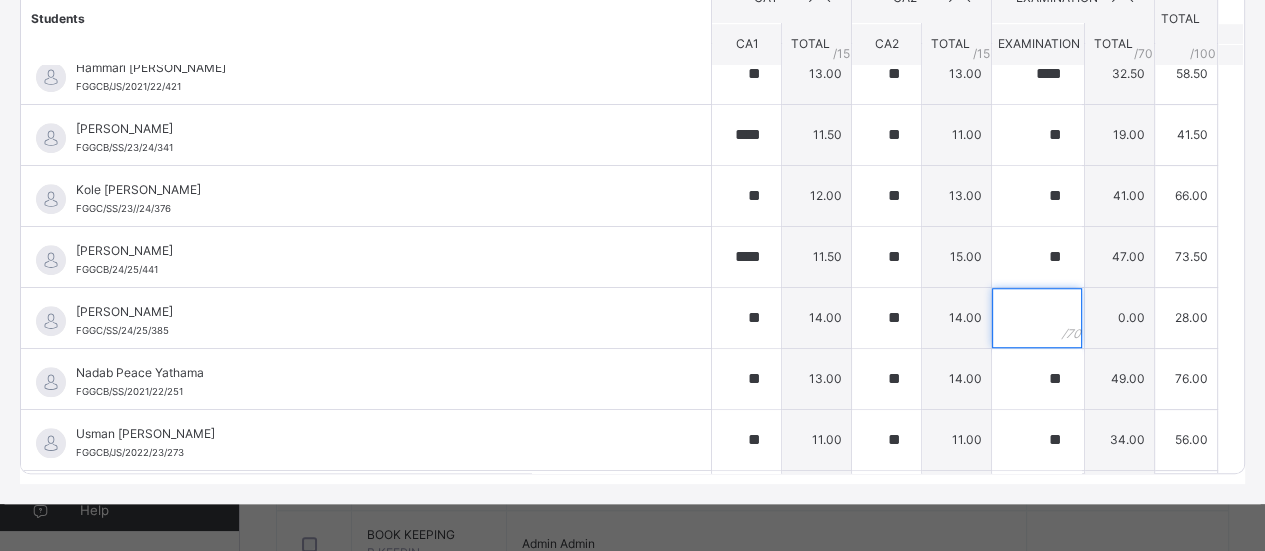 click at bounding box center [1037, 318] 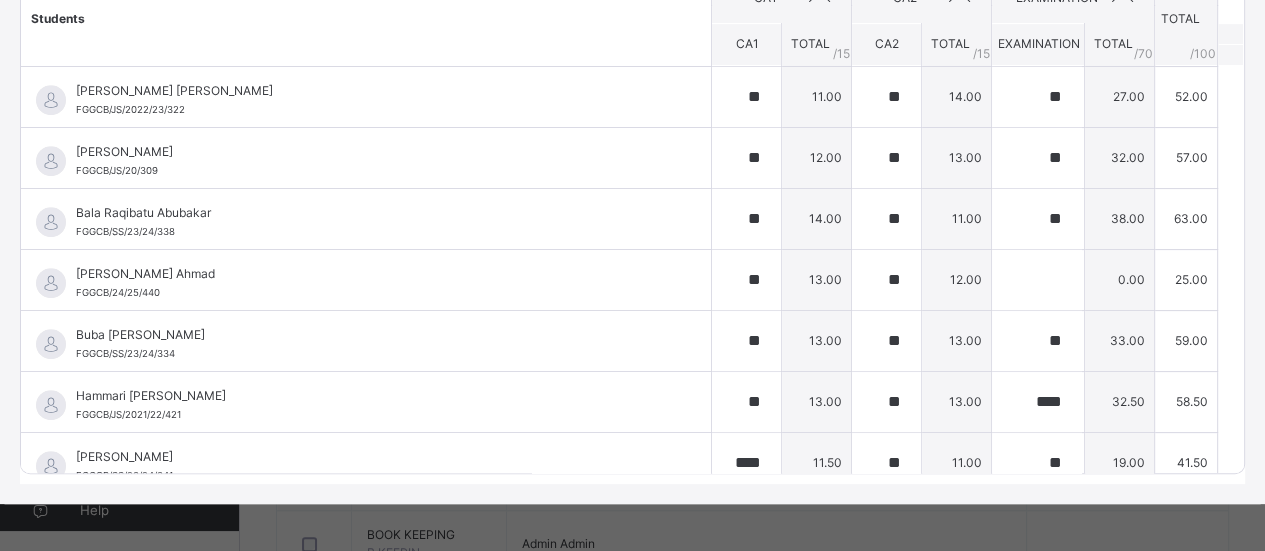 scroll, scrollTop: 976, scrollLeft: 0, axis: vertical 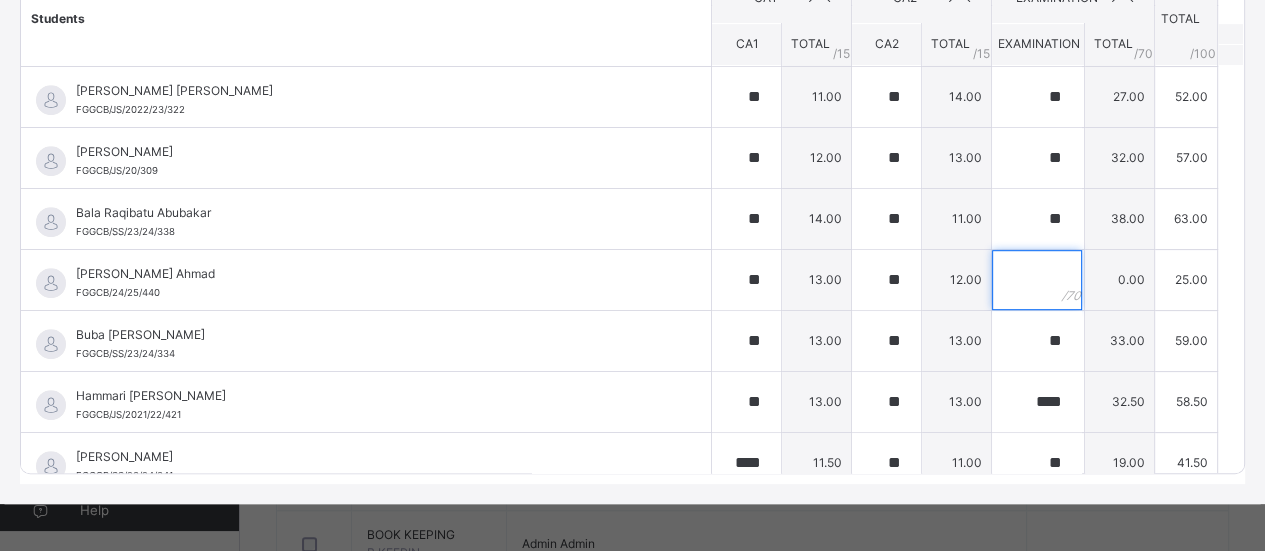 click at bounding box center (1037, 280) 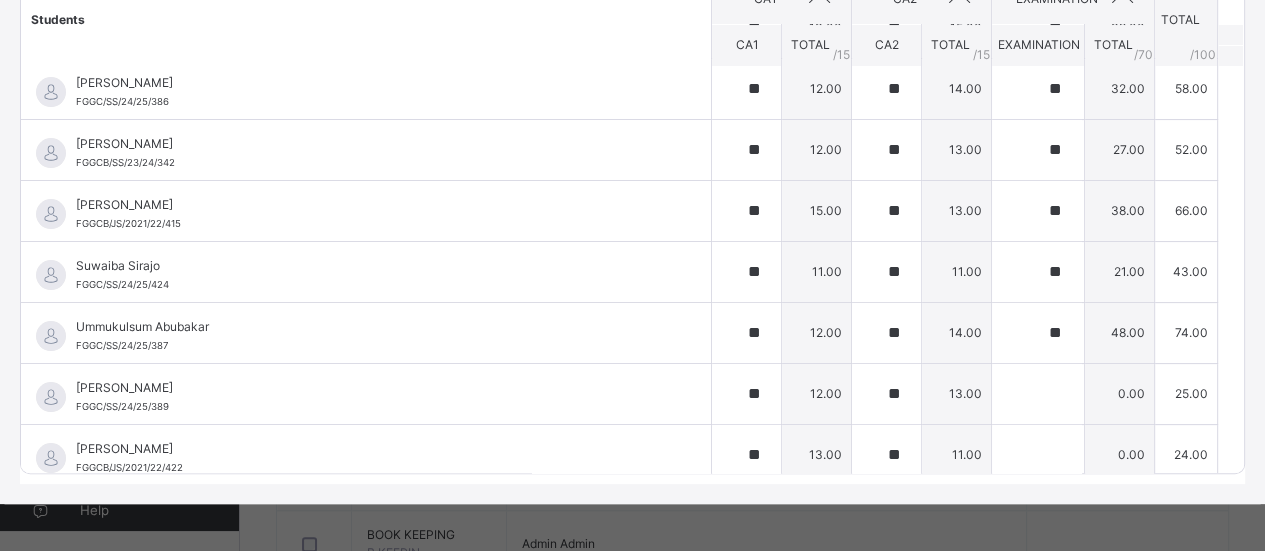 scroll, scrollTop: 390, scrollLeft: 0, axis: vertical 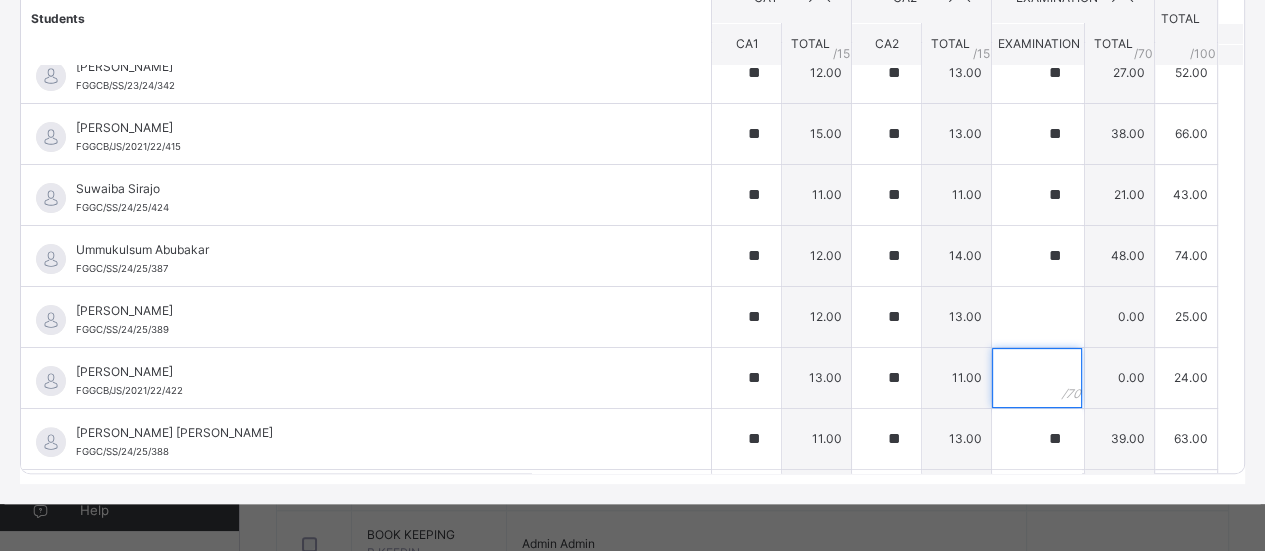 click at bounding box center (1038, 378) 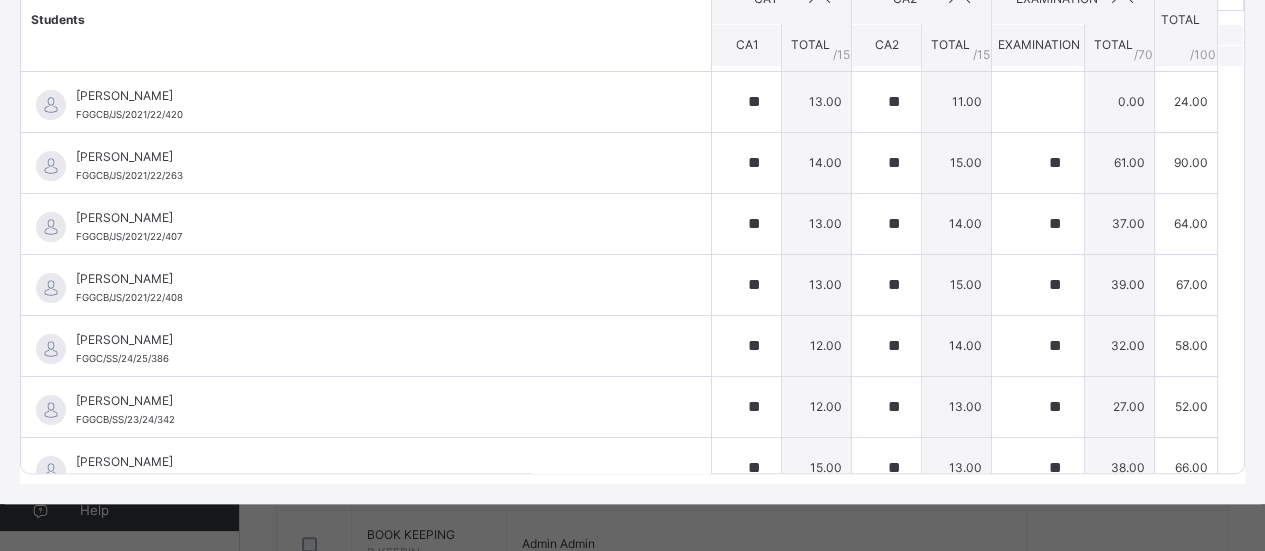 scroll, scrollTop: 0, scrollLeft: 0, axis: both 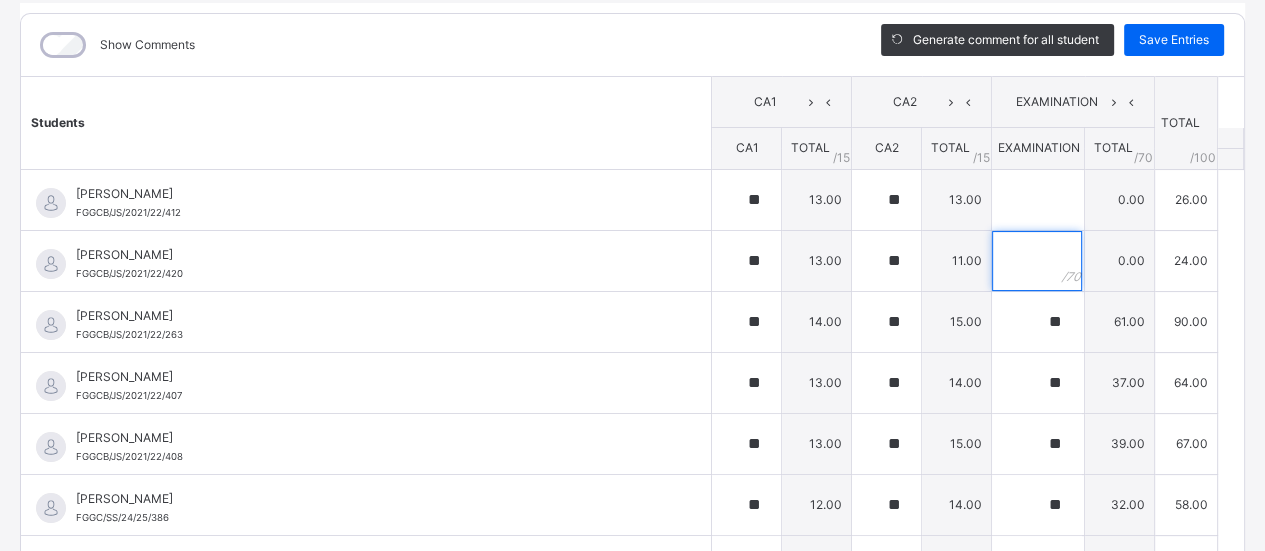 click at bounding box center (1037, 261) 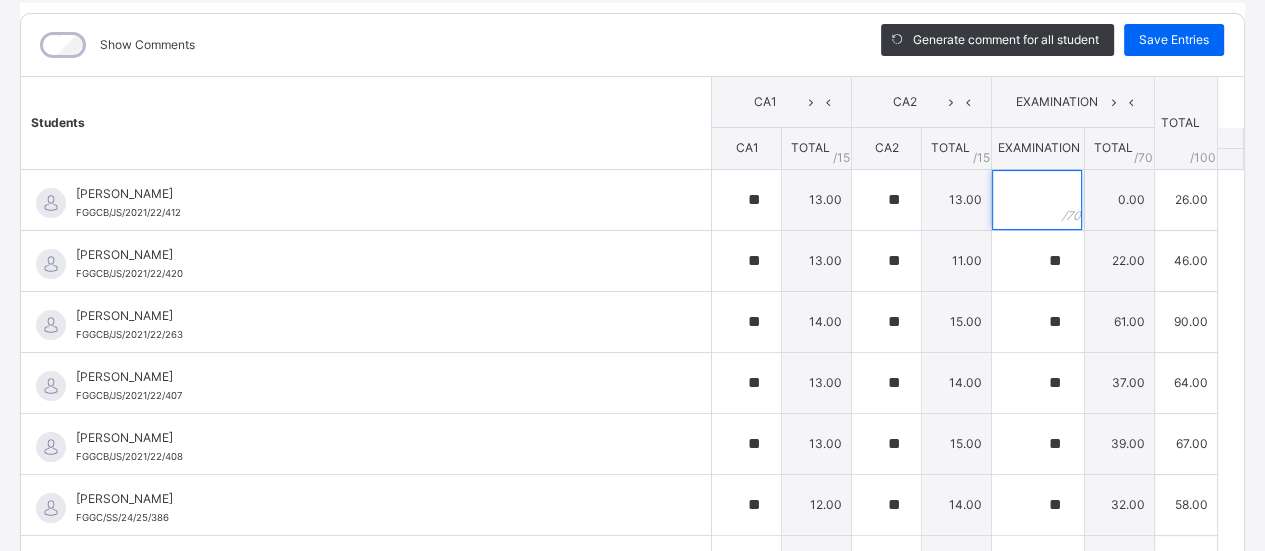 click at bounding box center (1037, 200) 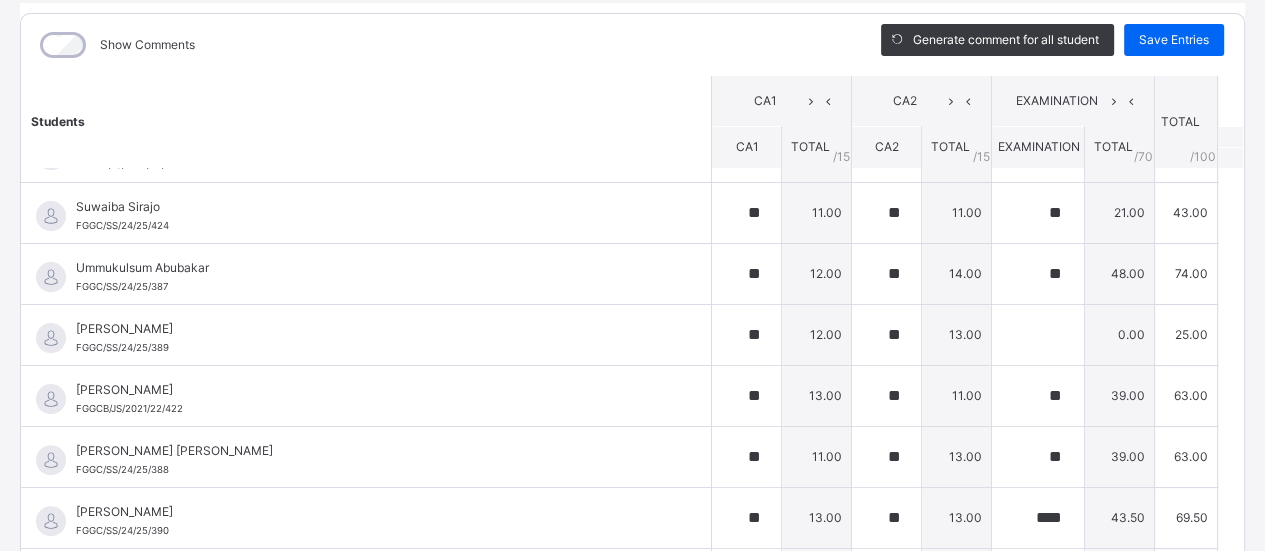 scroll, scrollTop: 482, scrollLeft: 0, axis: vertical 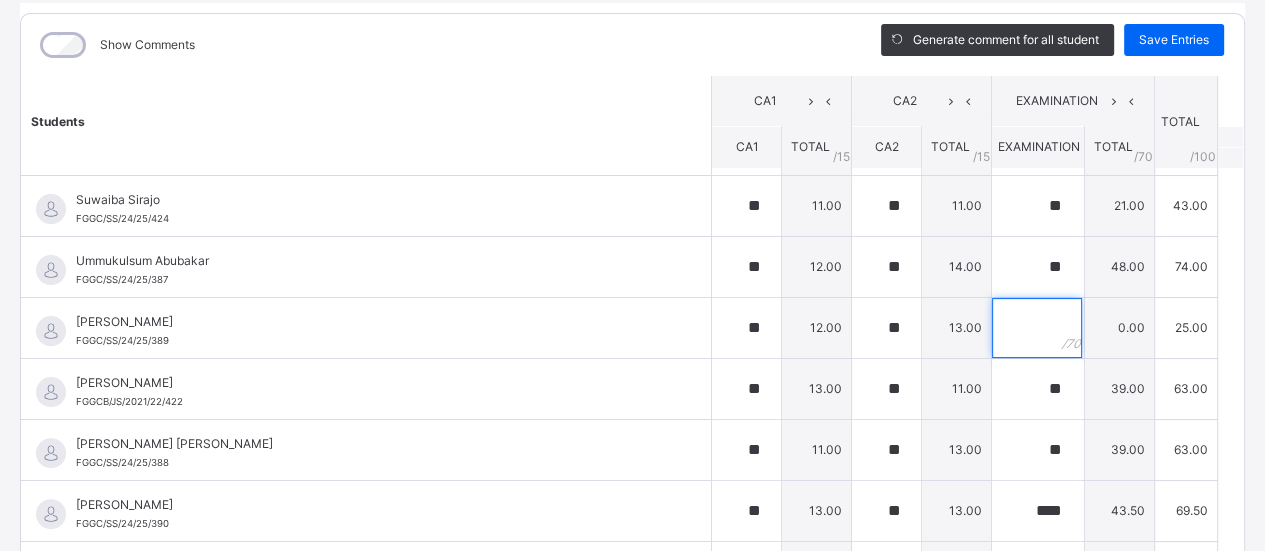click at bounding box center (1038, 328) 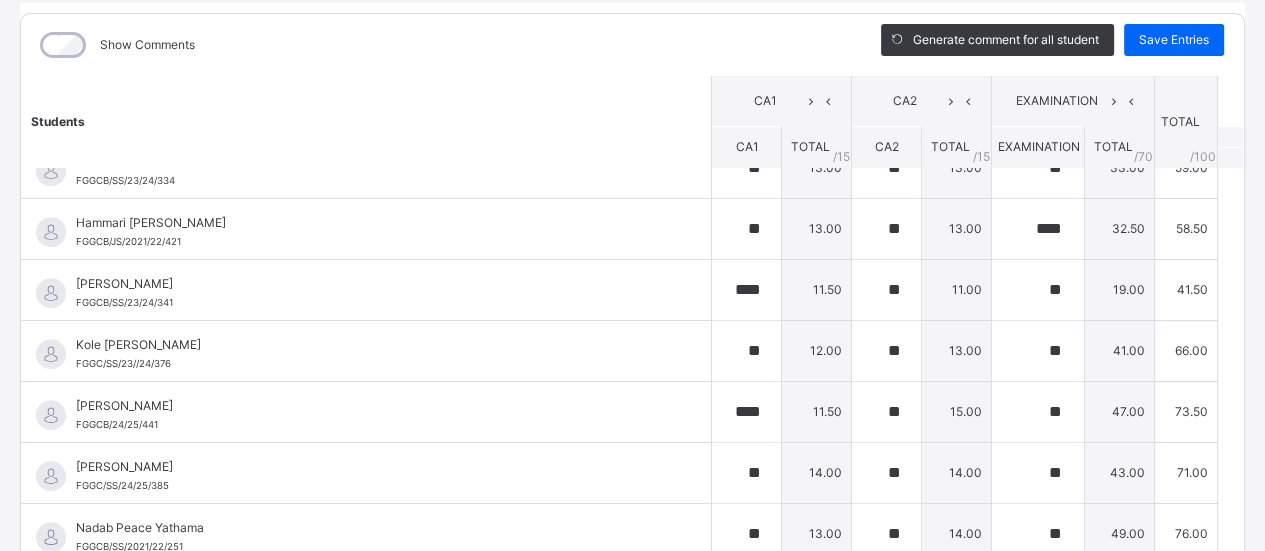 scroll, scrollTop: 1356, scrollLeft: 0, axis: vertical 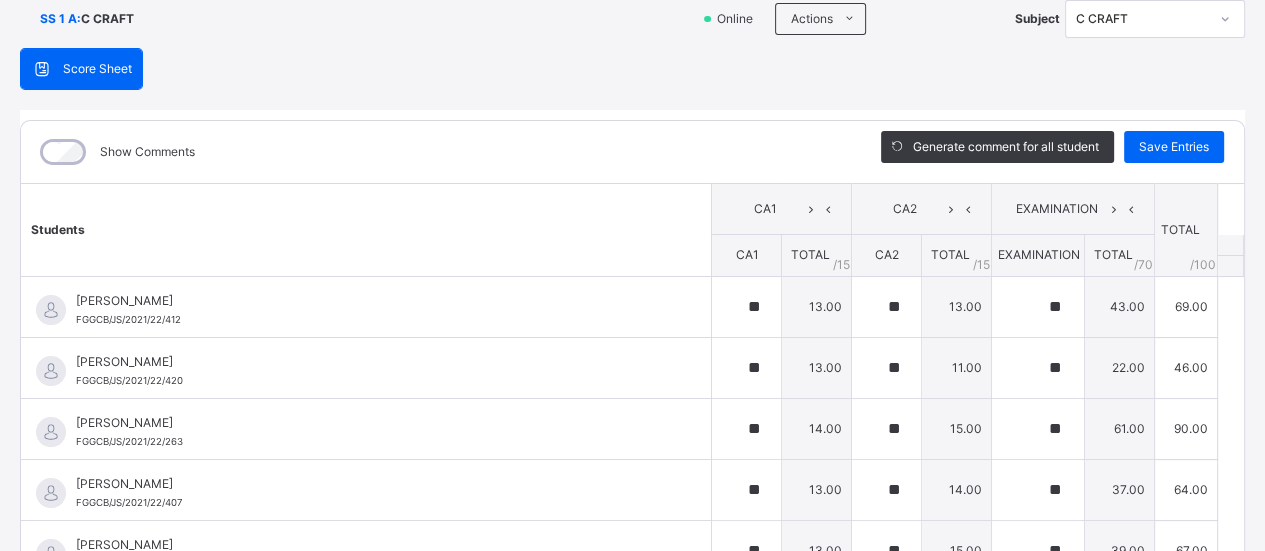 click on "Save Entries" at bounding box center (1174, 147) 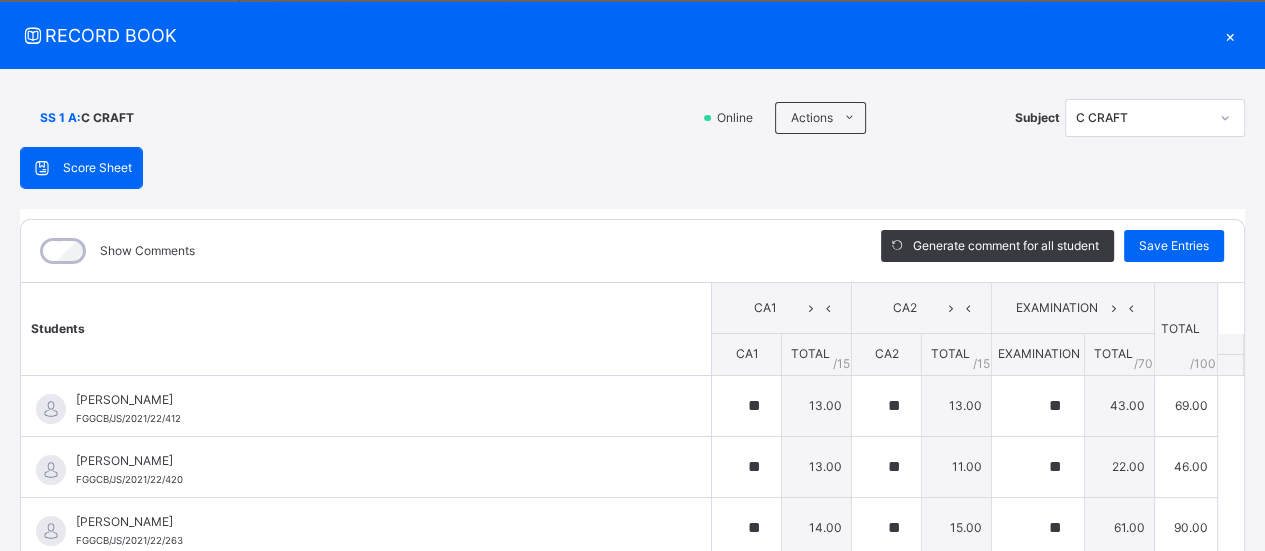 scroll, scrollTop: 0, scrollLeft: 0, axis: both 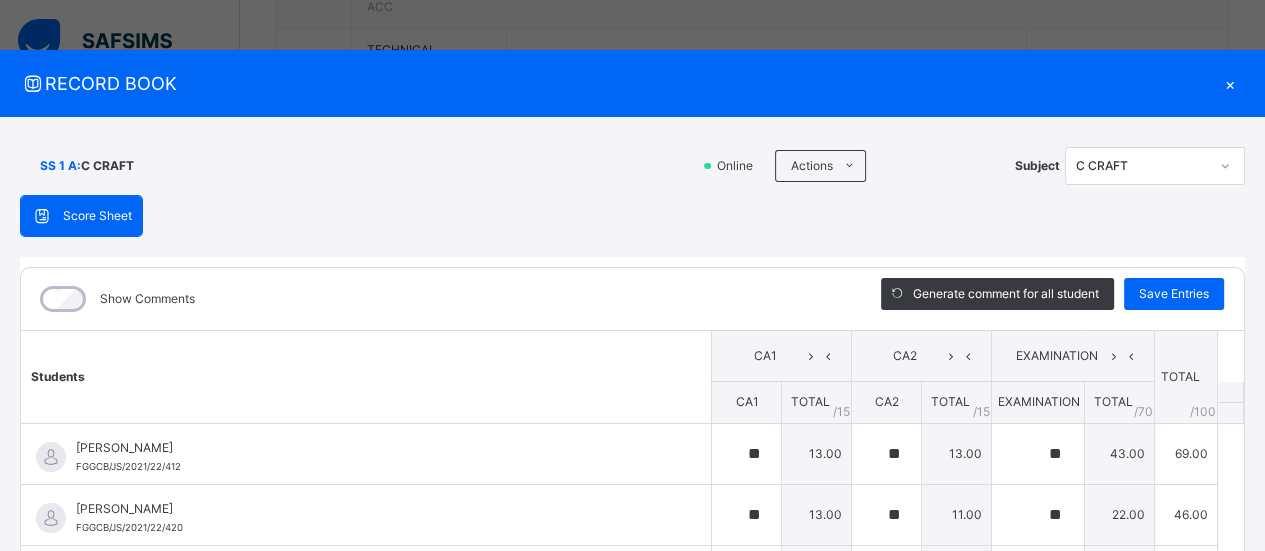 click on "×" at bounding box center (1230, 83) 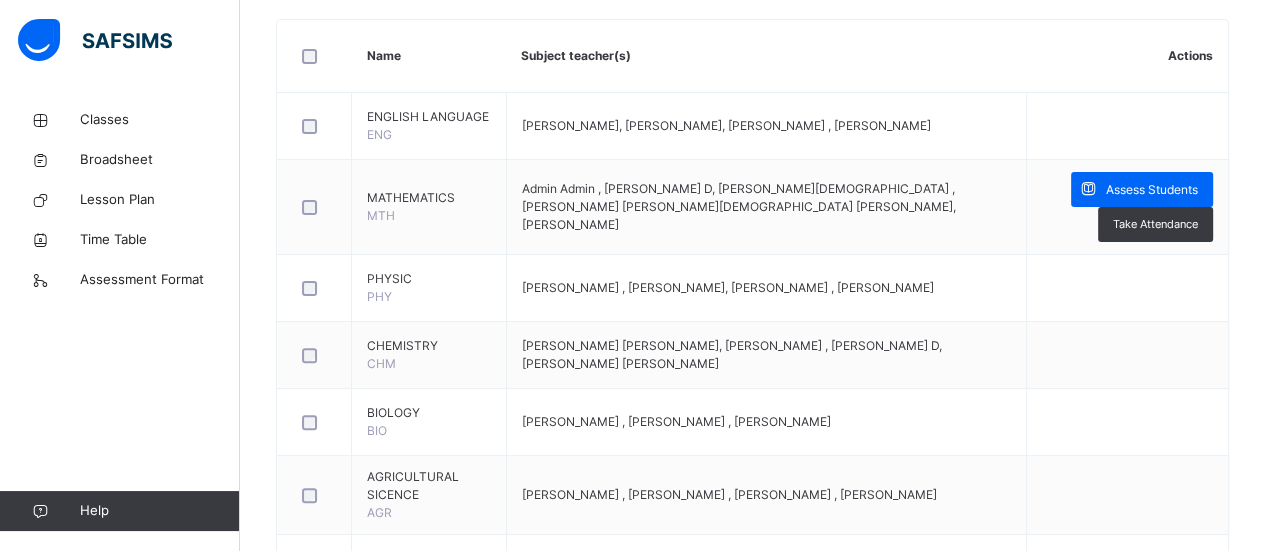 scroll, scrollTop: 0, scrollLeft: 0, axis: both 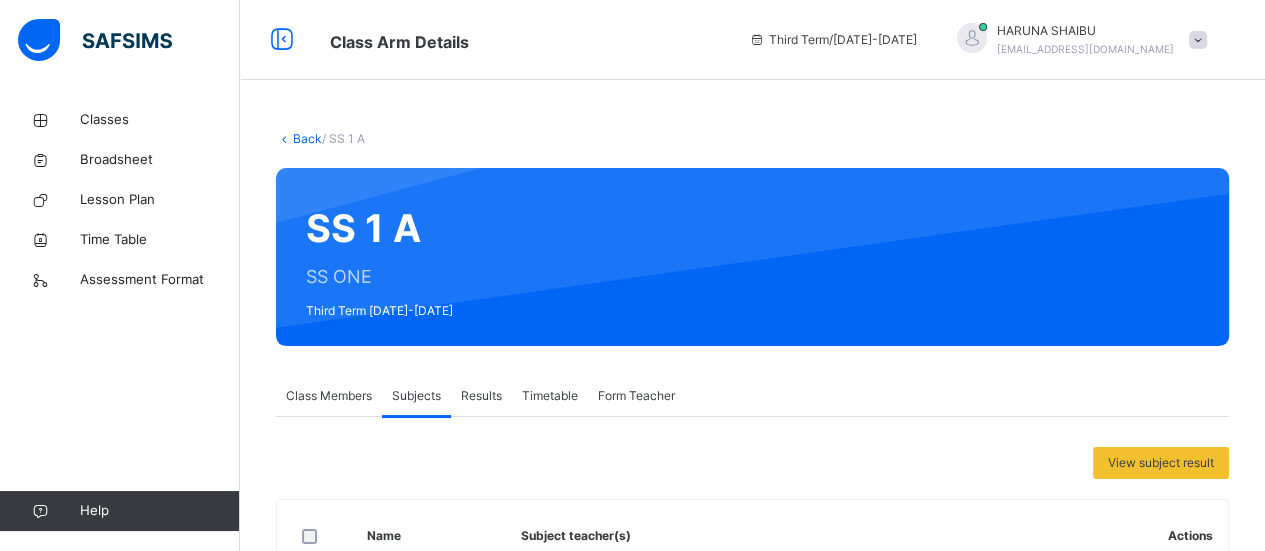 click at bounding box center (1198, 40) 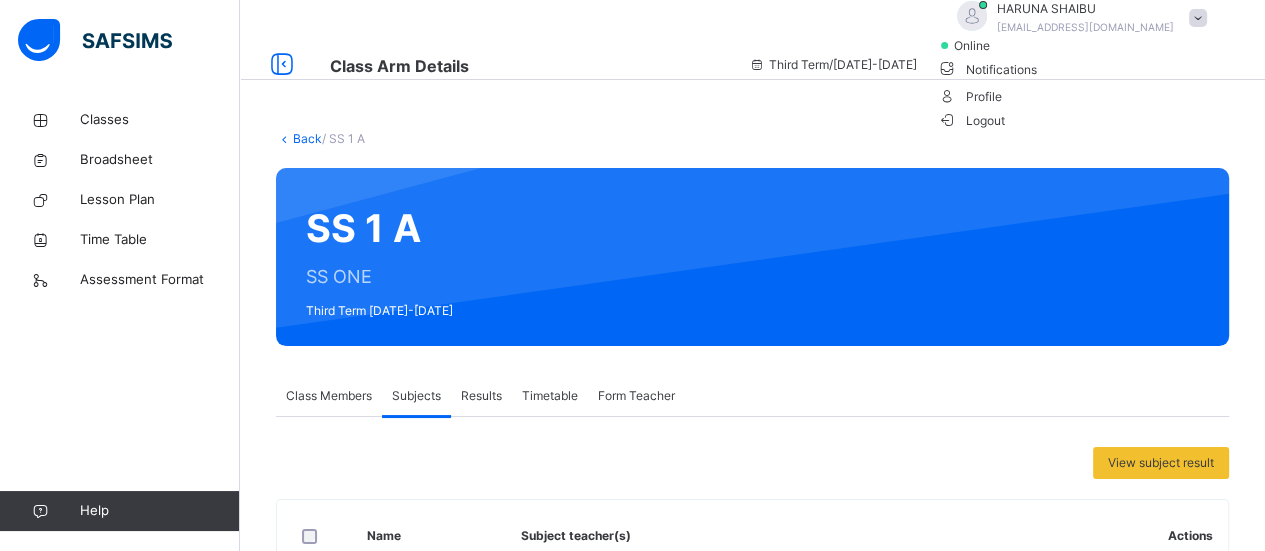 click on "Logout" at bounding box center (971, 120) 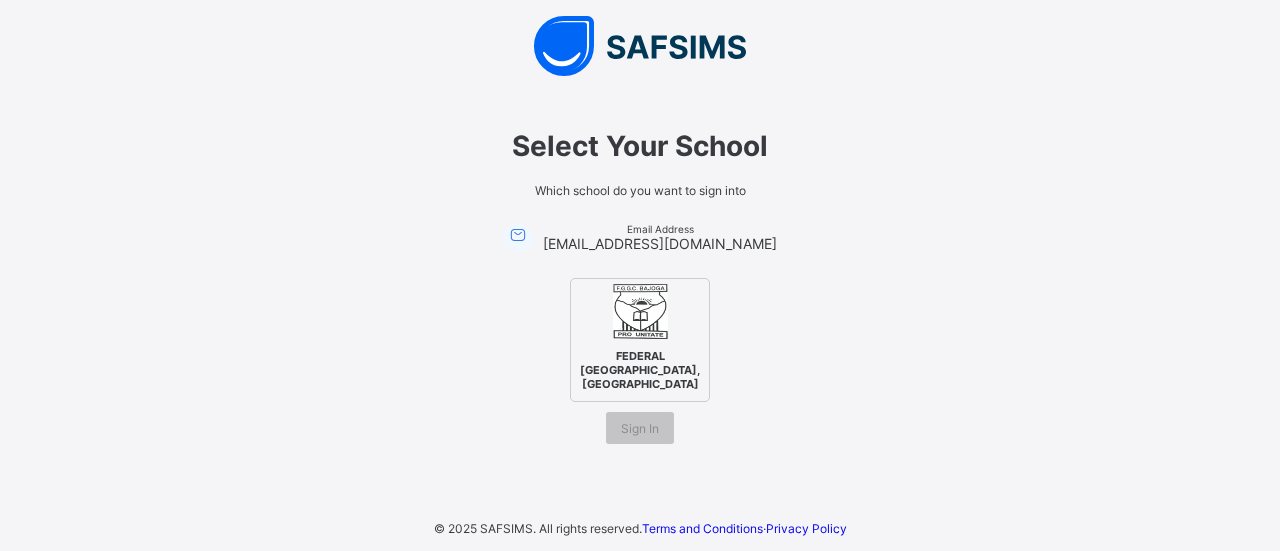 scroll, scrollTop: 0, scrollLeft: 0, axis: both 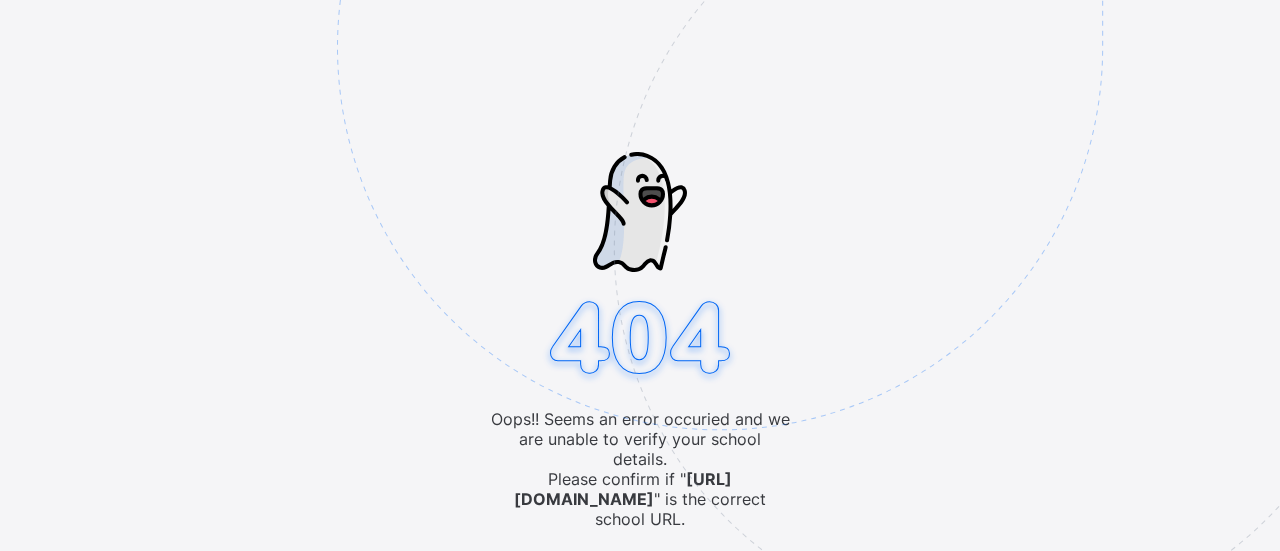click on "Go to Login" at bounding box center [632, 574] 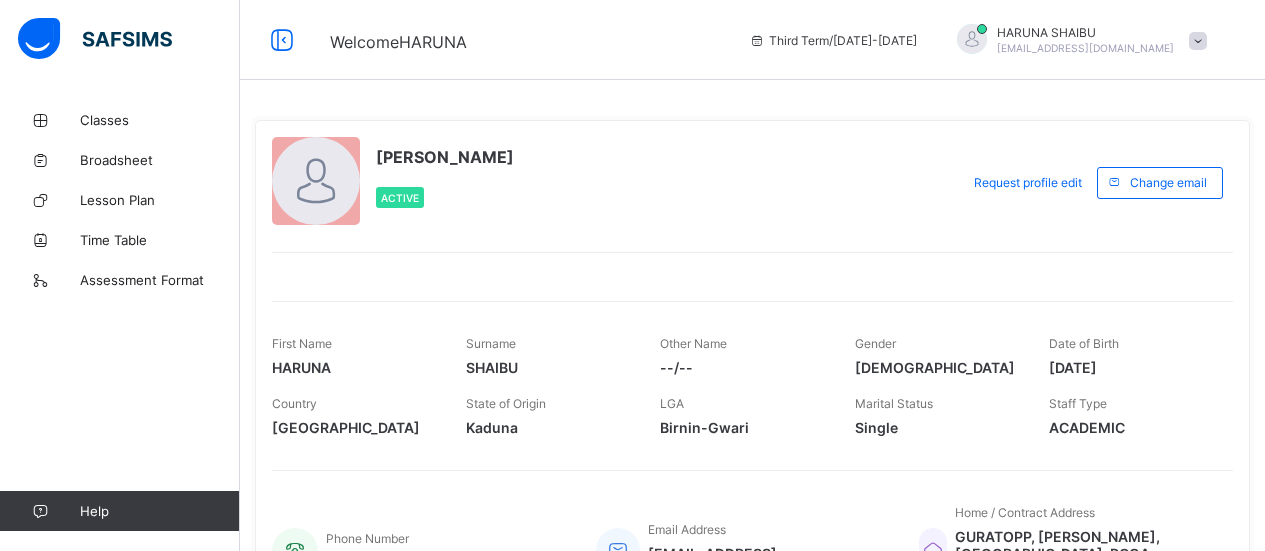 scroll, scrollTop: 0, scrollLeft: 0, axis: both 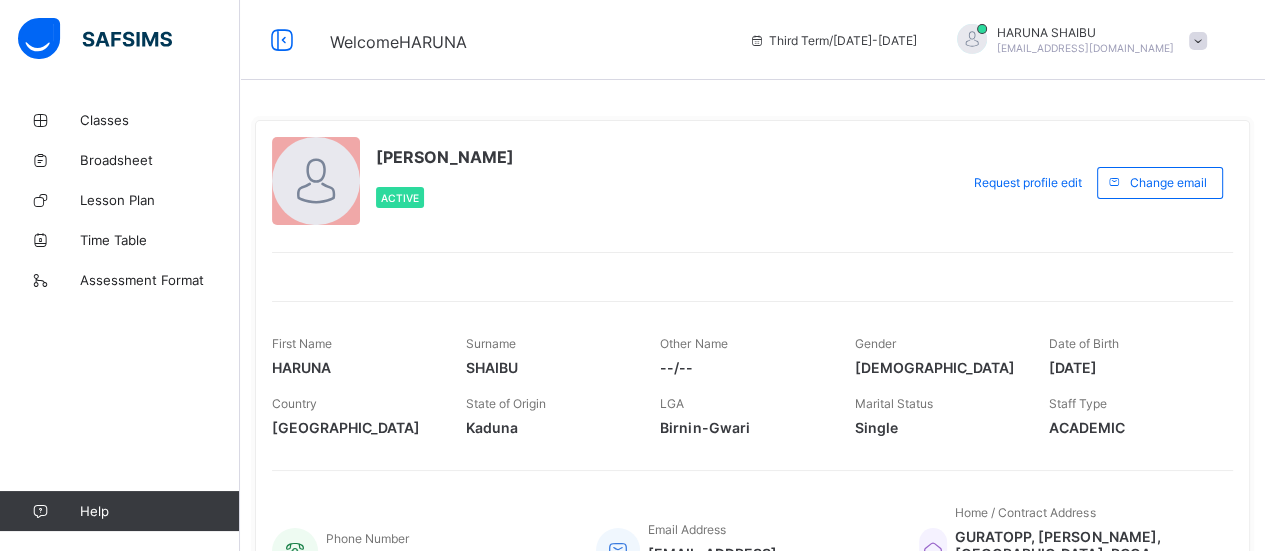 click on "Classes" at bounding box center (160, 120) 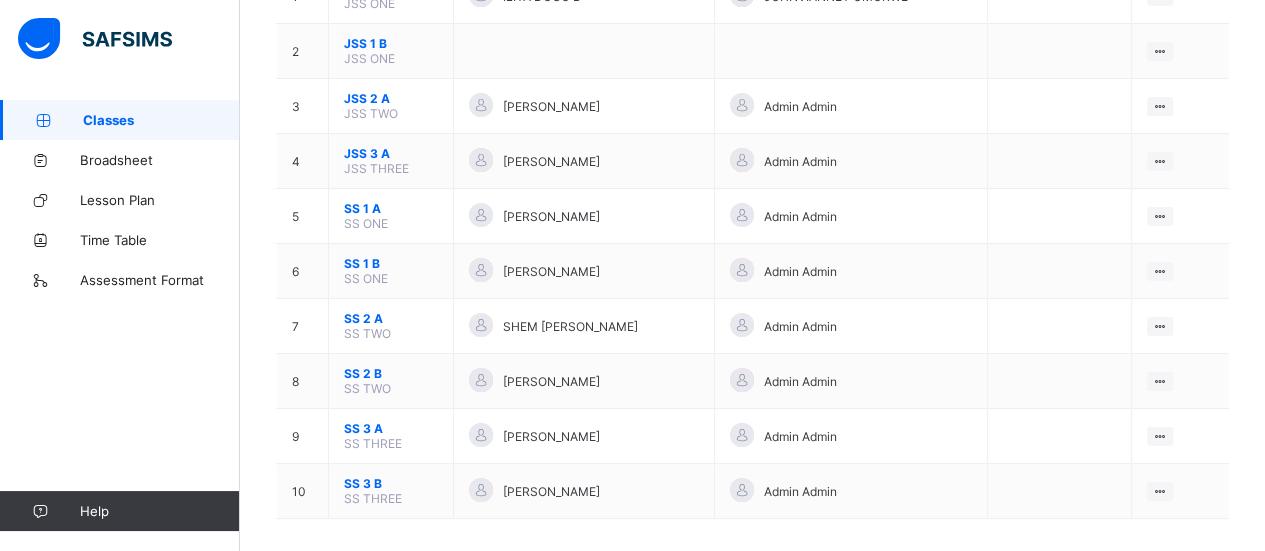 scroll, scrollTop: 268, scrollLeft: 0, axis: vertical 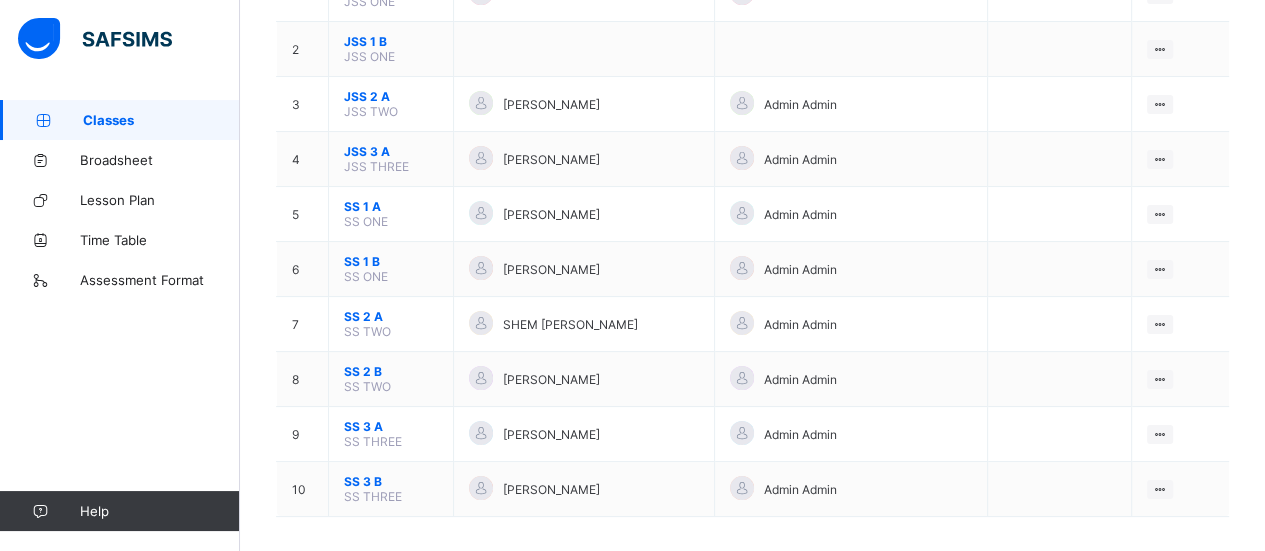 click on "View Class" at bounding box center (0, 0) 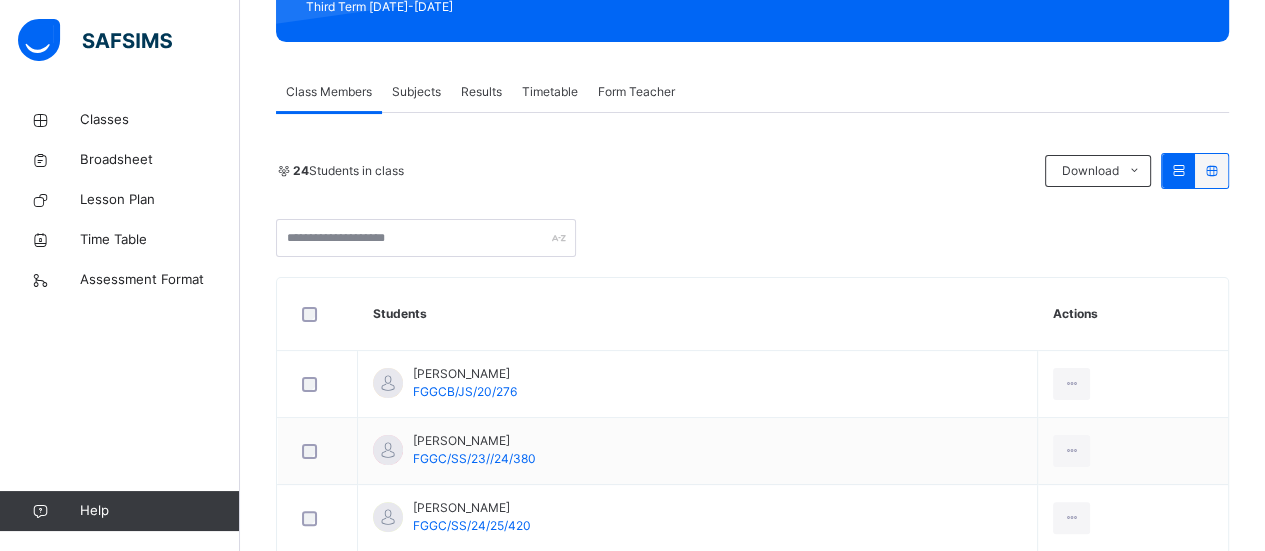 scroll, scrollTop: 305, scrollLeft: 0, axis: vertical 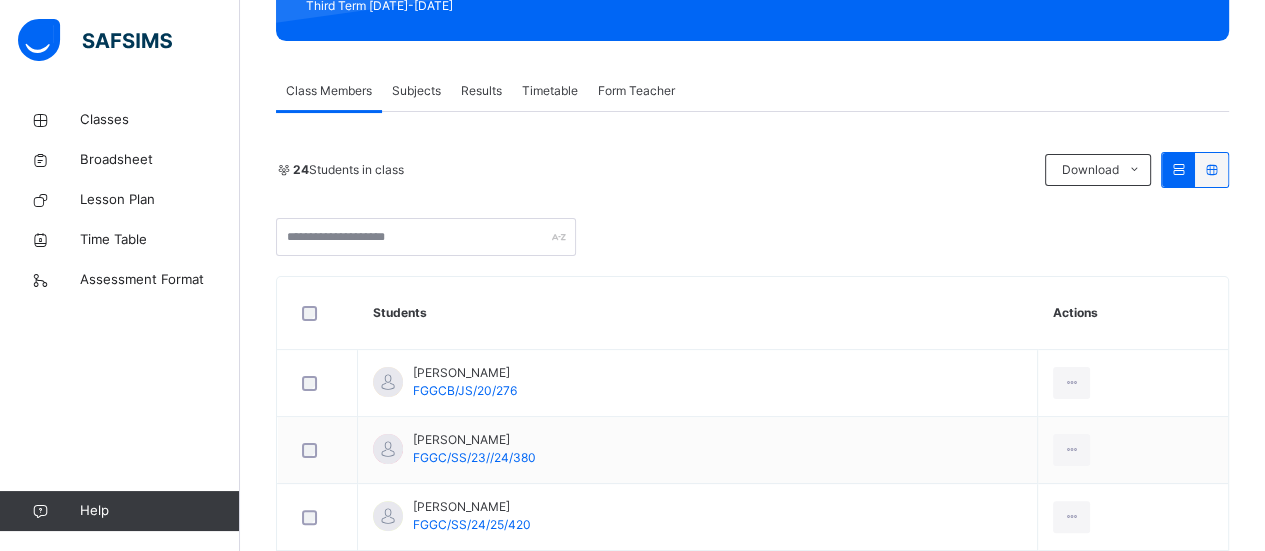 click on "Subjects" at bounding box center (416, 91) 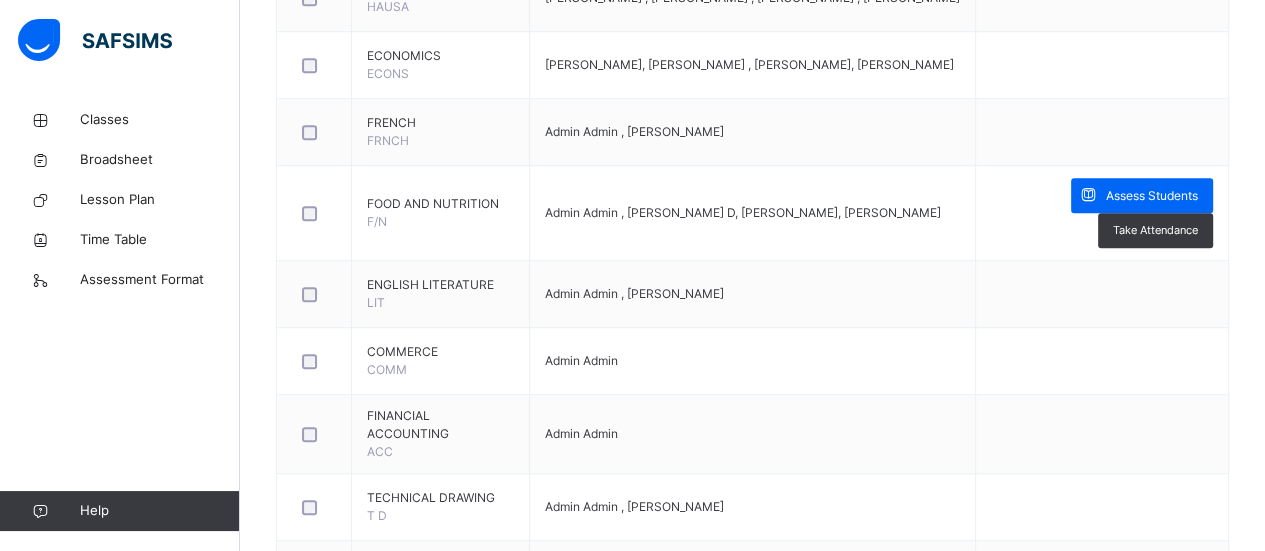 scroll, scrollTop: 1226, scrollLeft: 0, axis: vertical 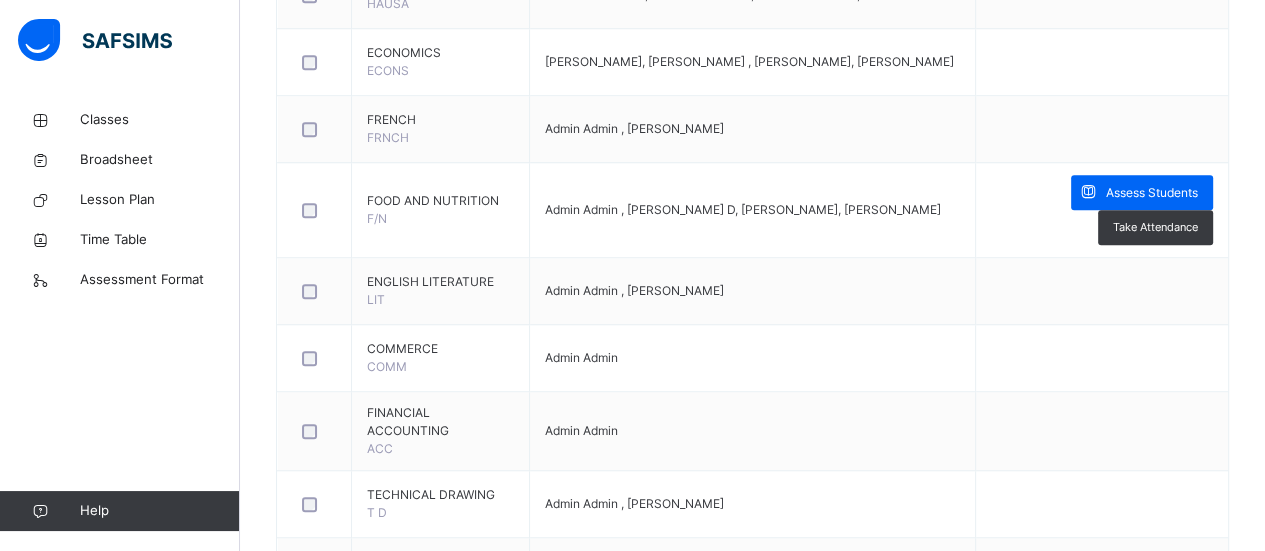 click on "Assess Students" at bounding box center (1152, 193) 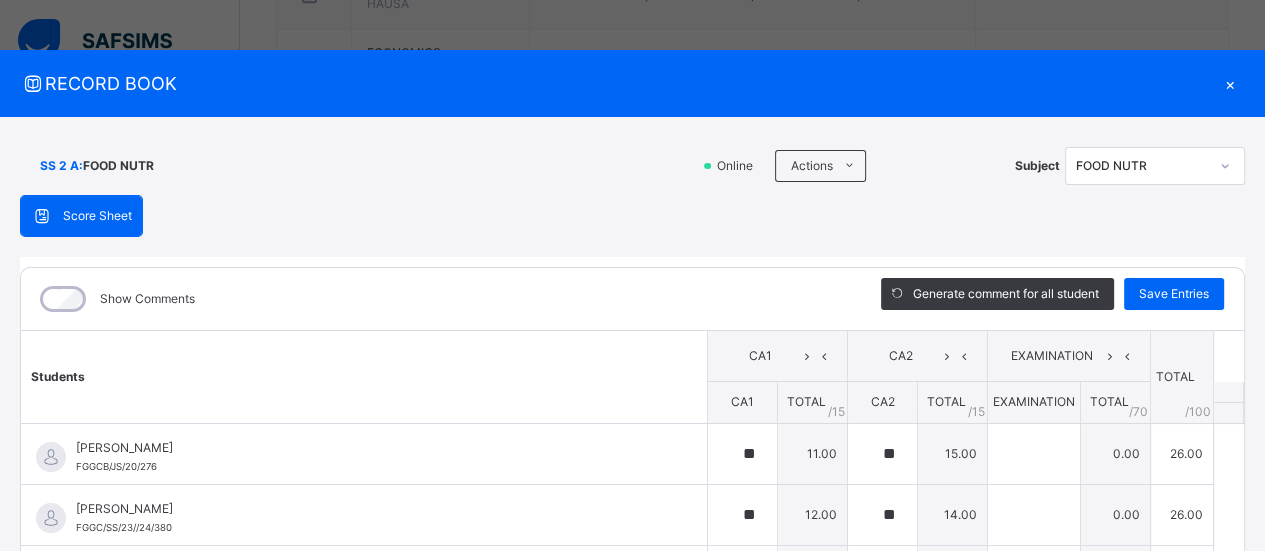 type on "**" 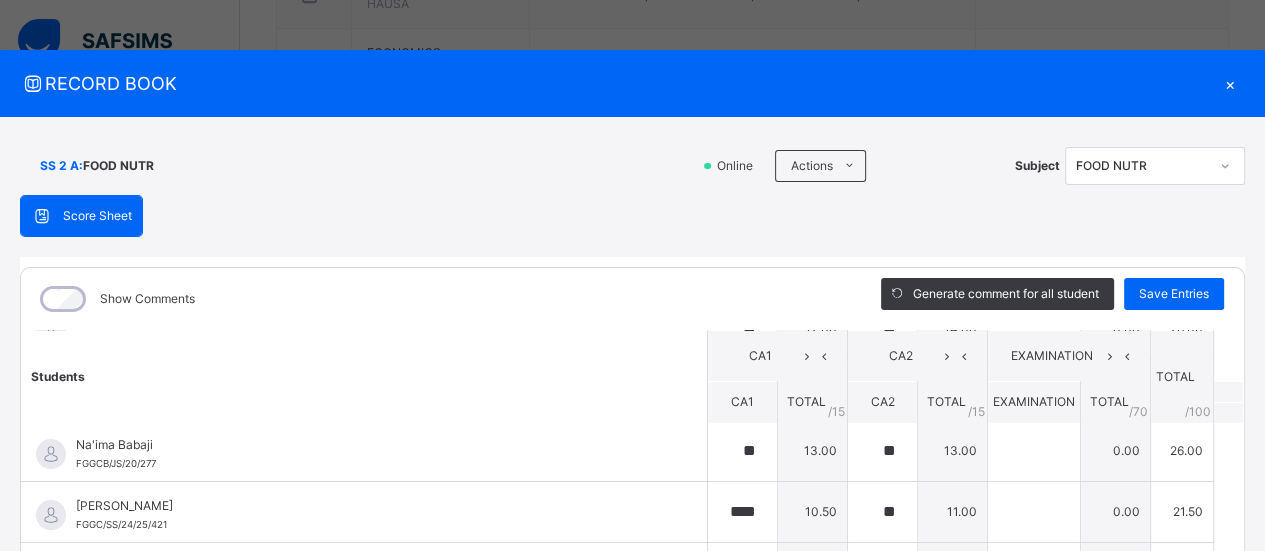 scroll, scrollTop: 240, scrollLeft: 0, axis: vertical 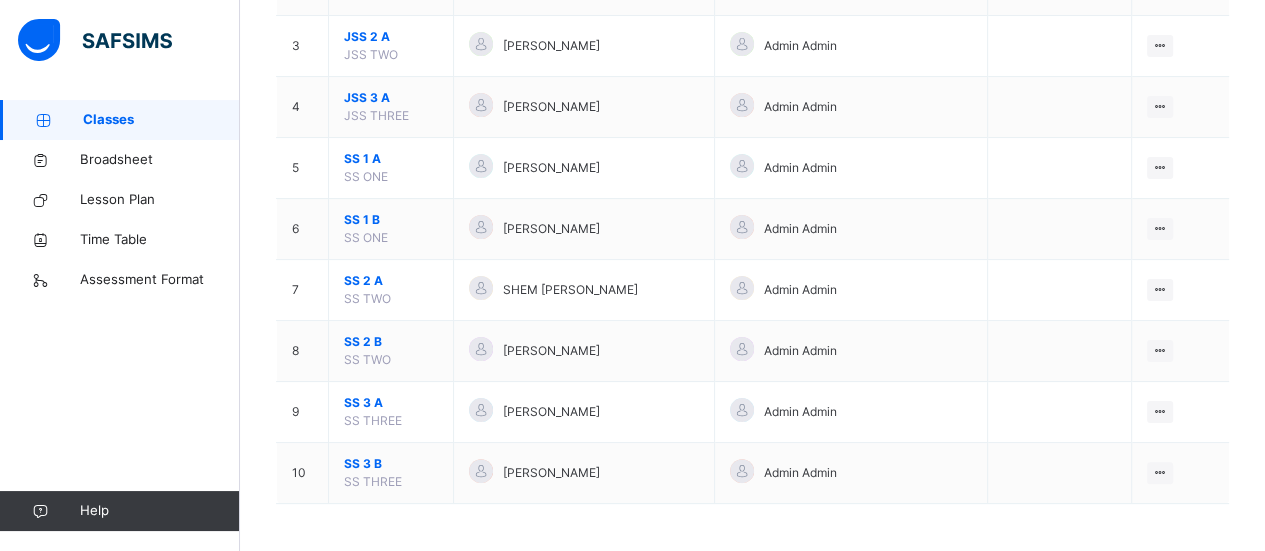 click on "View Class" at bounding box center [0, 0] 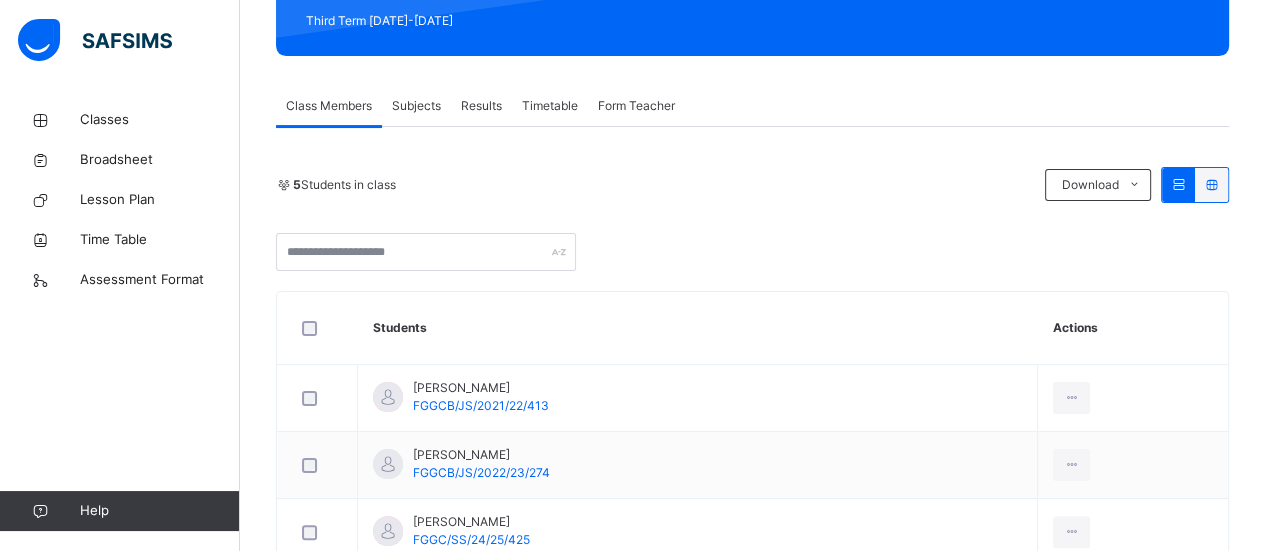 scroll, scrollTop: 290, scrollLeft: 0, axis: vertical 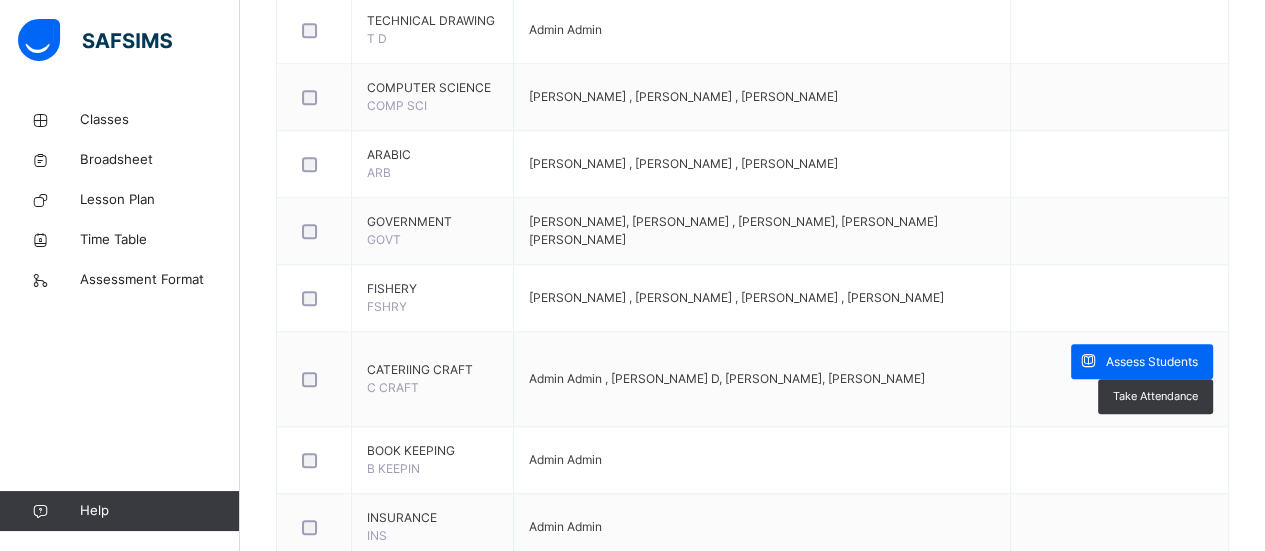 click on "Assess Students" at bounding box center [1152, 362] 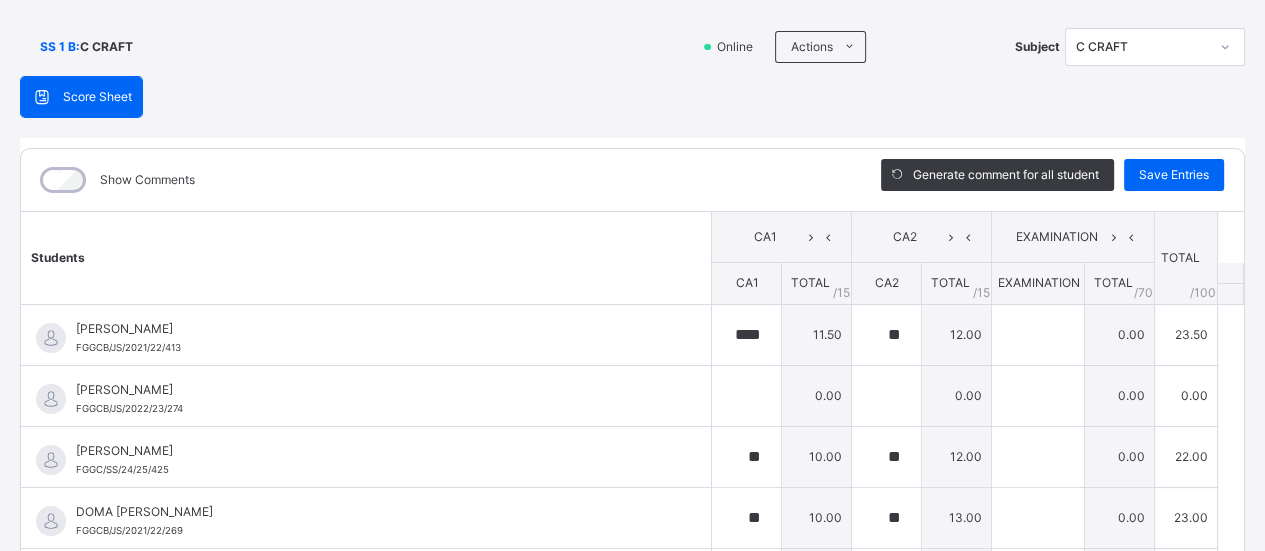 scroll, scrollTop: 121, scrollLeft: 0, axis: vertical 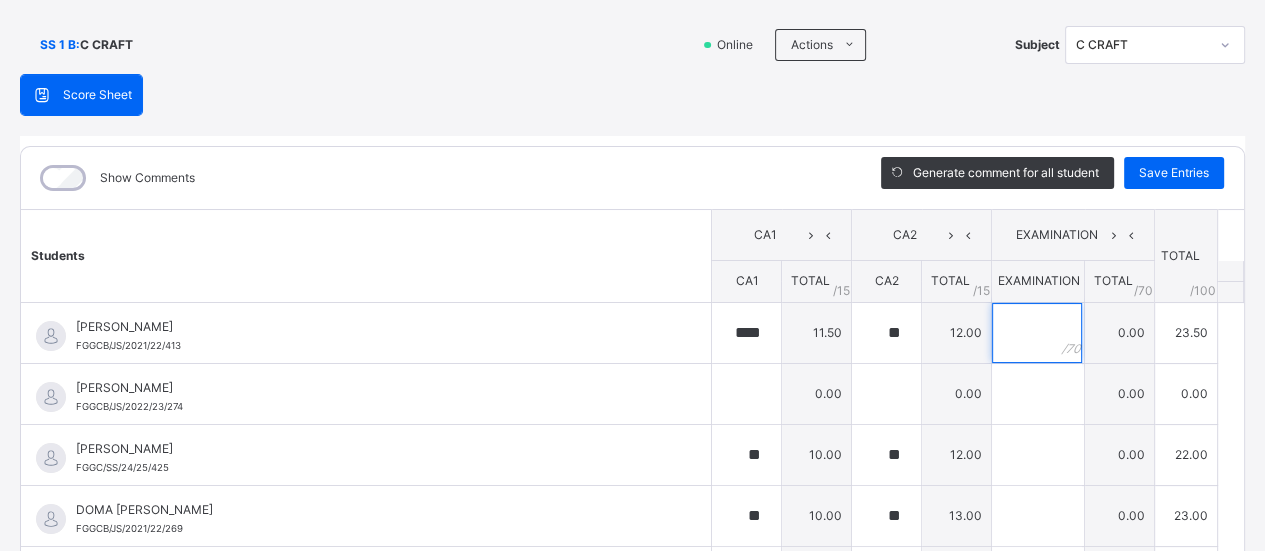 click at bounding box center (1037, 333) 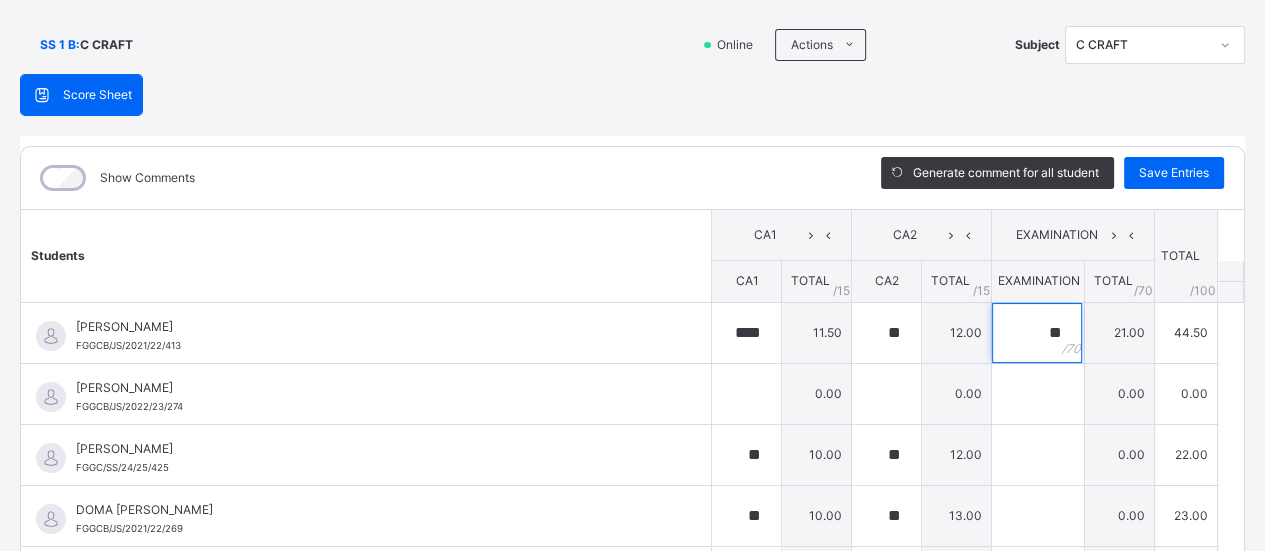 type on "**" 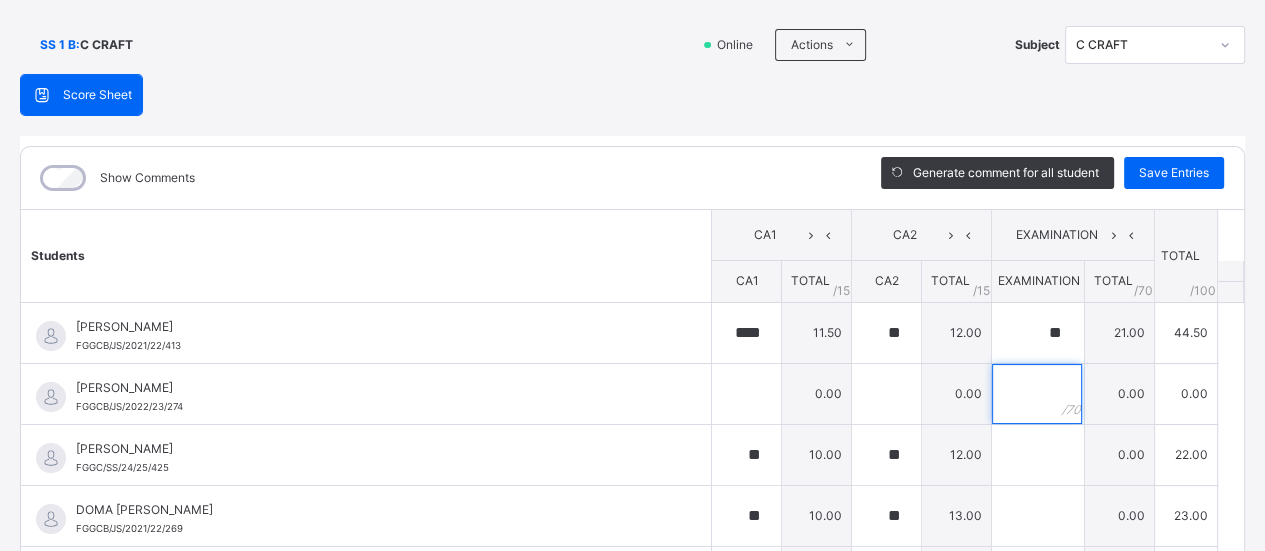 click at bounding box center (1037, 394) 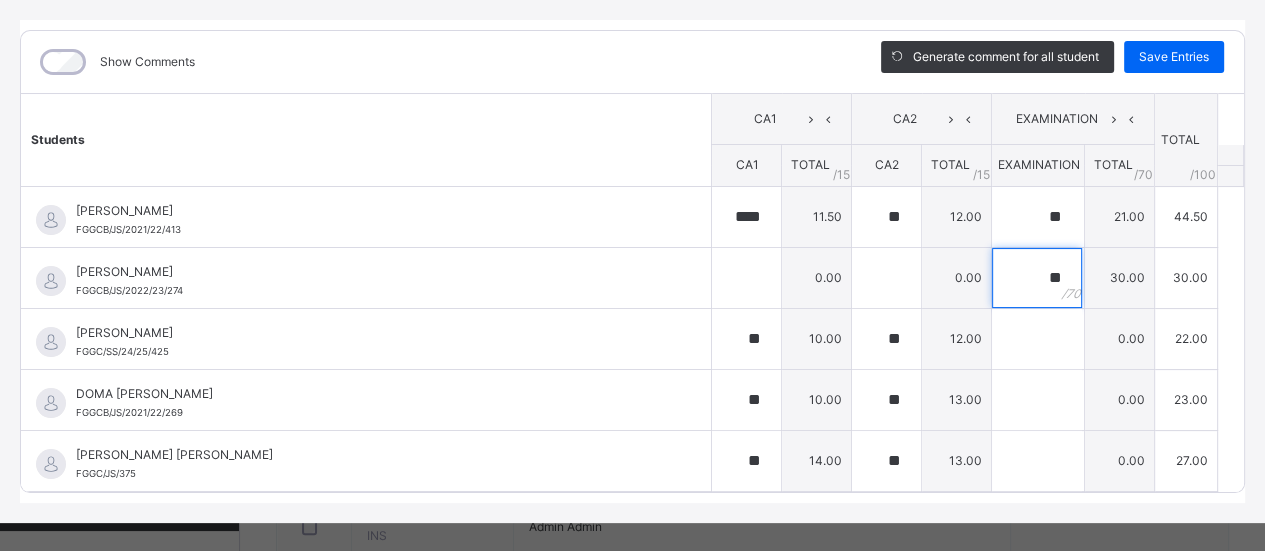 scroll, scrollTop: 248, scrollLeft: 0, axis: vertical 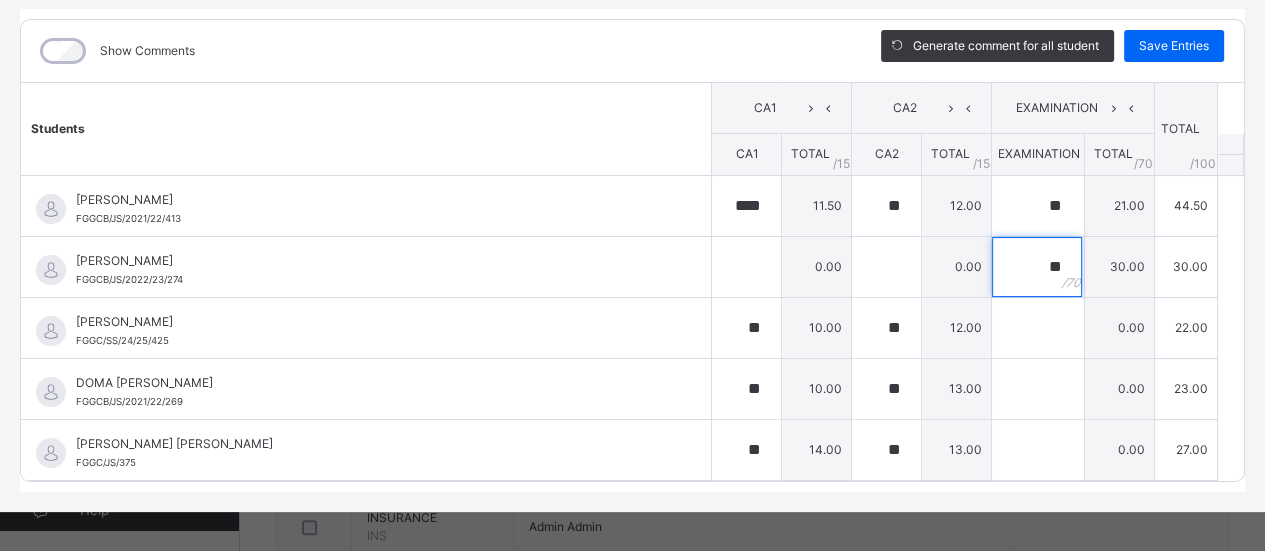 type on "**" 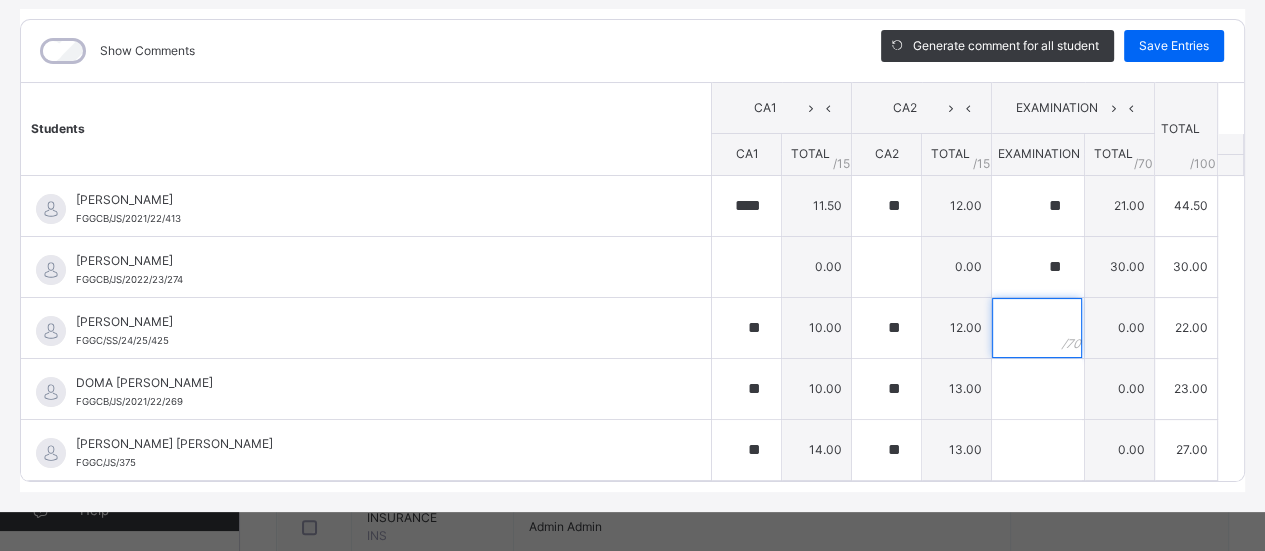 click at bounding box center [1037, 328] 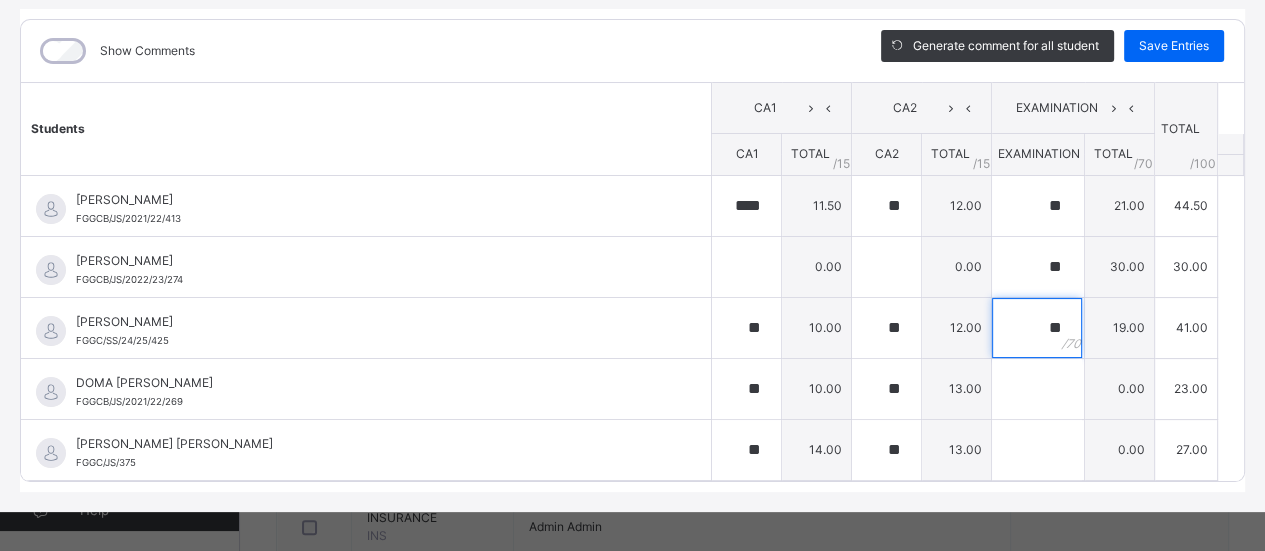 type on "**" 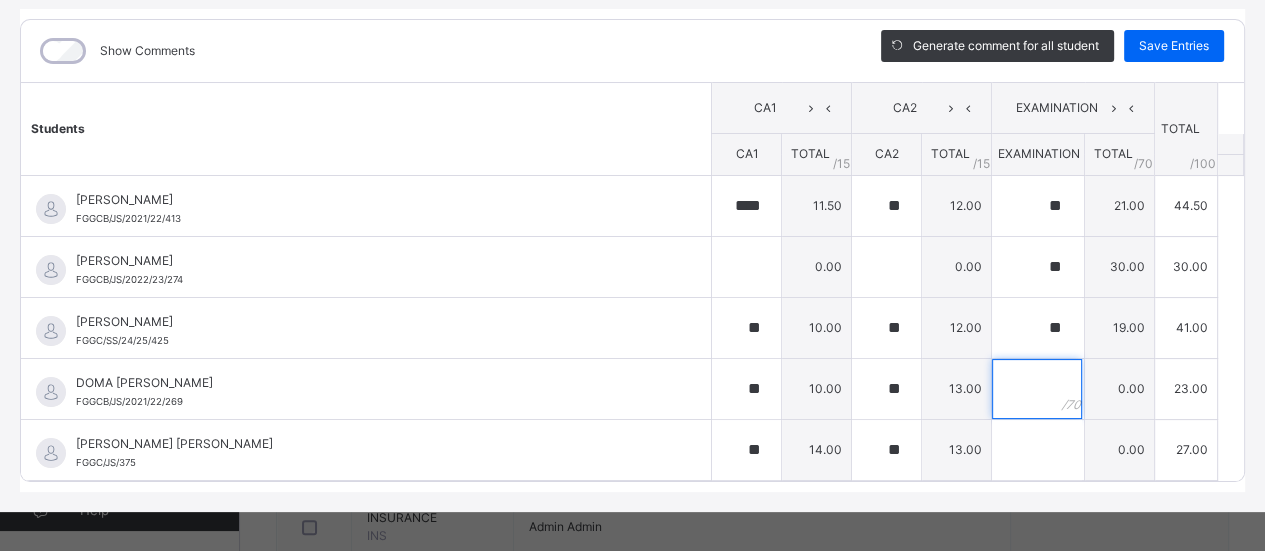 click at bounding box center [1037, 389] 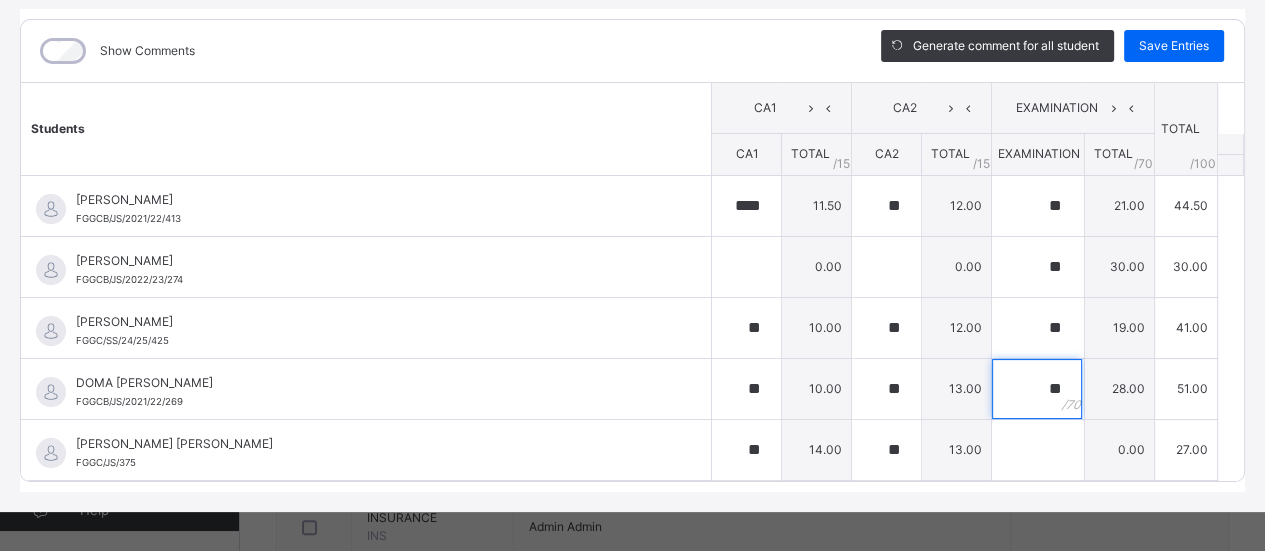 type on "**" 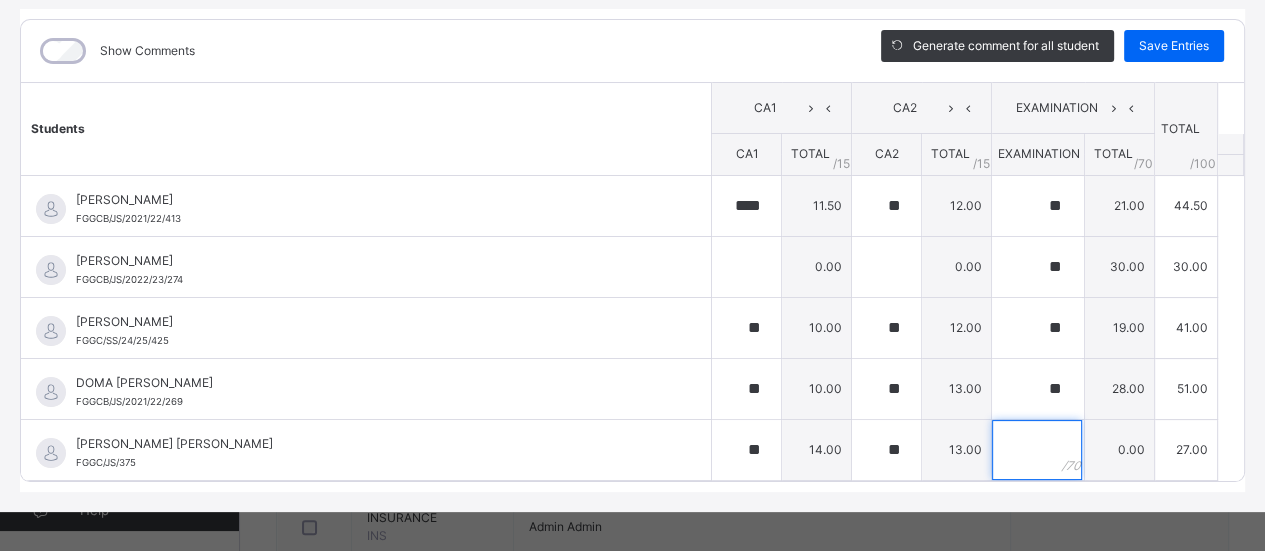 click at bounding box center [1037, 450] 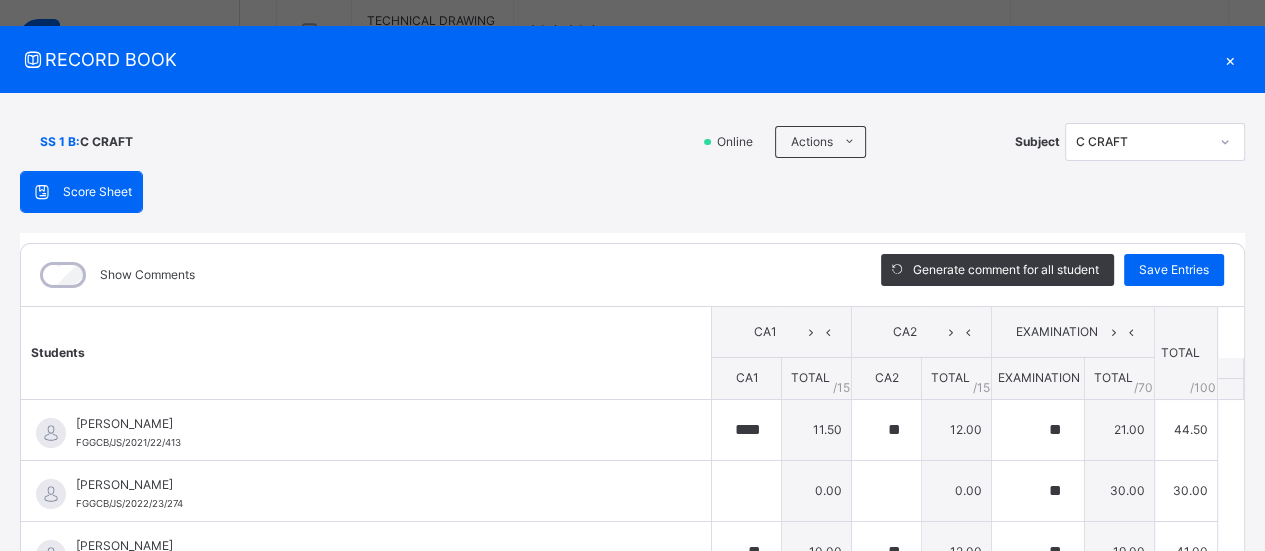 scroll, scrollTop: 23, scrollLeft: 0, axis: vertical 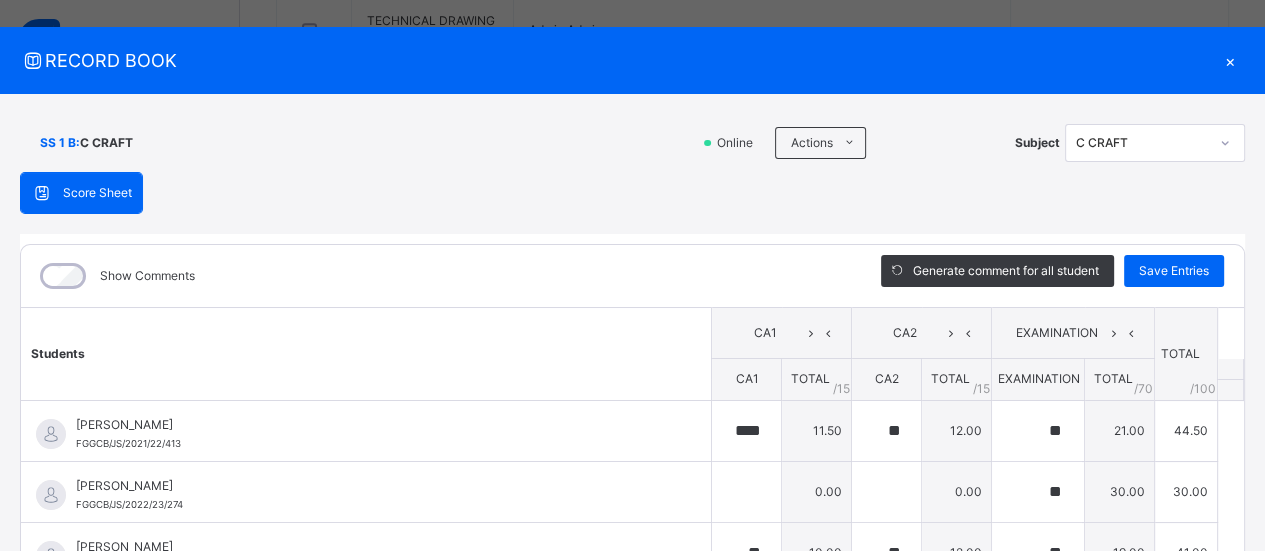 type on "****" 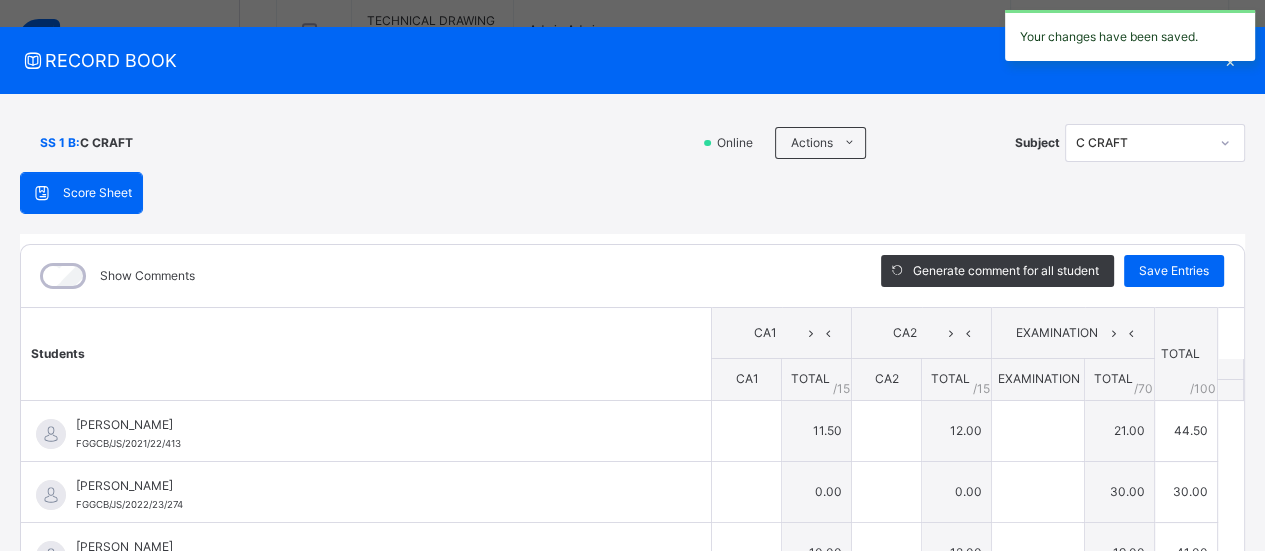 type on "****" 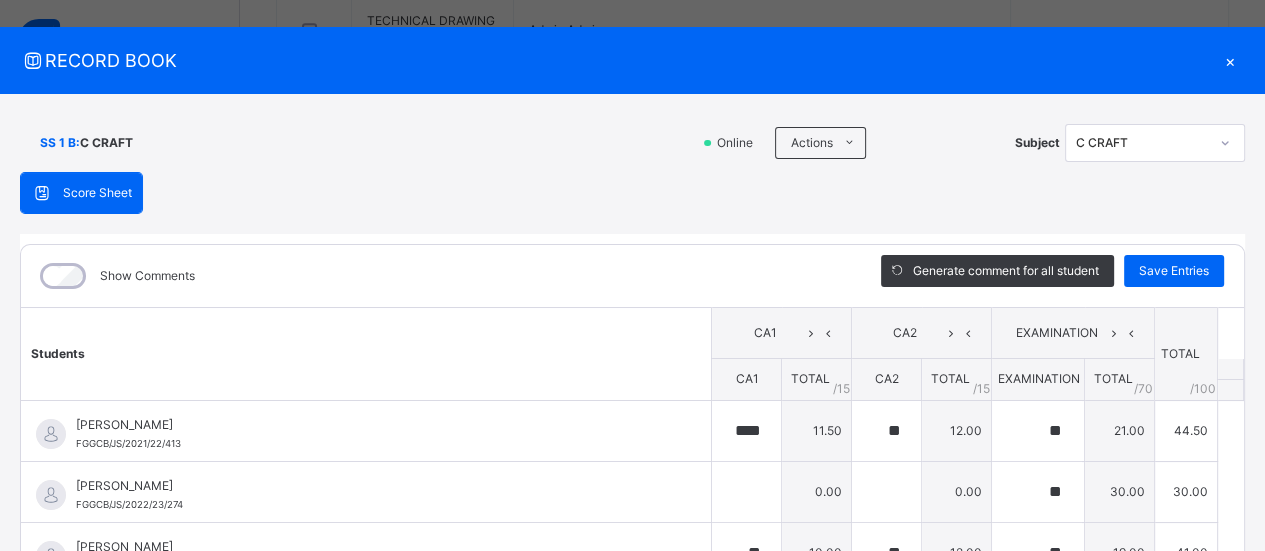 click on "Save Entries" at bounding box center [1174, 271] 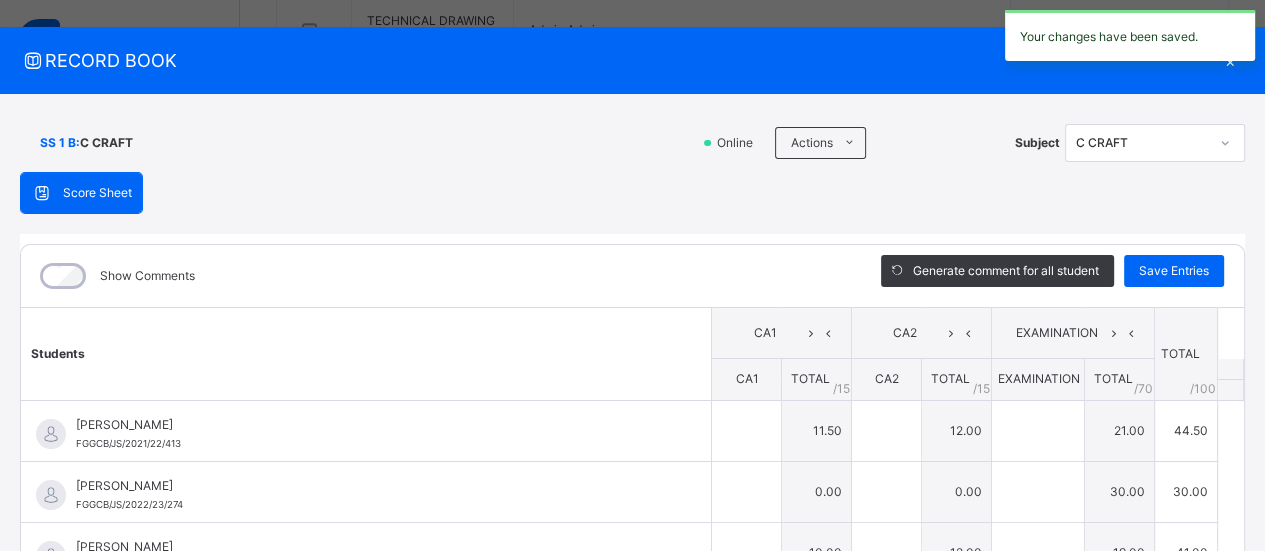 type on "****" 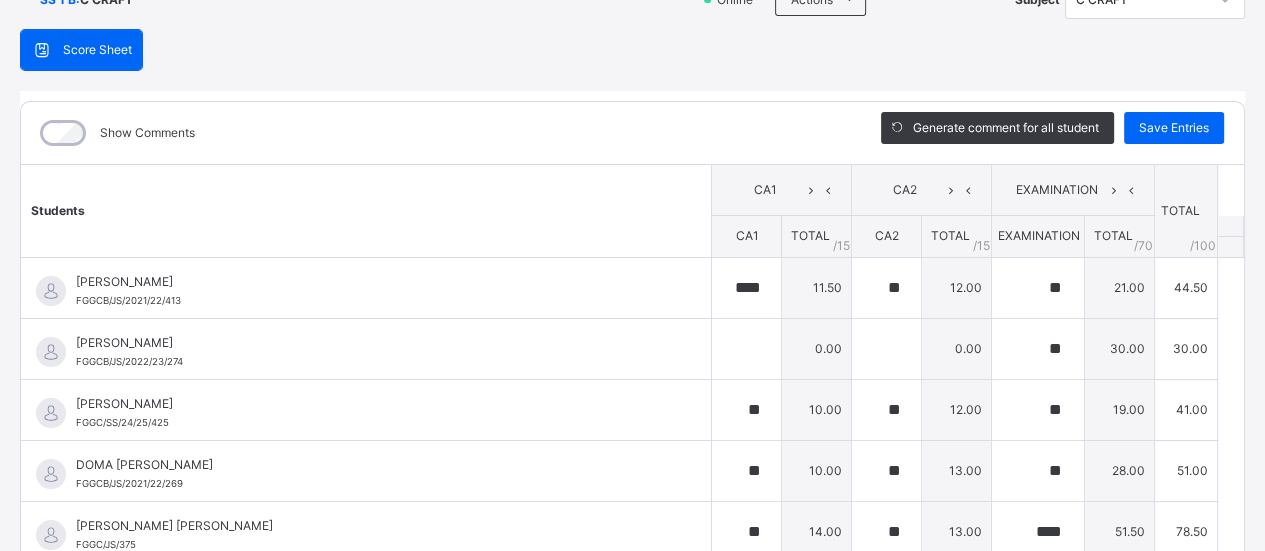 scroll, scrollTop: 165, scrollLeft: 0, axis: vertical 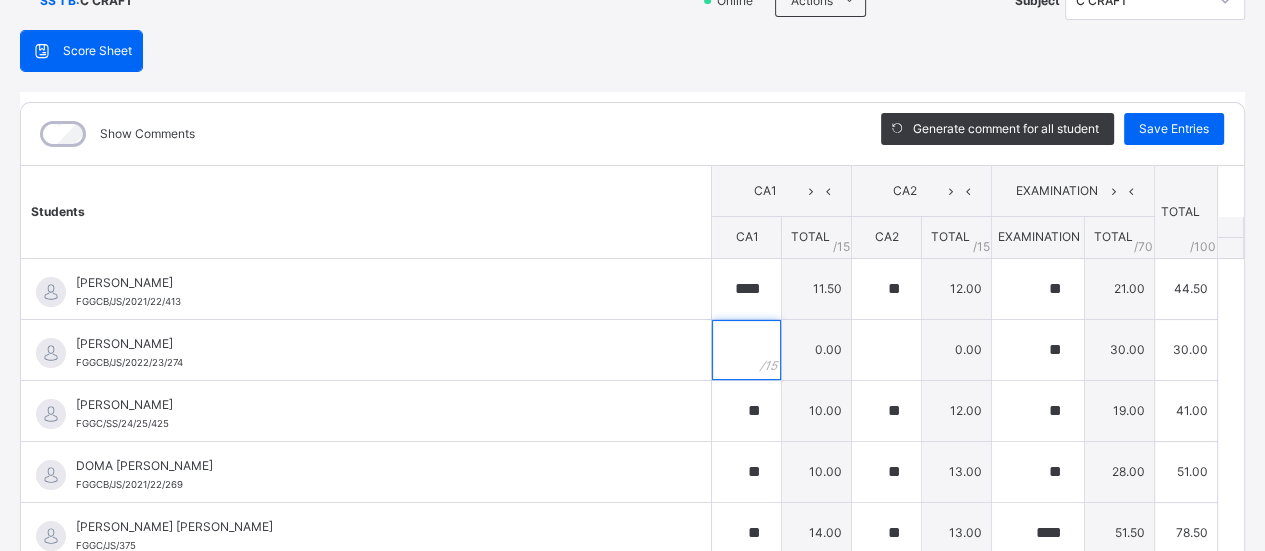 click at bounding box center [746, 350] 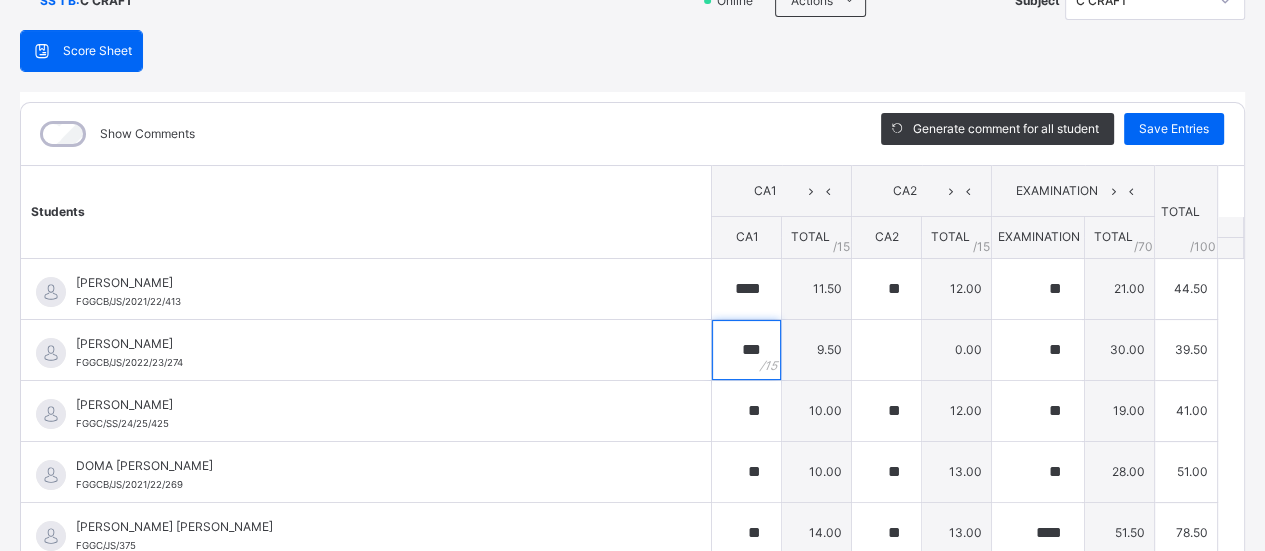 type on "***" 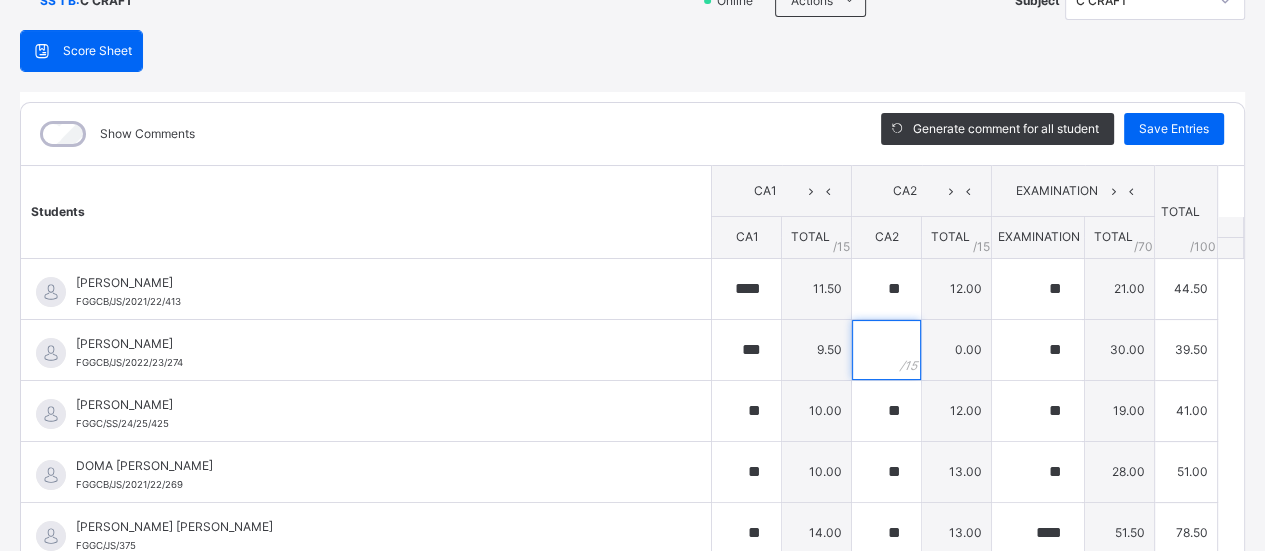 click at bounding box center [886, 350] 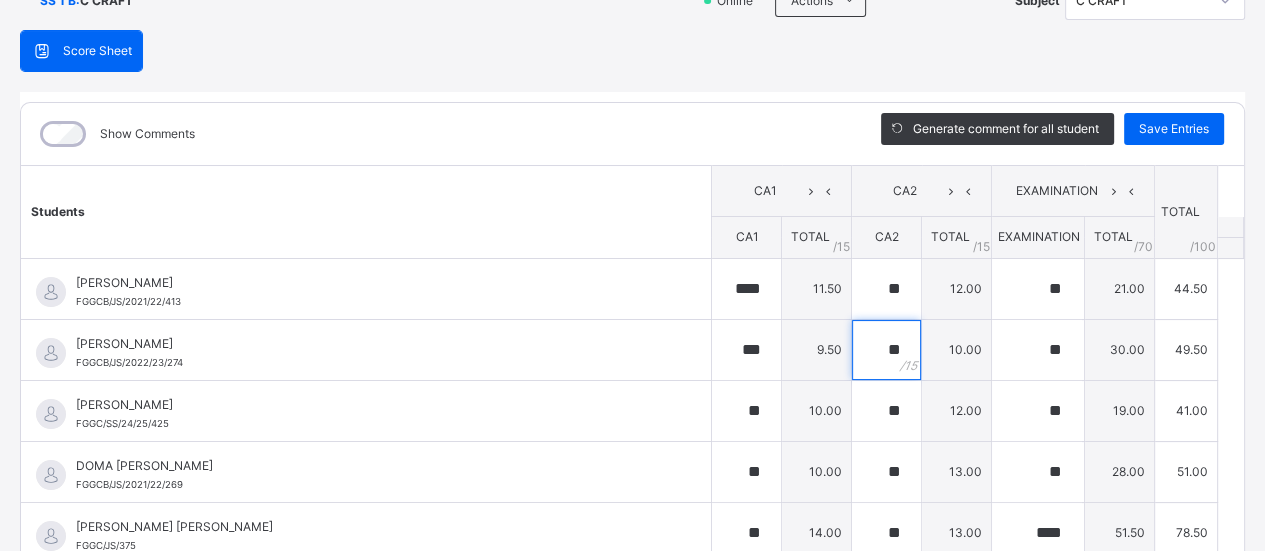 type on "**" 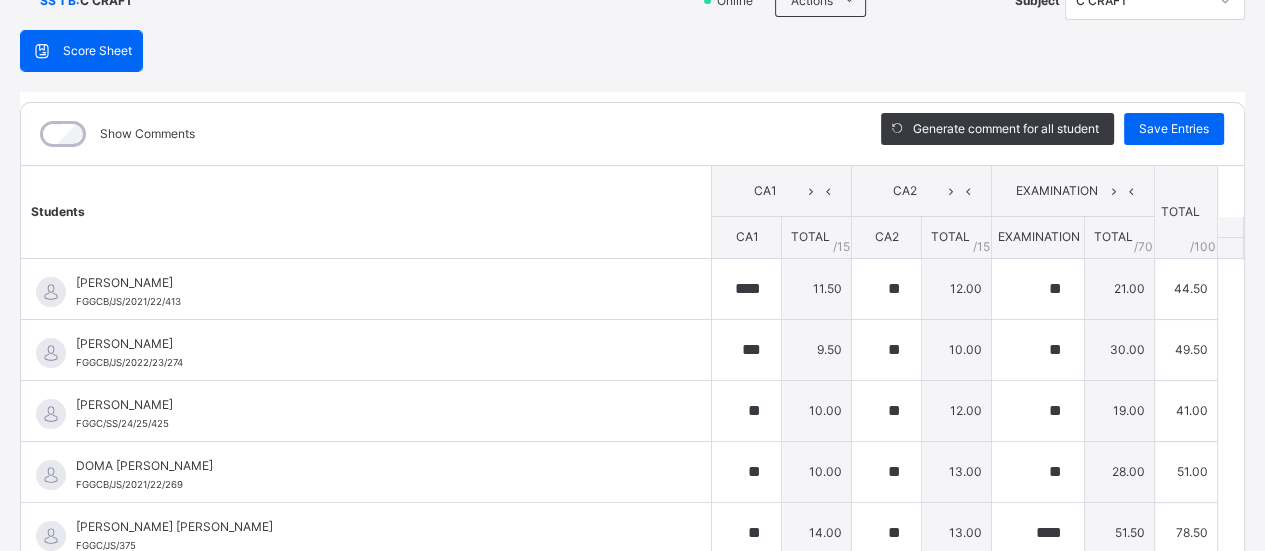 click on "Save Entries" at bounding box center [1174, 129] 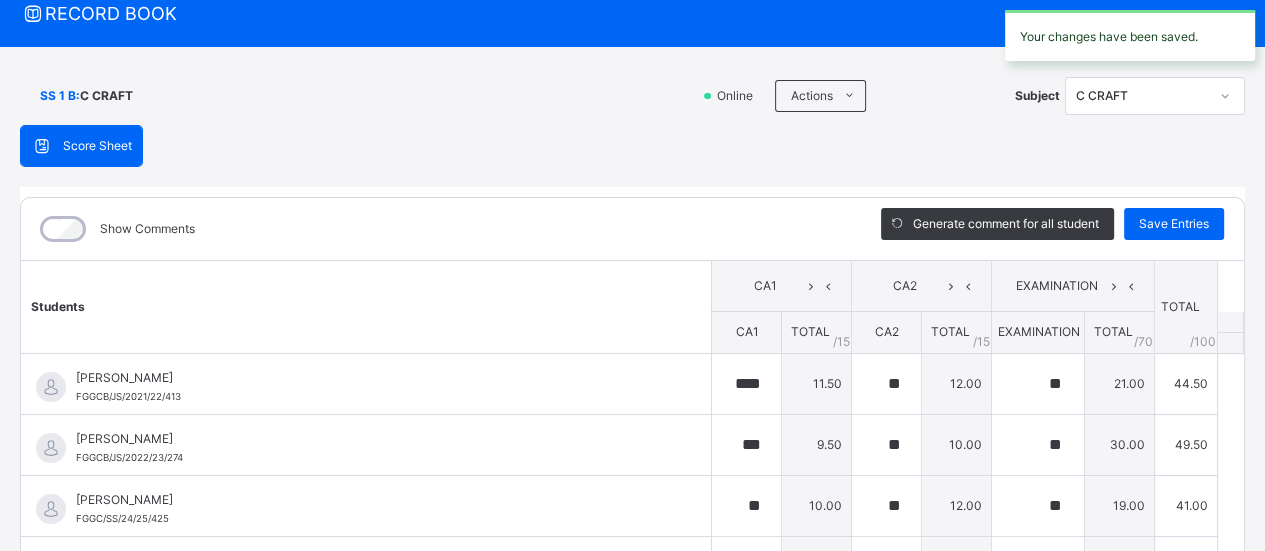 scroll, scrollTop: 65, scrollLeft: 0, axis: vertical 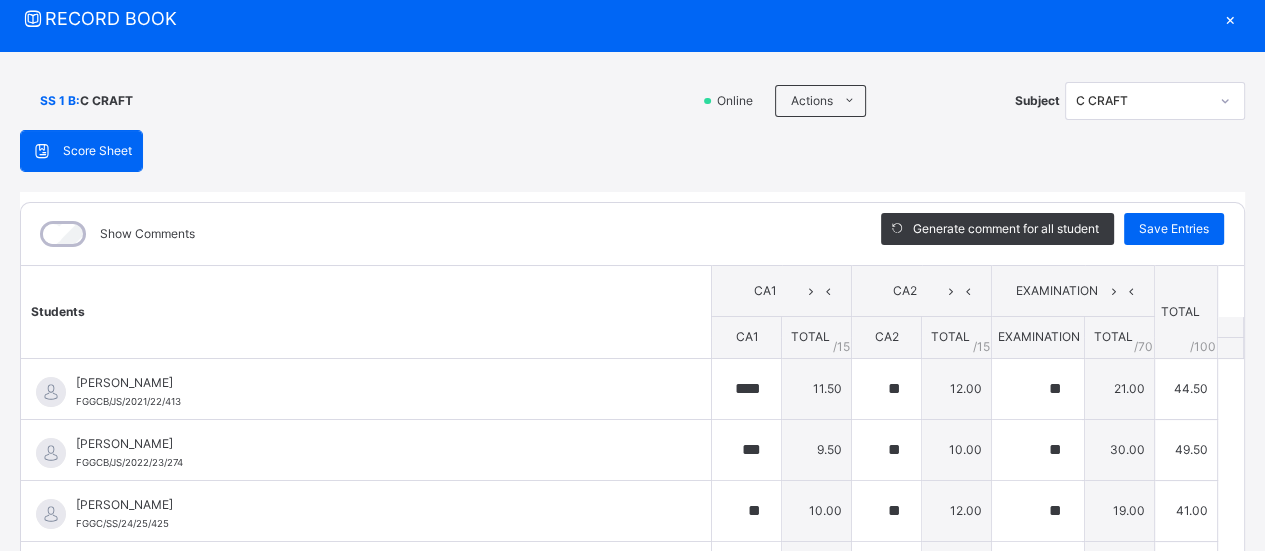 click on "Save Entries" at bounding box center [1174, 229] 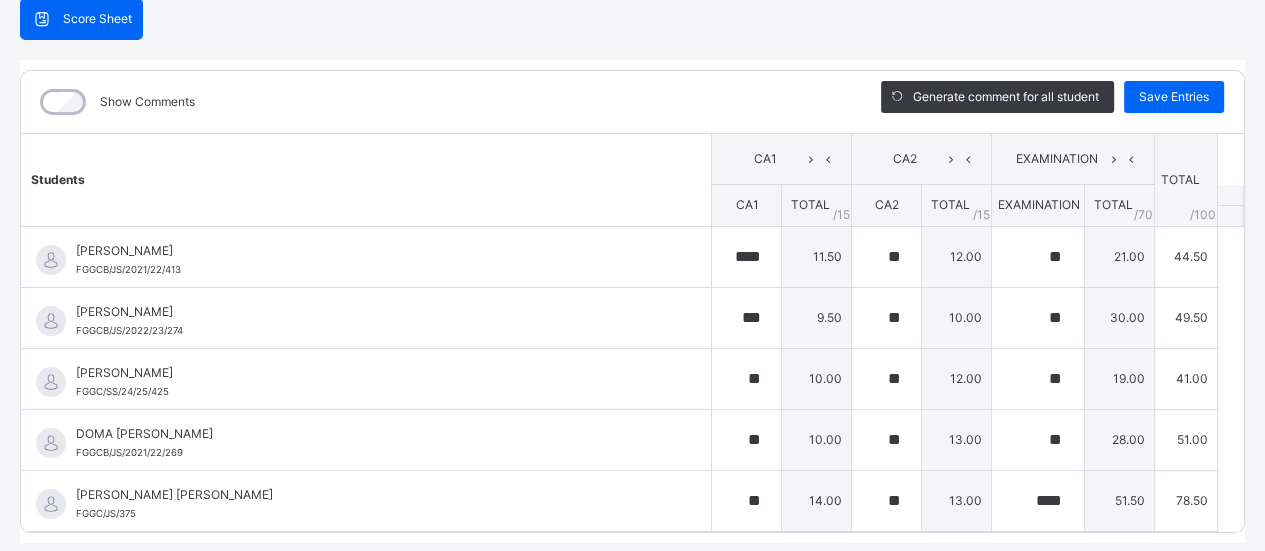 scroll, scrollTop: 256, scrollLeft: 0, axis: vertical 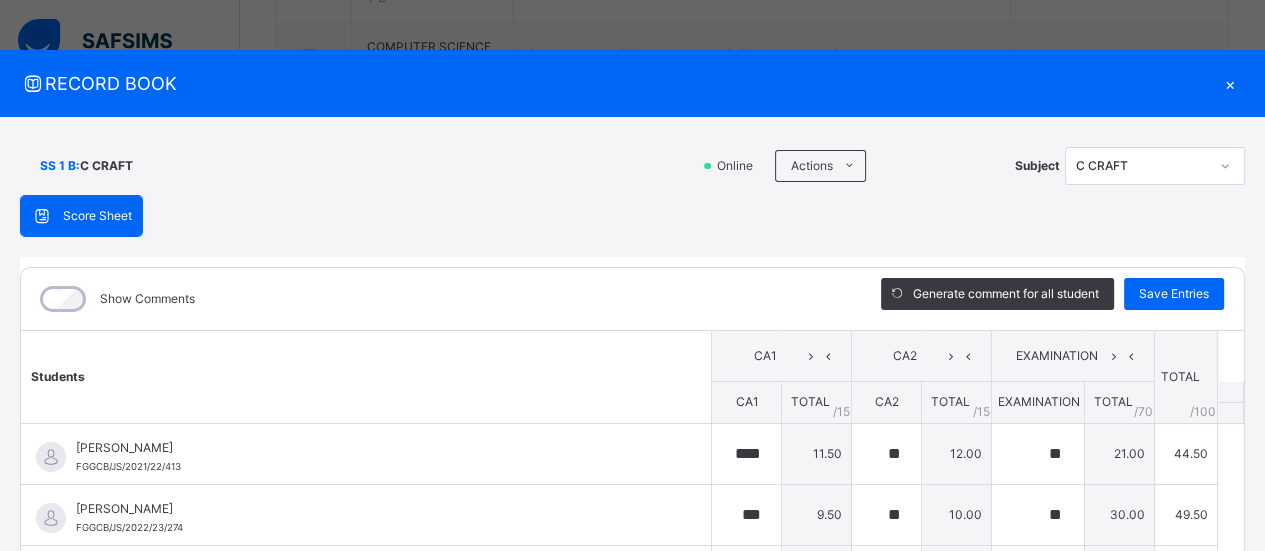 click on "×" at bounding box center (1230, 83) 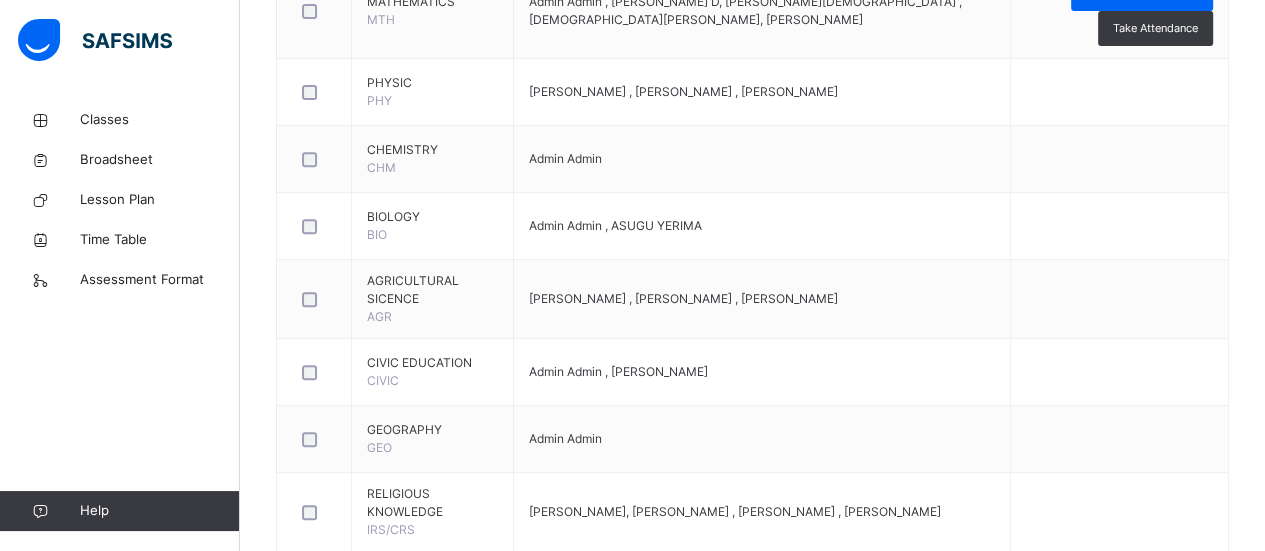click on "Classes" at bounding box center [160, 120] 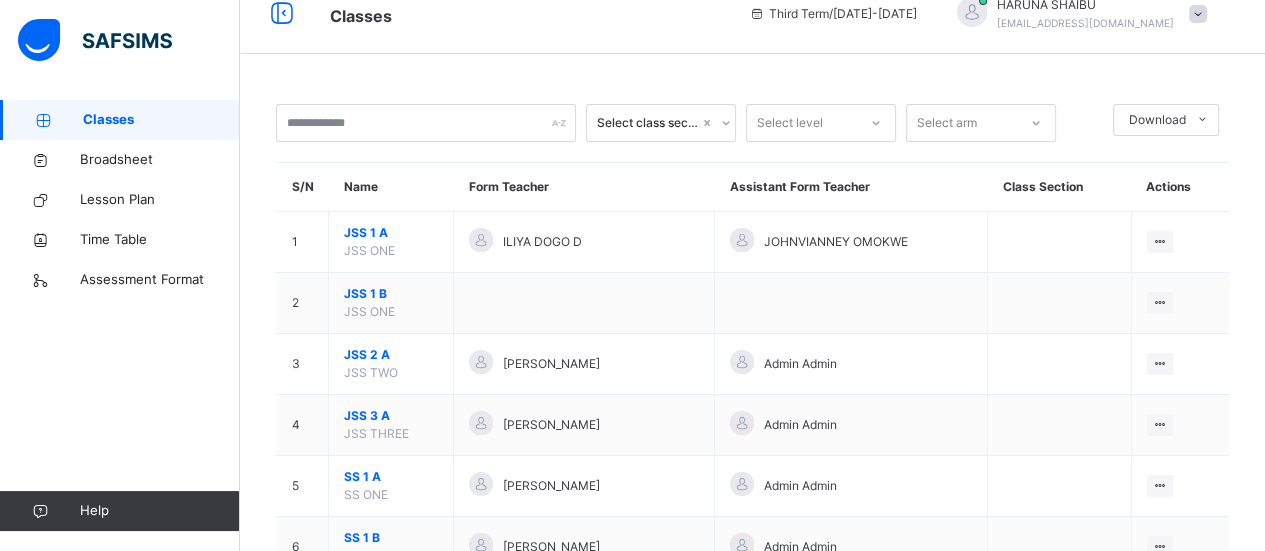 scroll, scrollTop: 344, scrollLeft: 0, axis: vertical 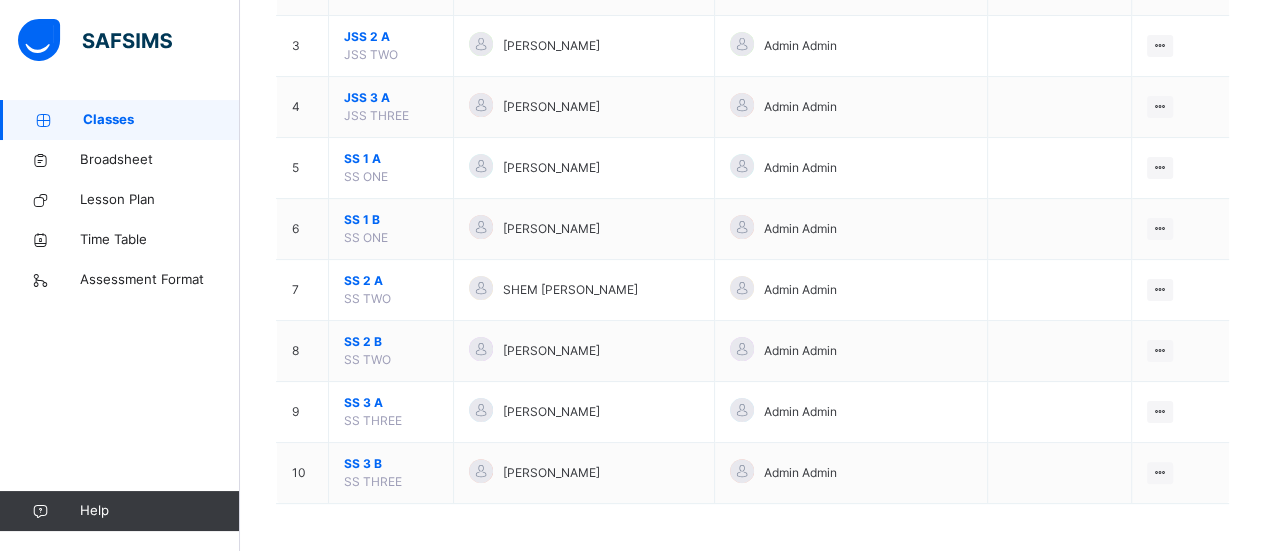 click at bounding box center (1160, 289) 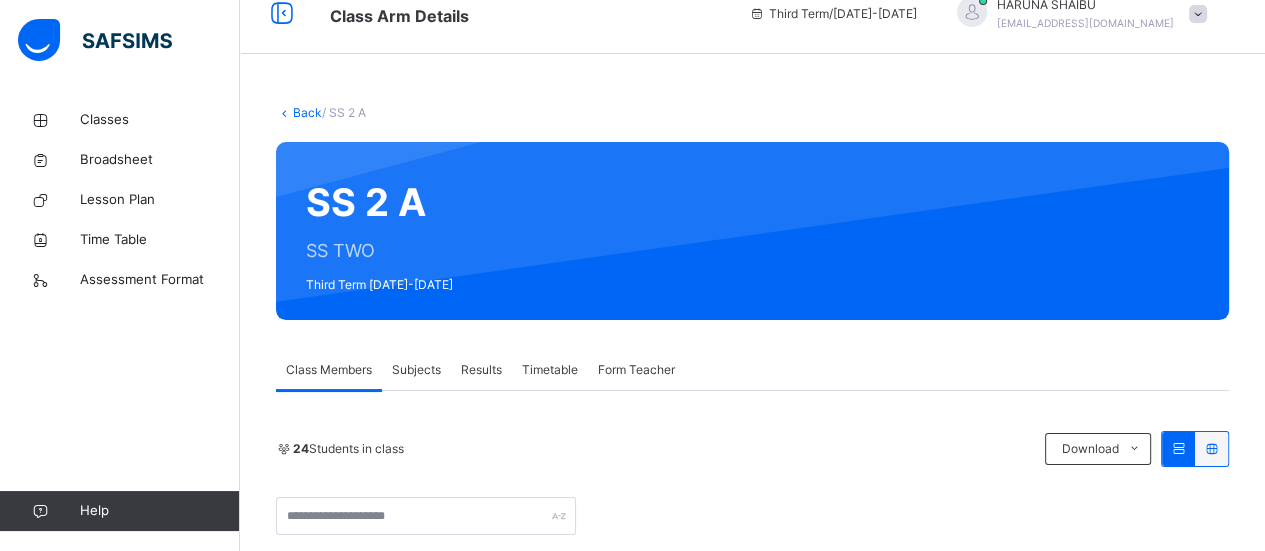 scroll, scrollTop: 344, scrollLeft: 0, axis: vertical 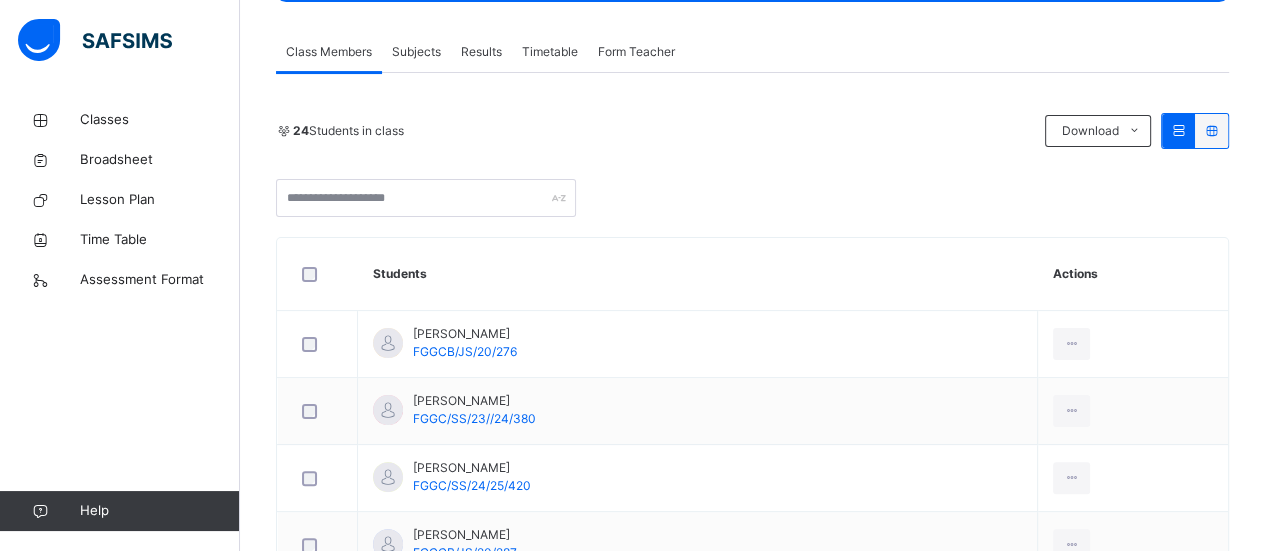 click on "Subjects" at bounding box center [416, 52] 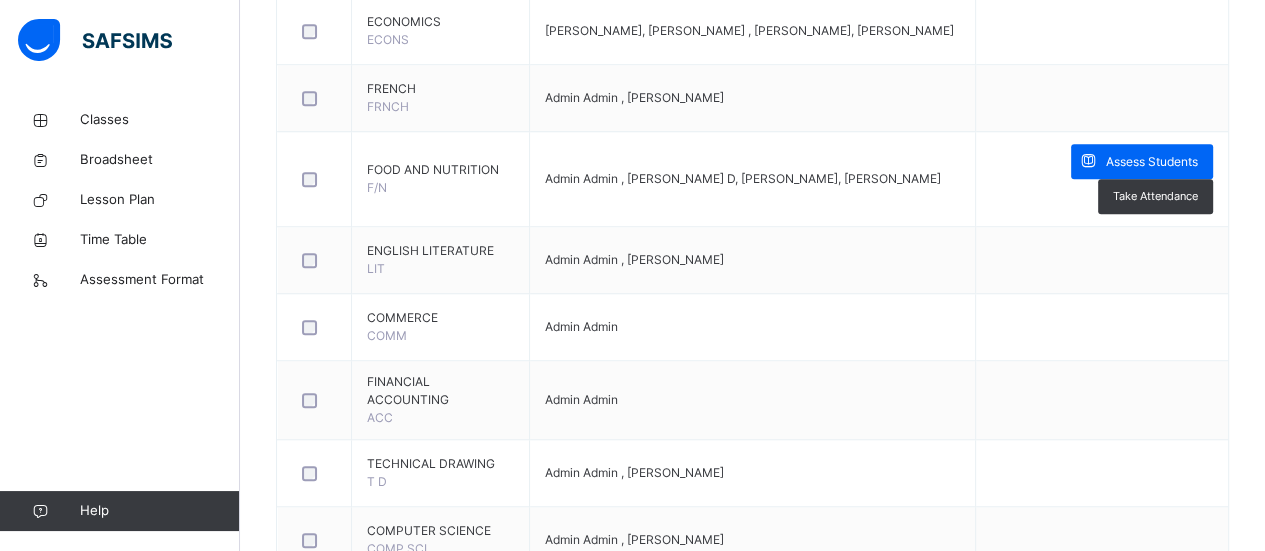 scroll, scrollTop: 1276, scrollLeft: 0, axis: vertical 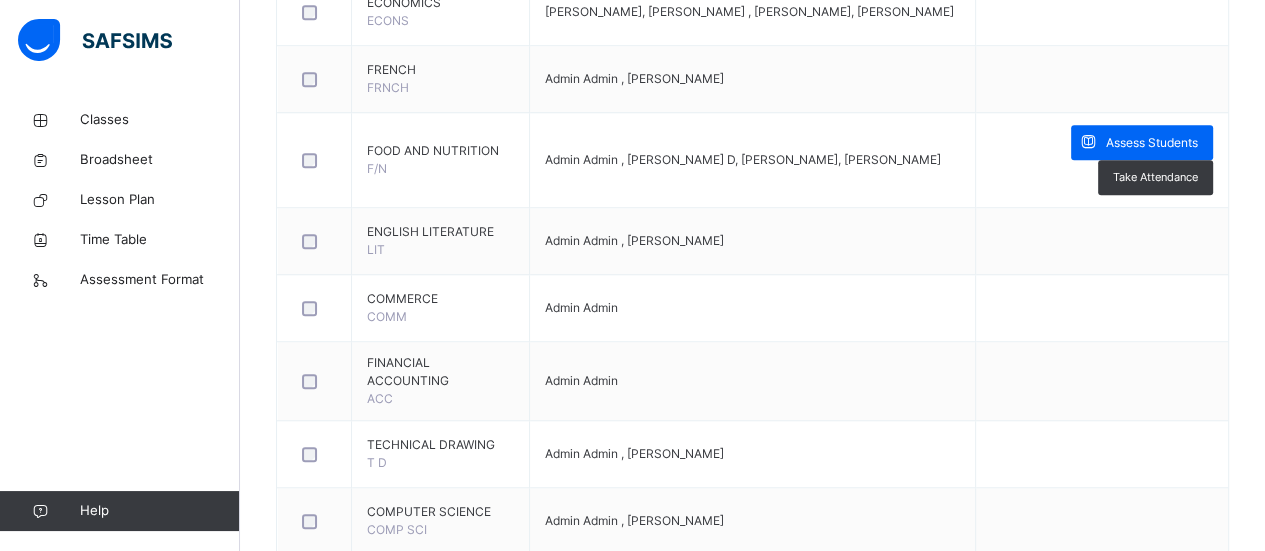 click on "Assess Students" at bounding box center [1152, 143] 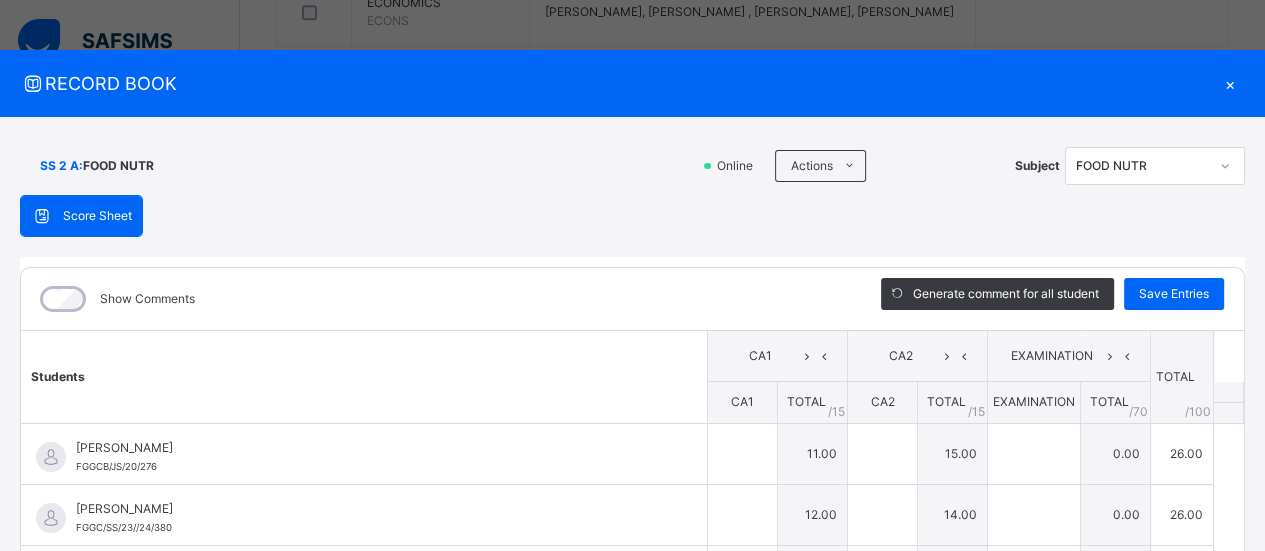 type on "**" 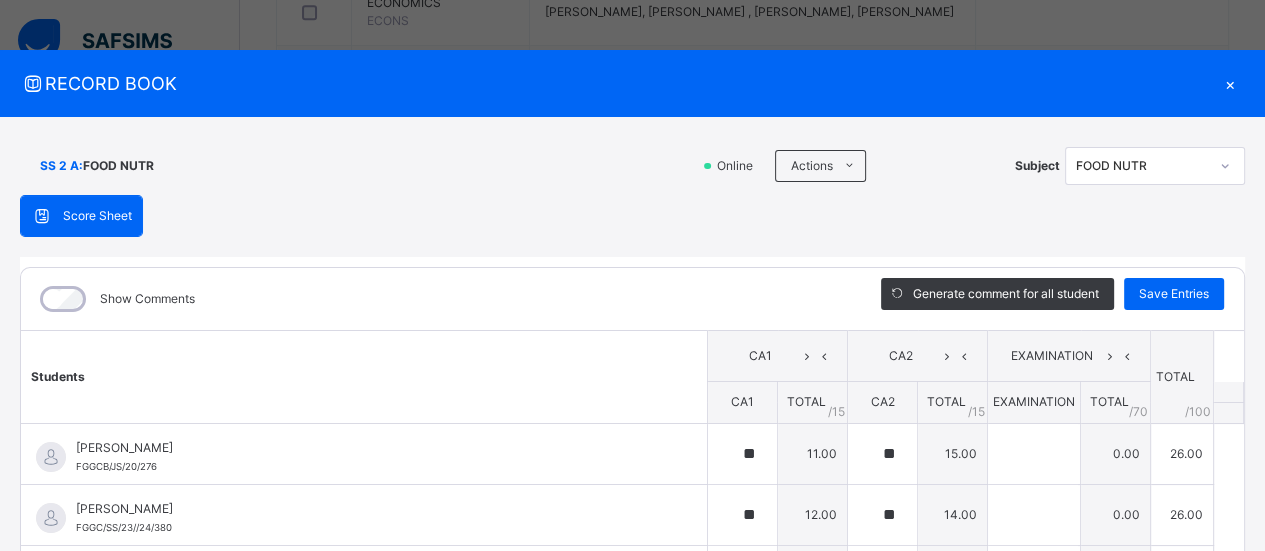 type on "**" 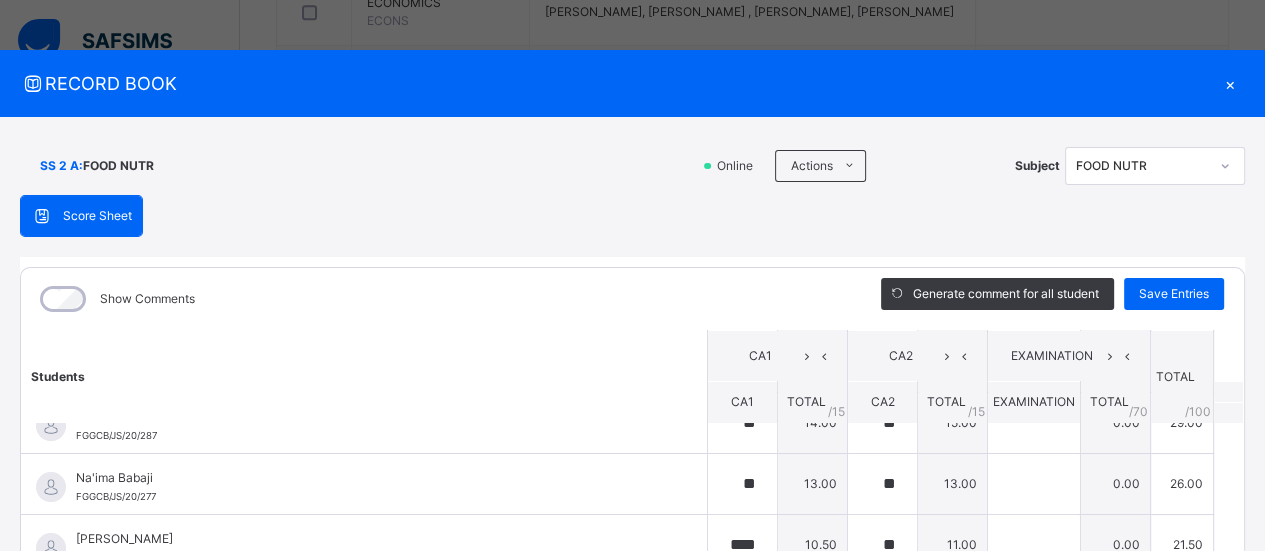 scroll, scrollTop: 195, scrollLeft: 0, axis: vertical 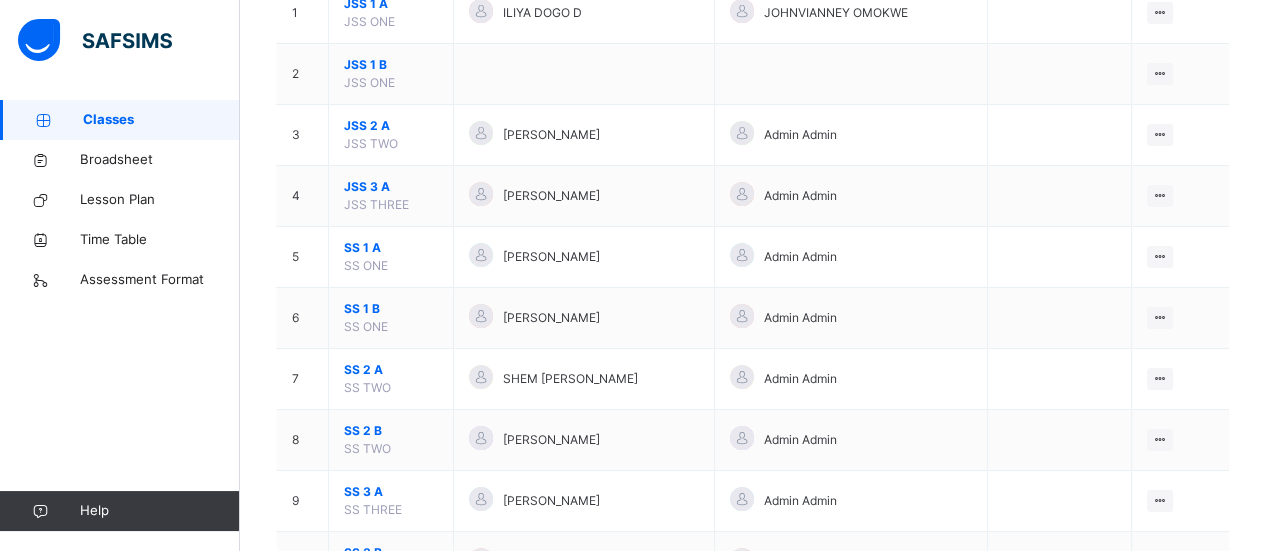click at bounding box center (1160, 378) 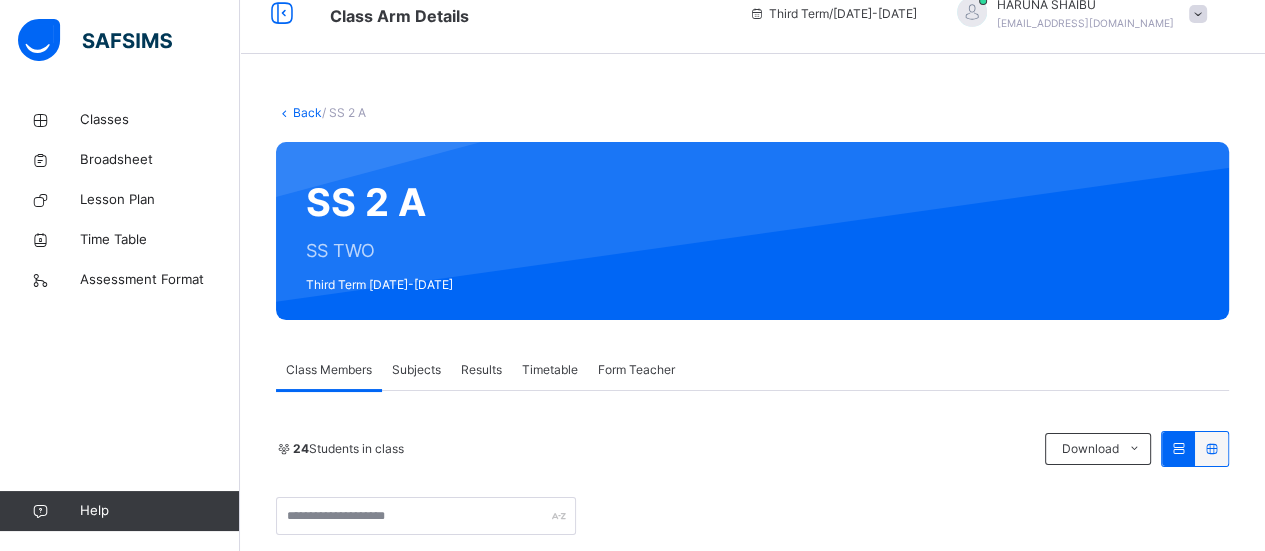 scroll, scrollTop: 255, scrollLeft: 0, axis: vertical 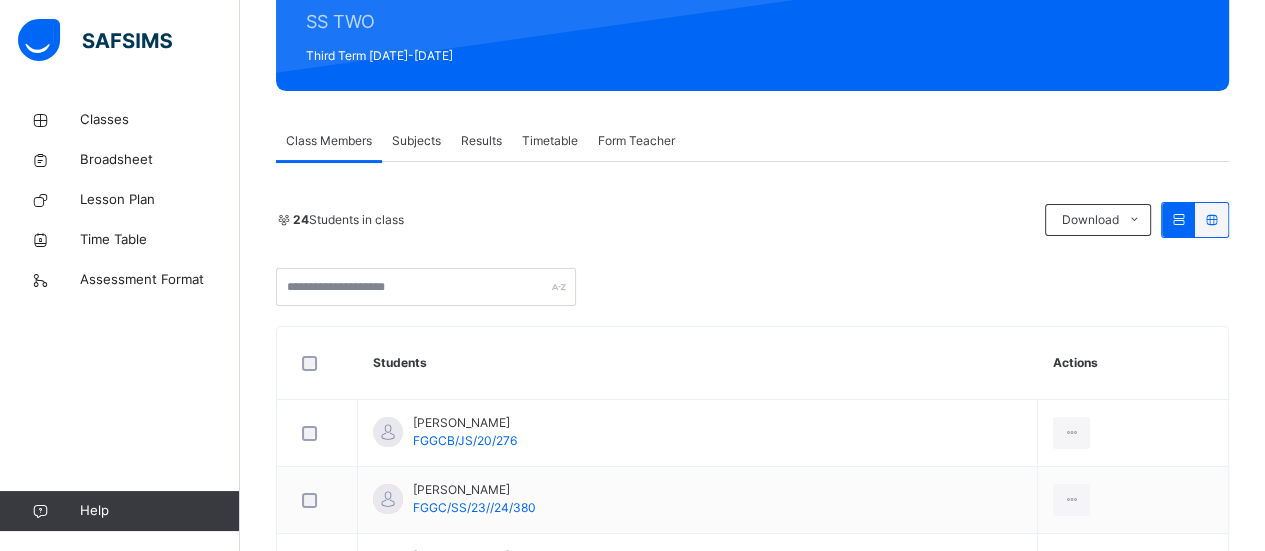 click on "Subjects" at bounding box center [416, 141] 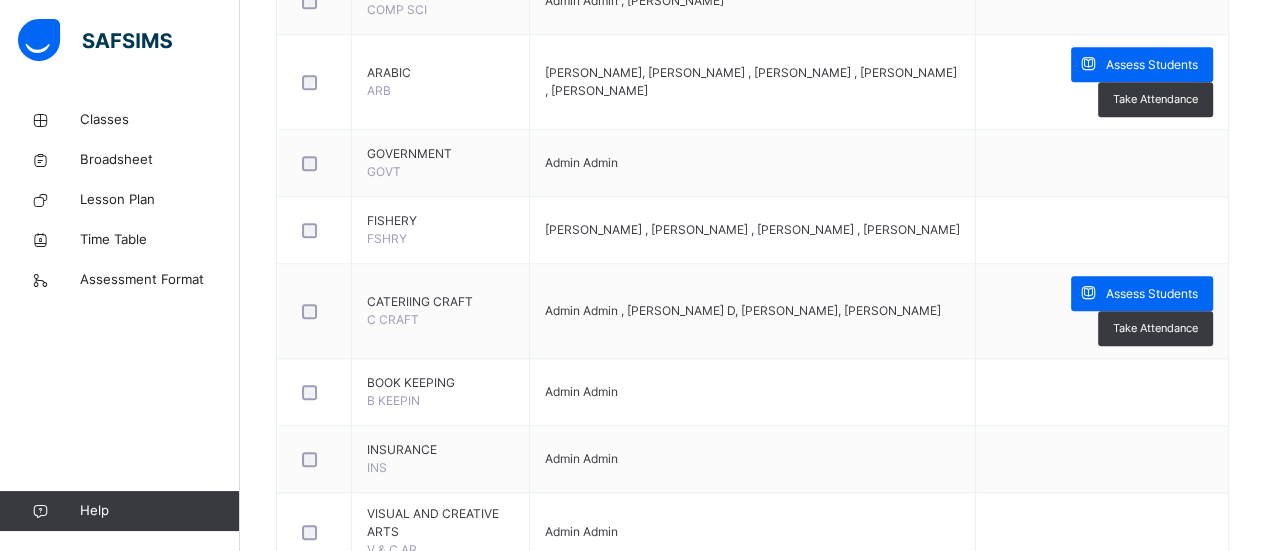 scroll, scrollTop: 1809, scrollLeft: 0, axis: vertical 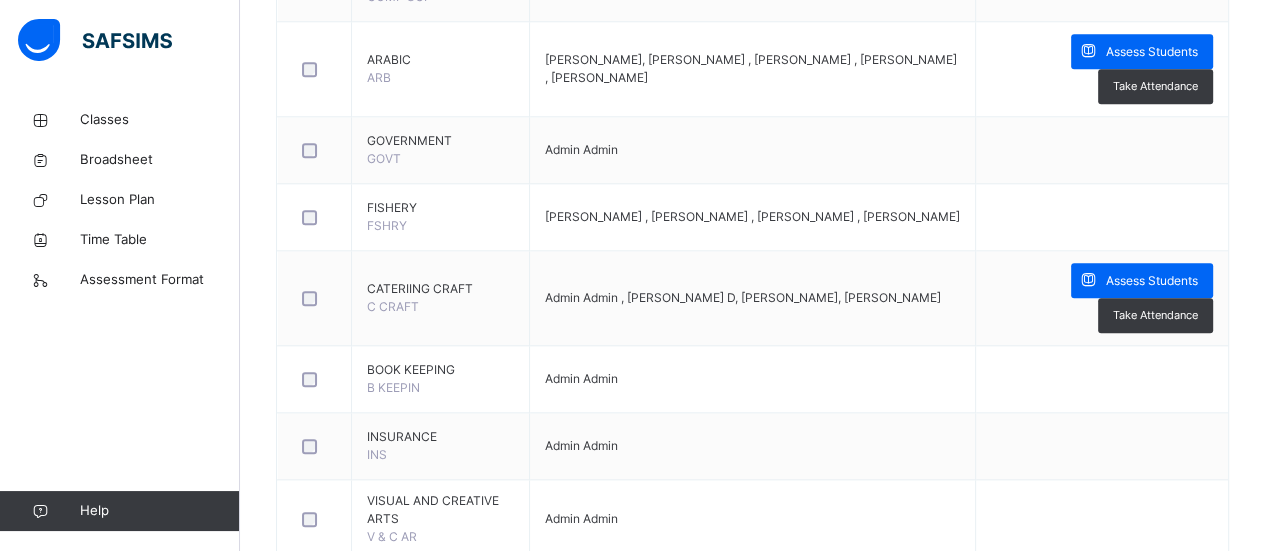 click on "Assess Students" at bounding box center (1152, 281) 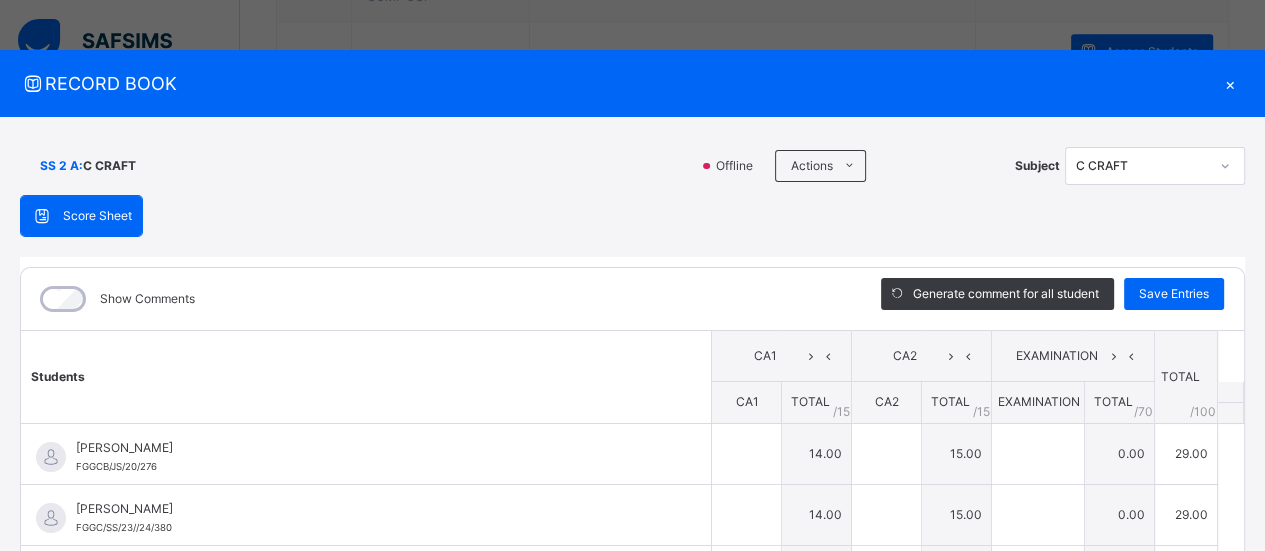 type on "**" 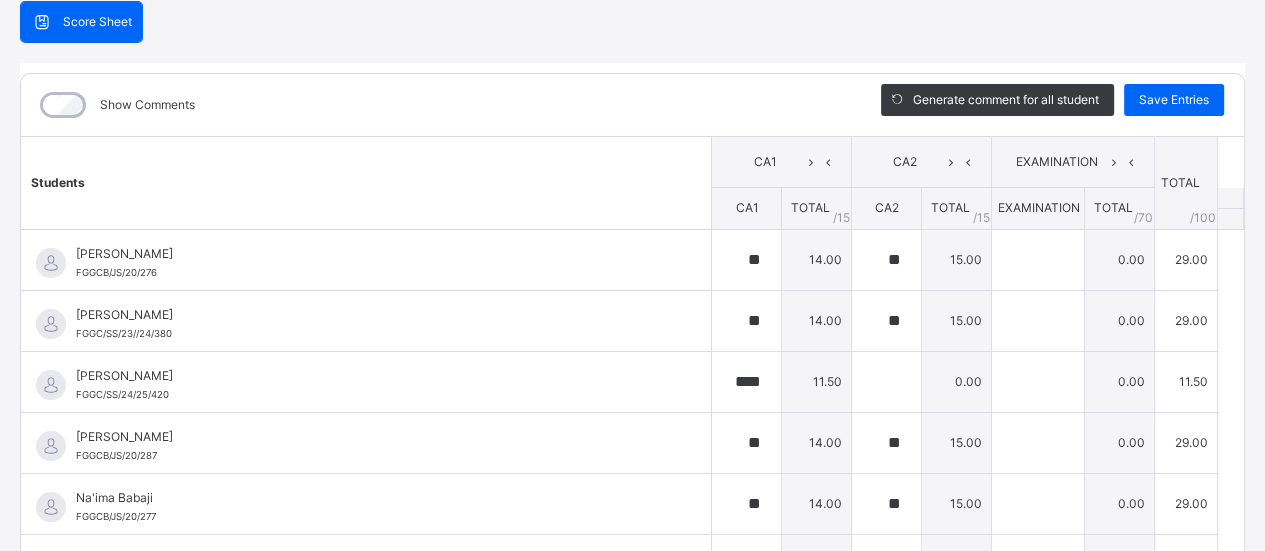 scroll, scrollTop: 195, scrollLeft: 0, axis: vertical 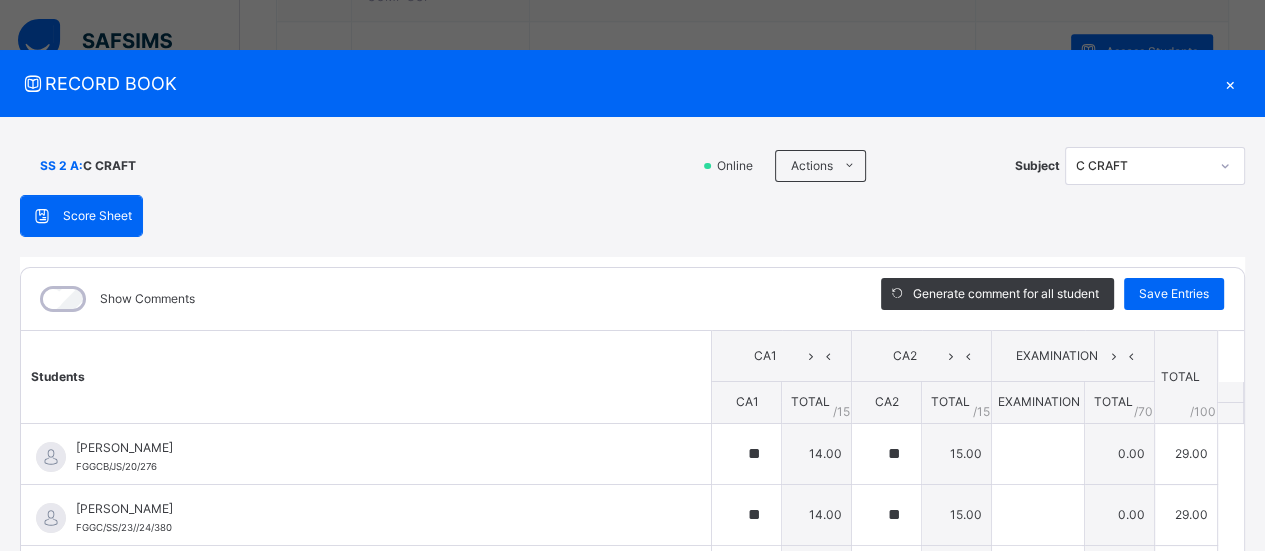 click on "×" at bounding box center (1230, 83) 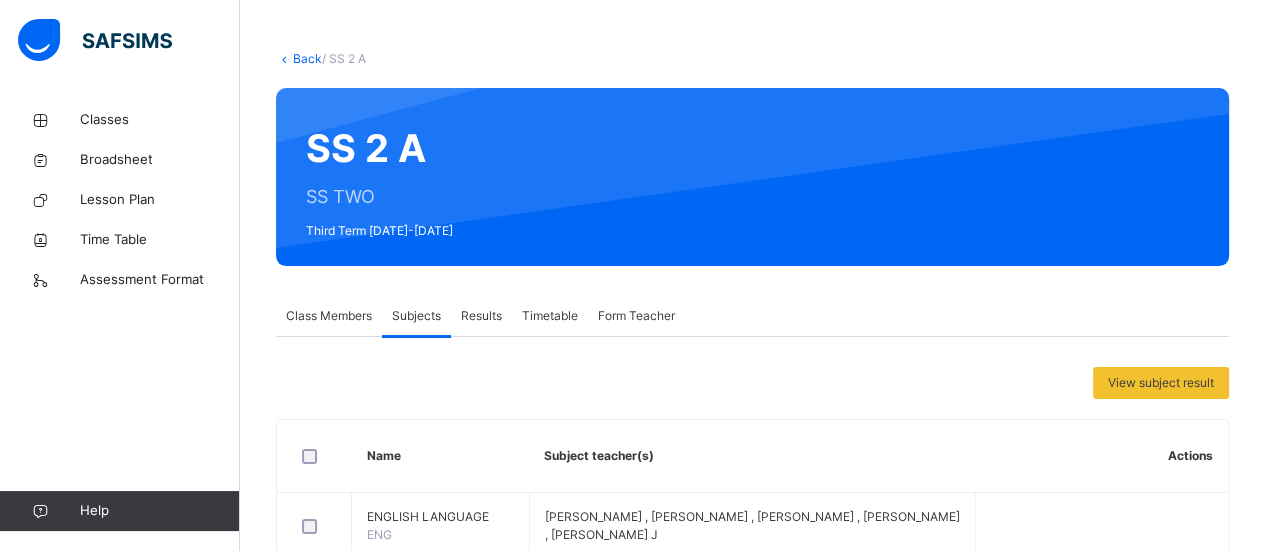 scroll, scrollTop: 0, scrollLeft: 0, axis: both 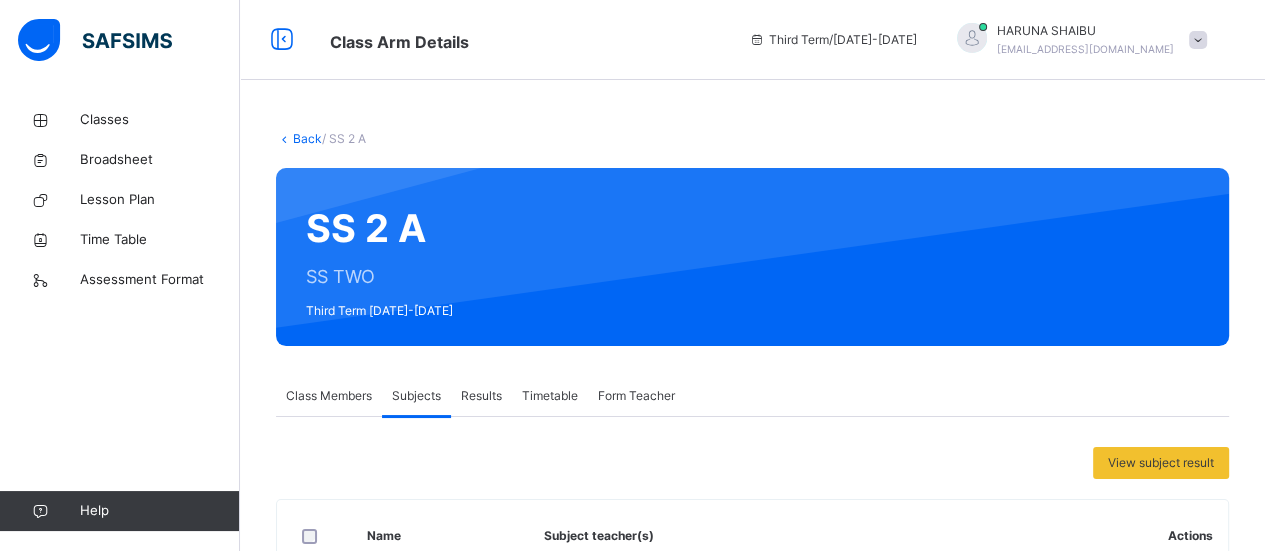 click on "Classes" at bounding box center (120, 120) 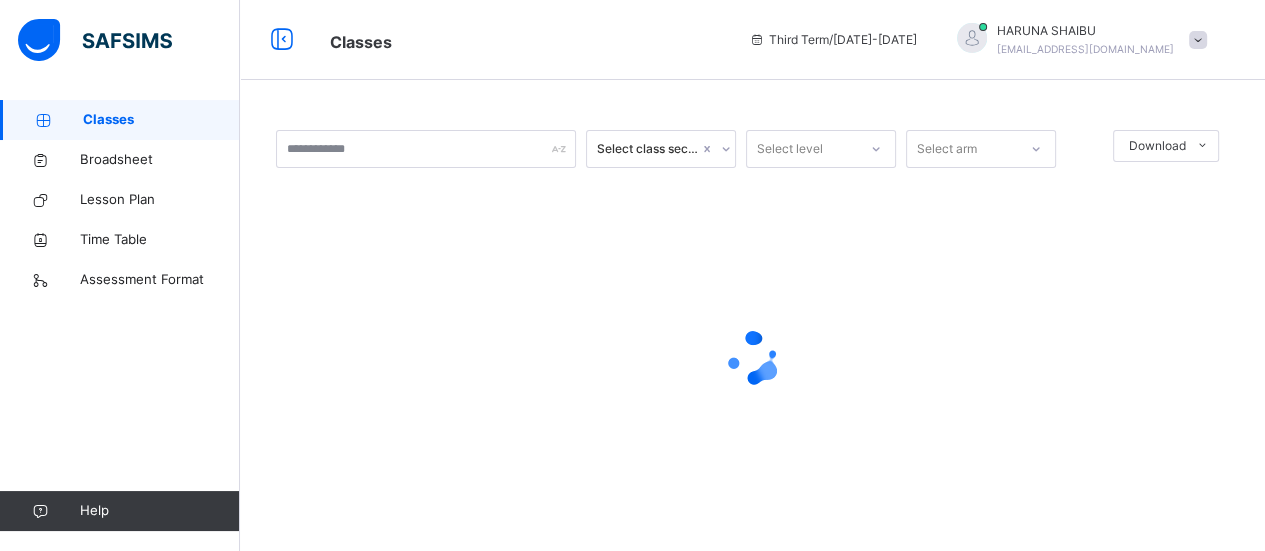 click on "Broadsheet" at bounding box center [120, 160] 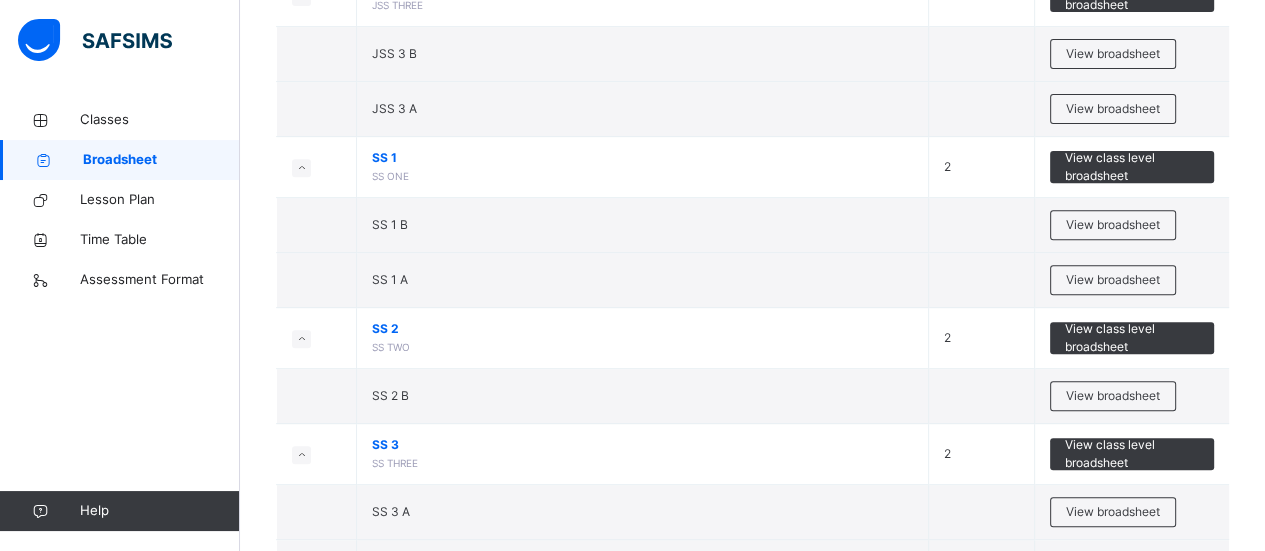 scroll, scrollTop: 632, scrollLeft: 0, axis: vertical 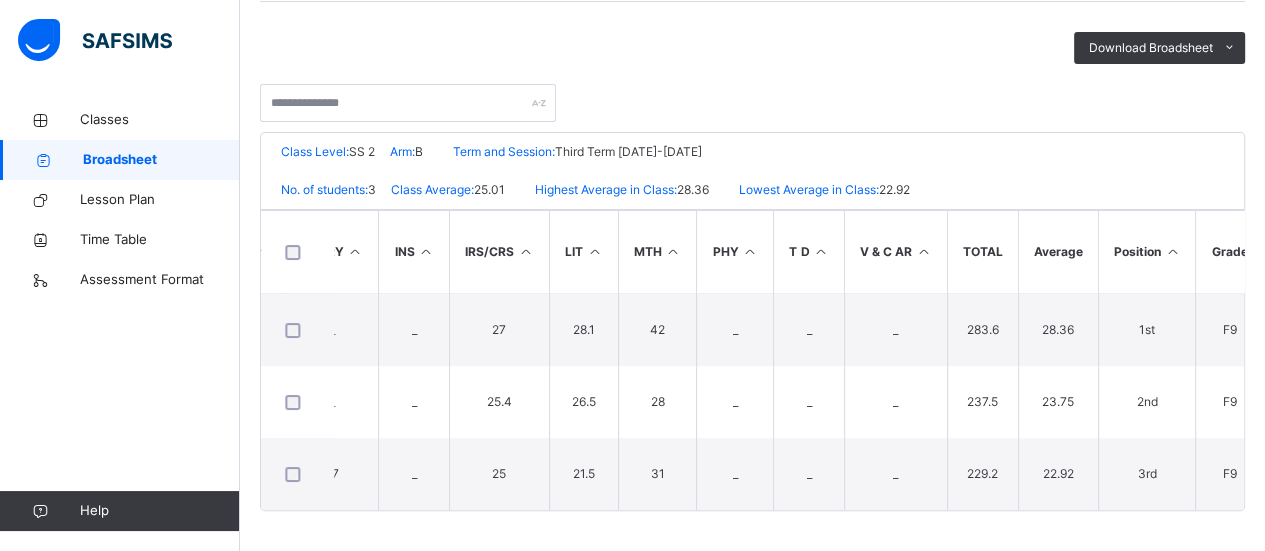click on "PDF Excel sheet" at bounding box center [0, 0] 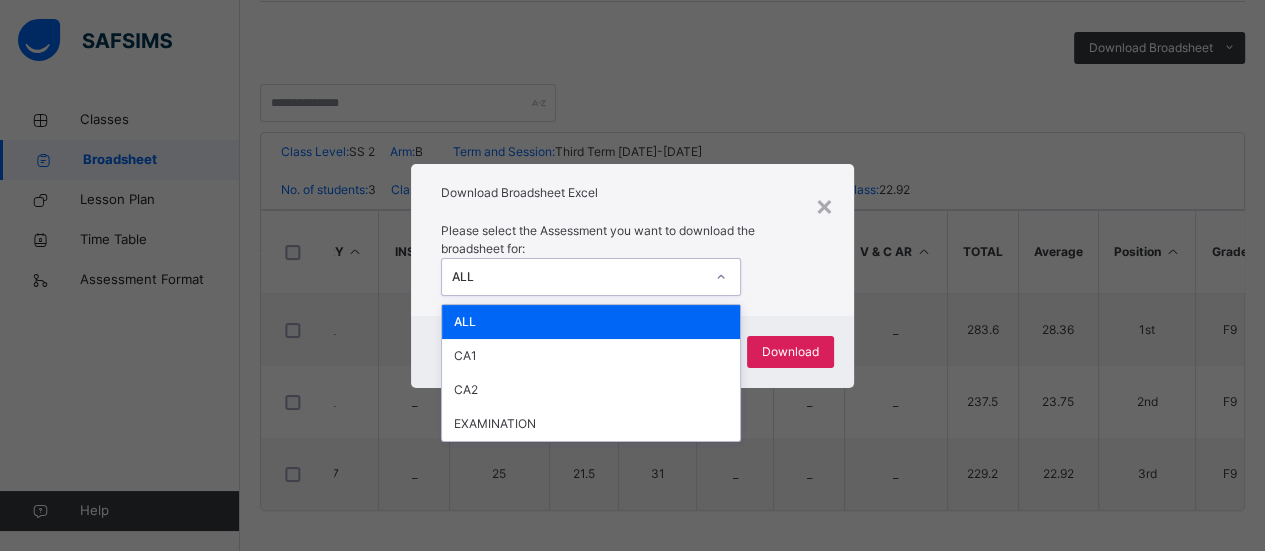 click on "CA2" at bounding box center [591, 390] 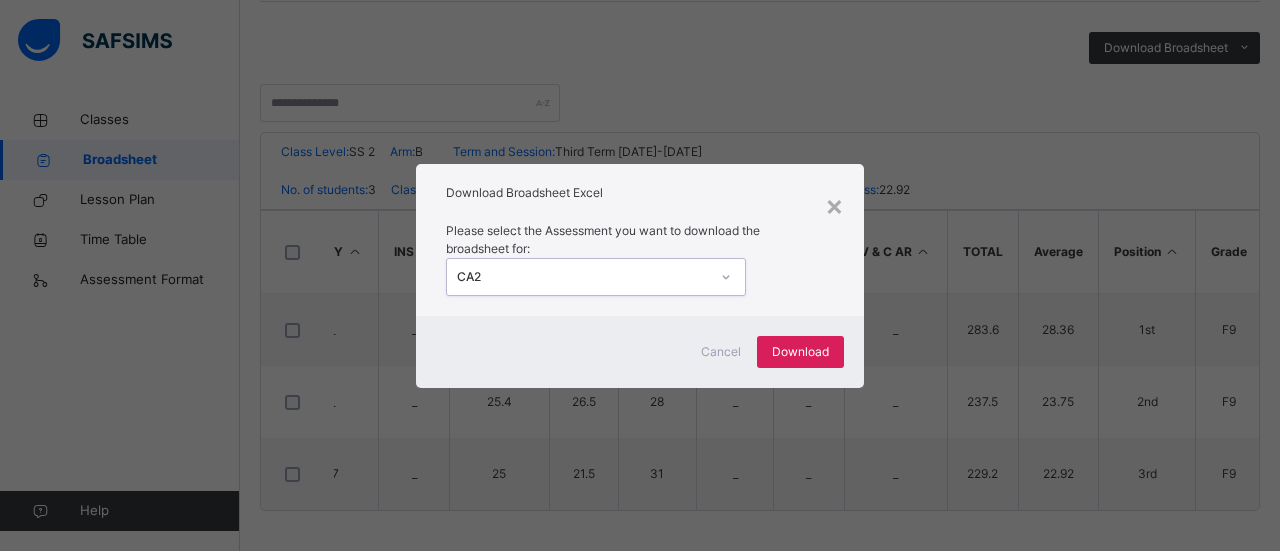 click on "Download" at bounding box center [800, 352] 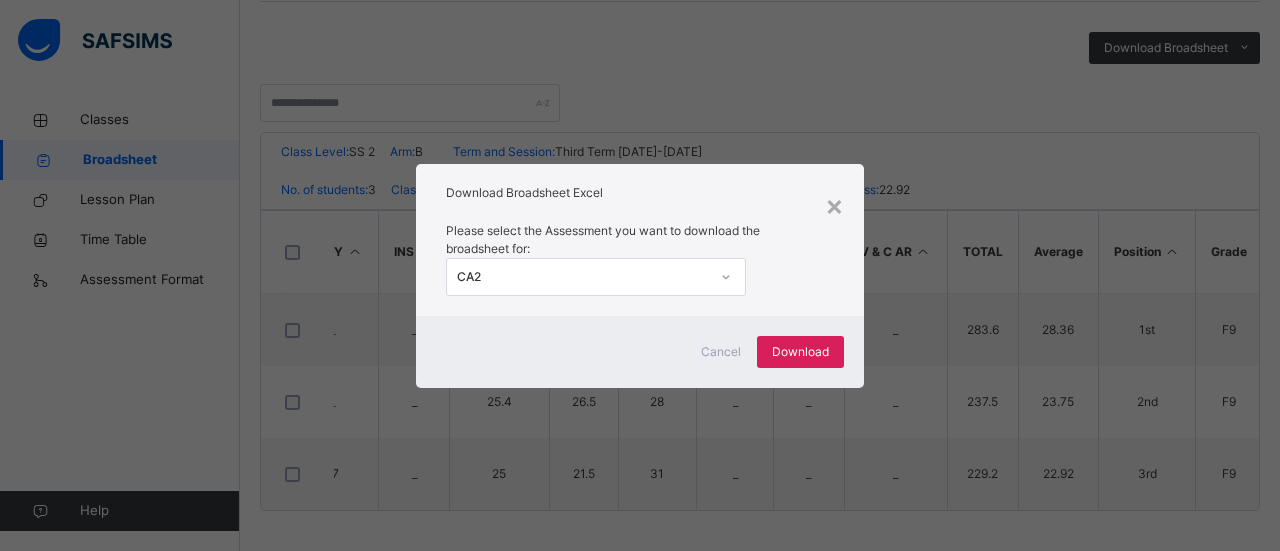click on "× Download Broadsheet Excel Please select the Assessment you want to download the broadsheet for: CA2 Cancel Download" at bounding box center [640, 275] 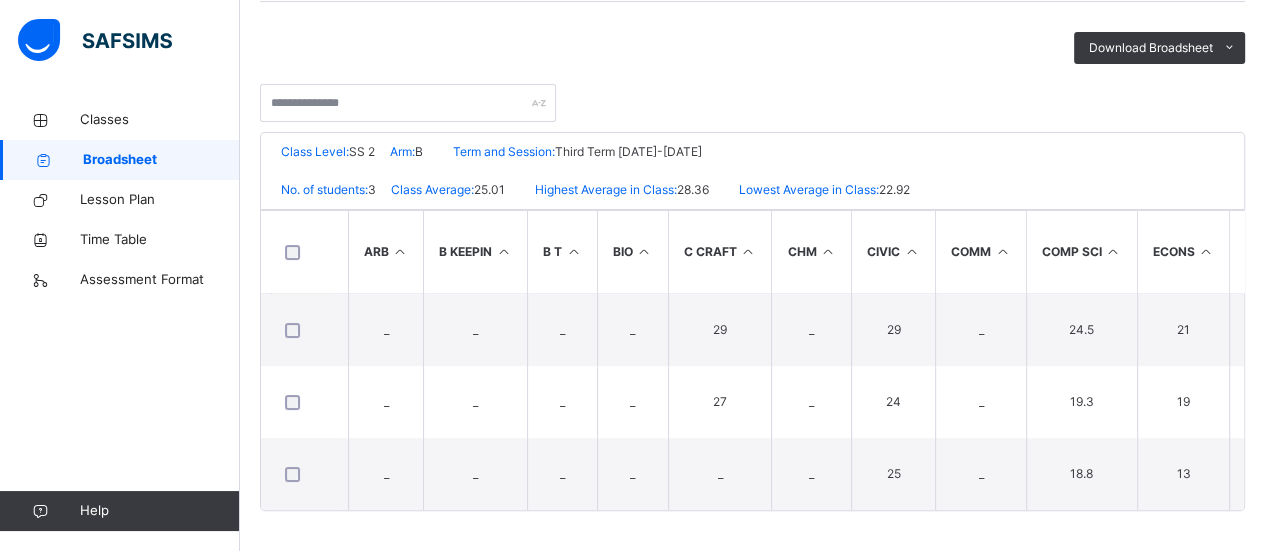 scroll, scrollTop: 0, scrollLeft: 0, axis: both 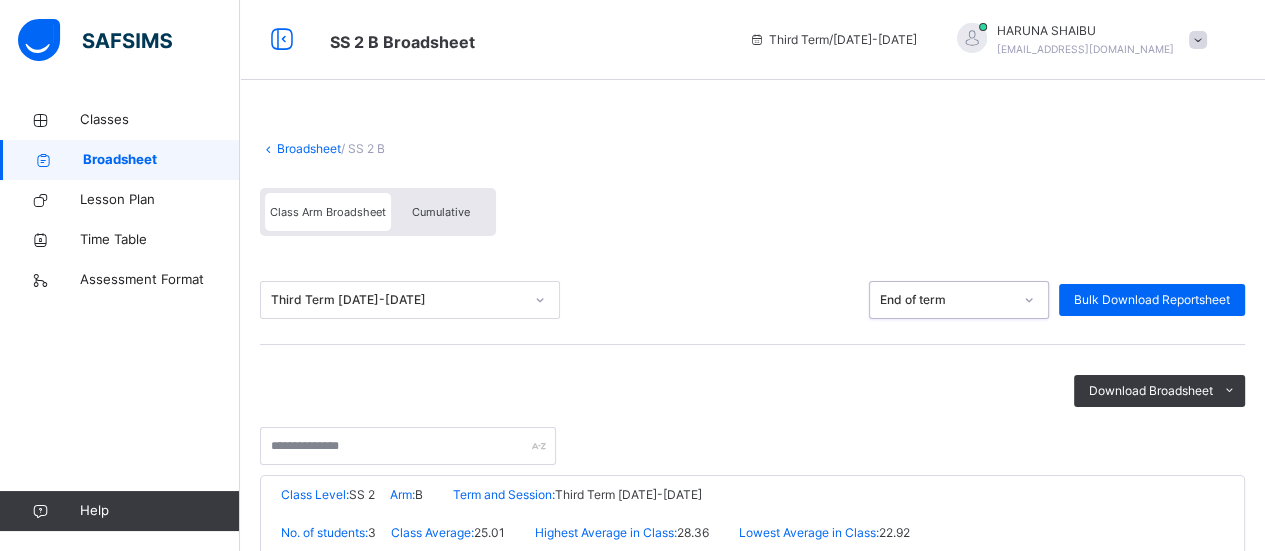 click on "Cumulative" at bounding box center [441, 212] 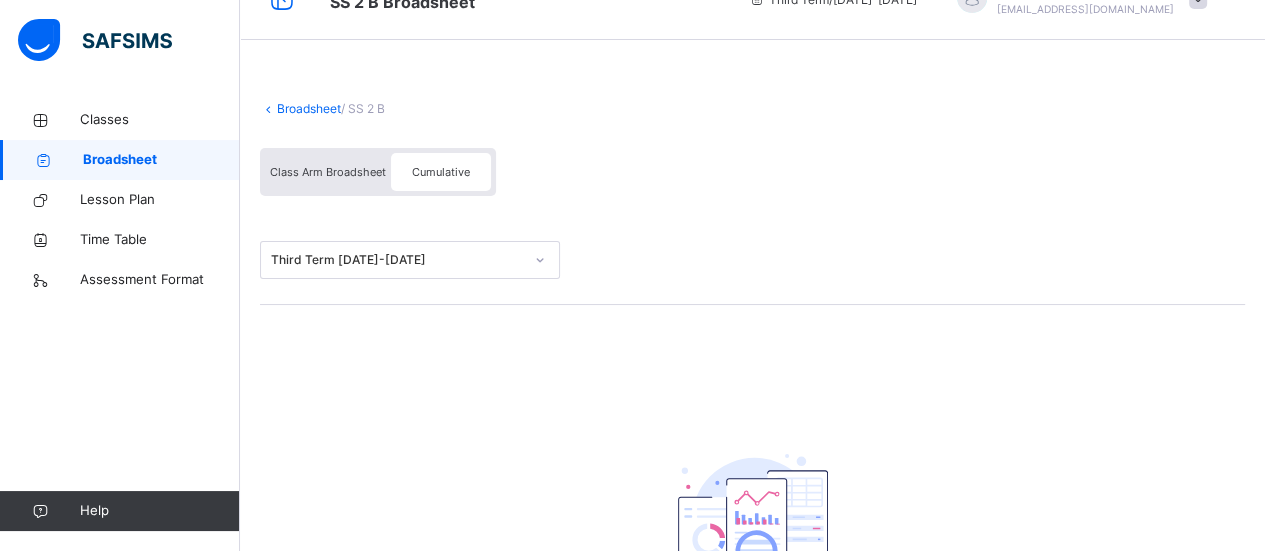 scroll, scrollTop: 39, scrollLeft: 0, axis: vertical 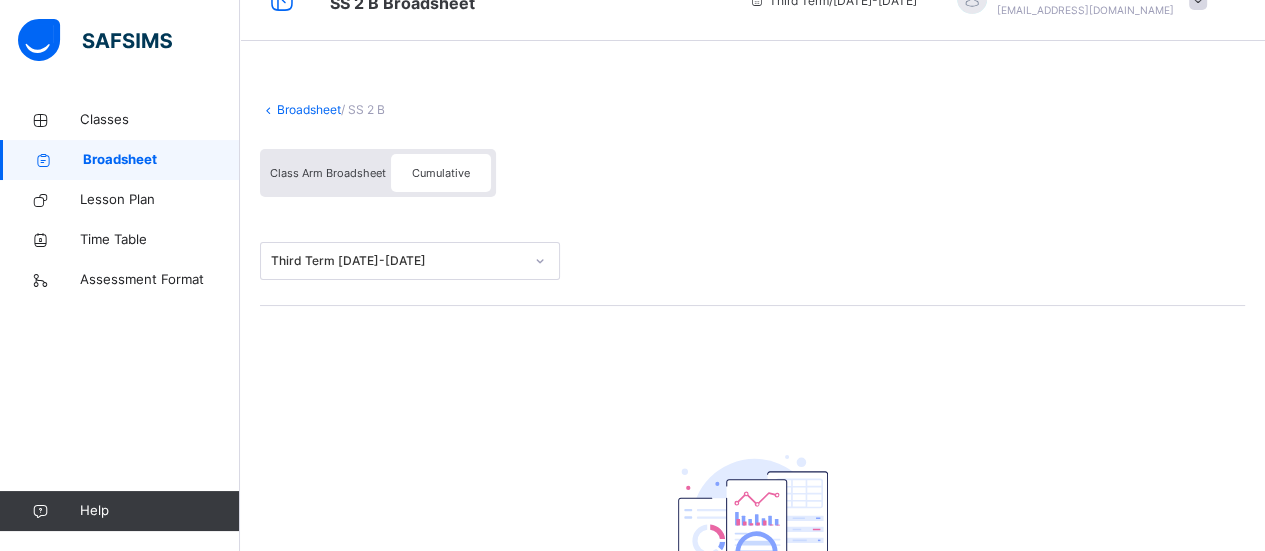 click on "Class Arm Broadsheet" at bounding box center (328, 173) 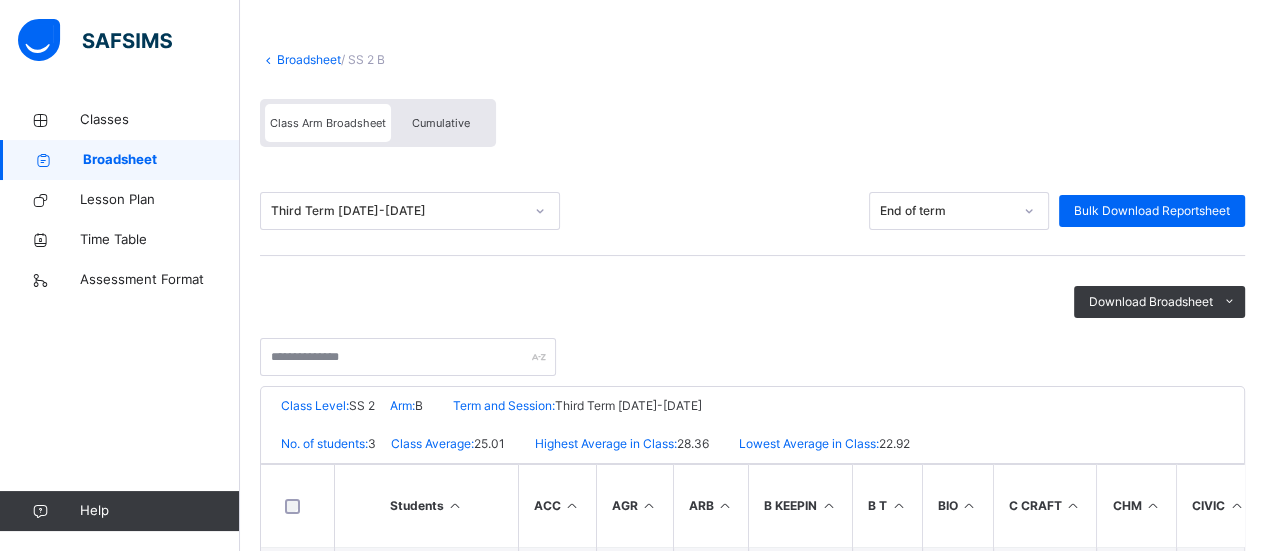 scroll, scrollTop: 98, scrollLeft: 0, axis: vertical 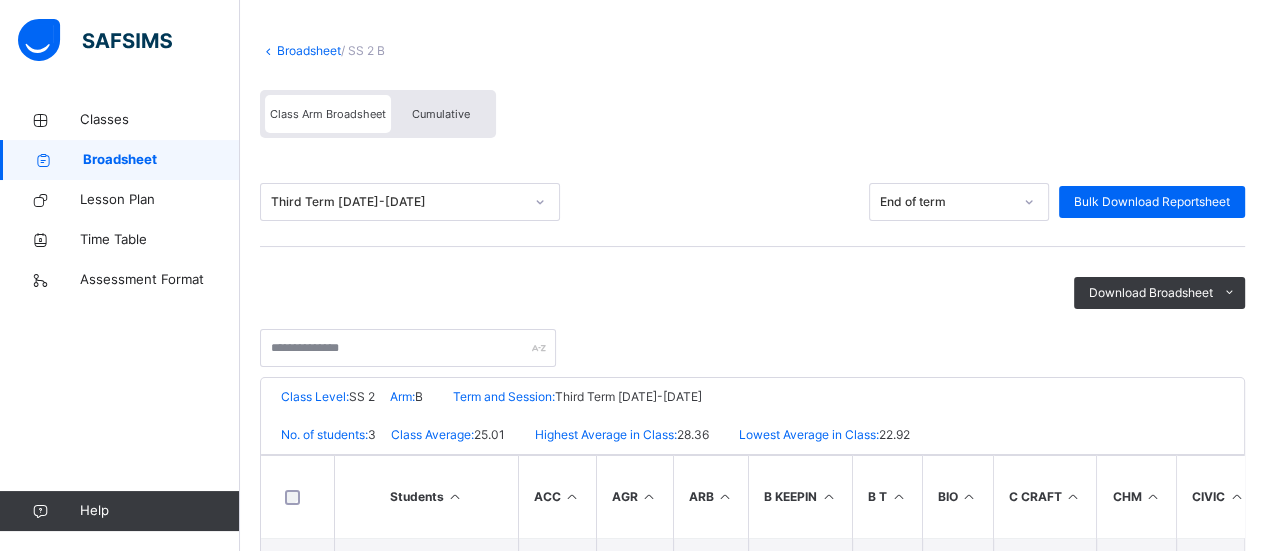 click at bounding box center [1229, 293] 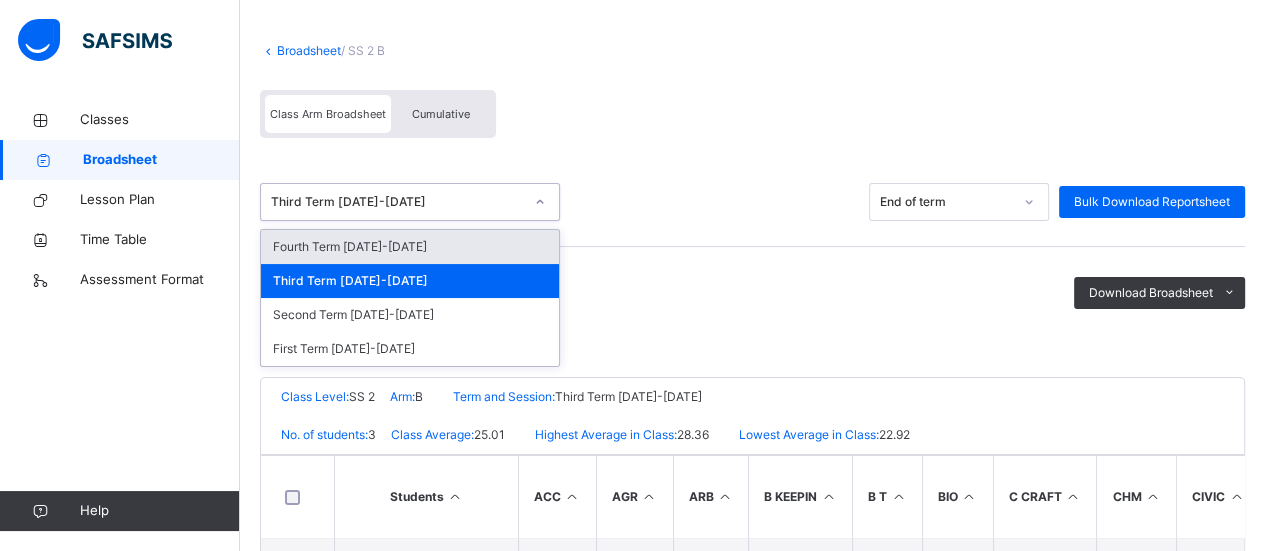 click on "option Fourth Term 2024-2025 focused, 1 of 4. 4 results available. Use Up and Down to choose options, press Enter to select the currently focused option, press Escape to exit the menu, press Tab to select the option and exit the menu. Third Term 2024-2025 Fourth Term 2024-2025 Third Term 2024-2025 Second Term 2024-2025 First Term 2024-2025 End of term Bulk Download Reportsheet" at bounding box center (752, 202) 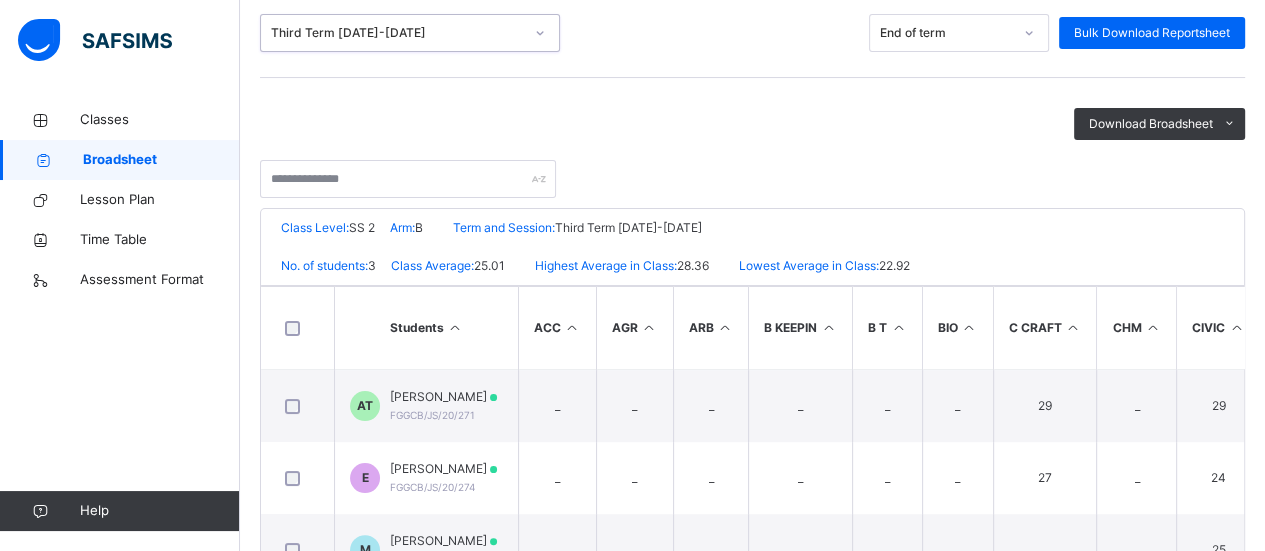 scroll, scrollTop: 278, scrollLeft: 0, axis: vertical 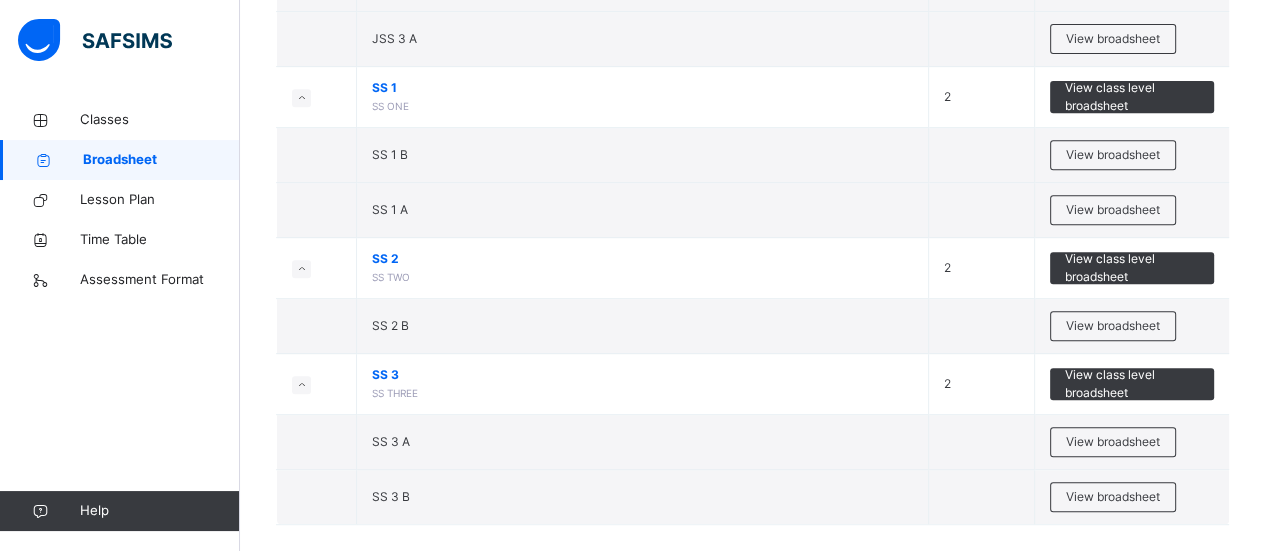 click on "View broadsheet" at bounding box center [1113, 326] 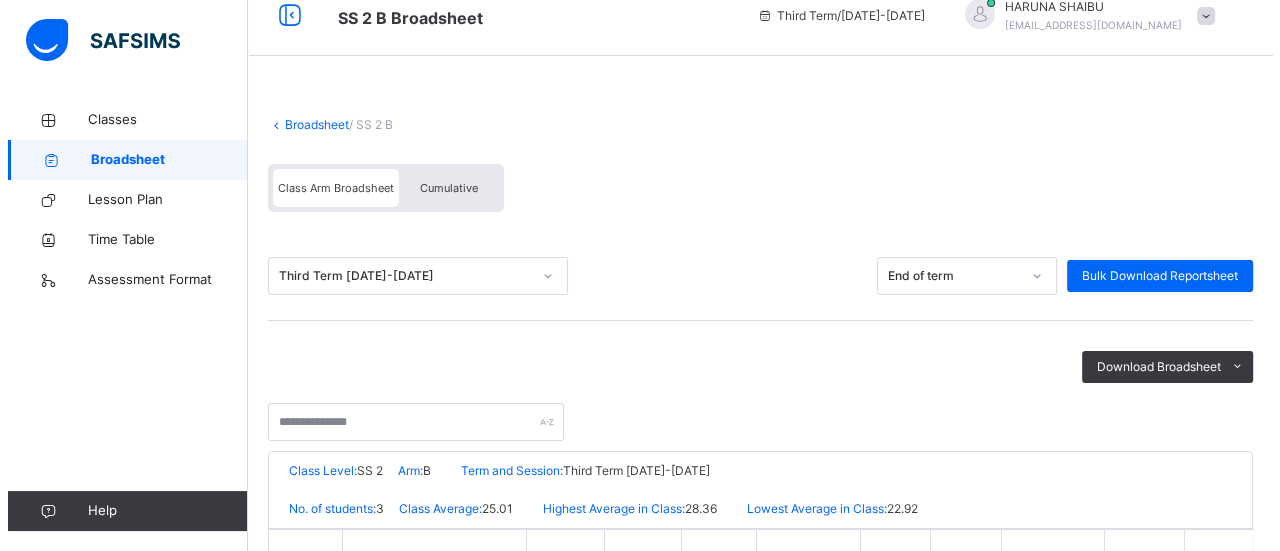scroll, scrollTop: 0, scrollLeft: 0, axis: both 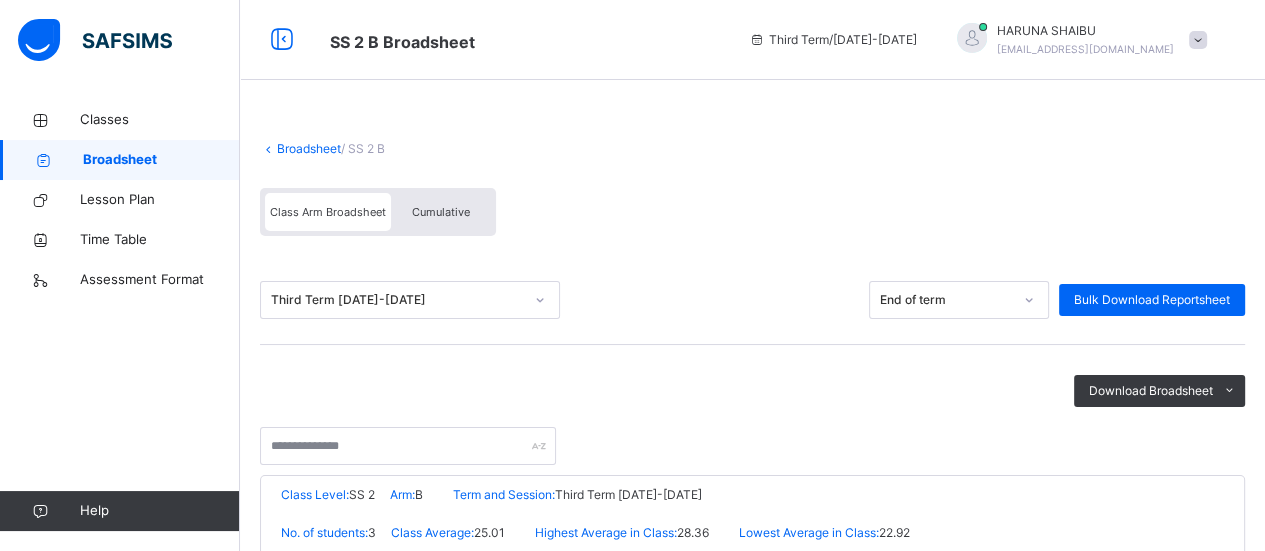 click on "Assessment Format" at bounding box center [160, 280] 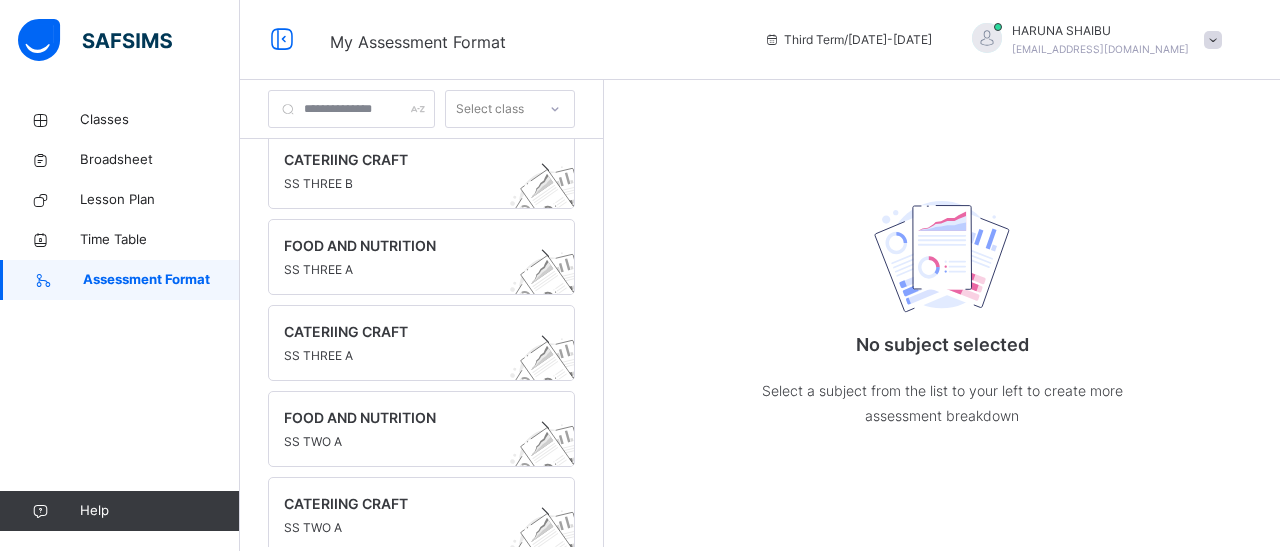 scroll, scrollTop: 790, scrollLeft: 0, axis: vertical 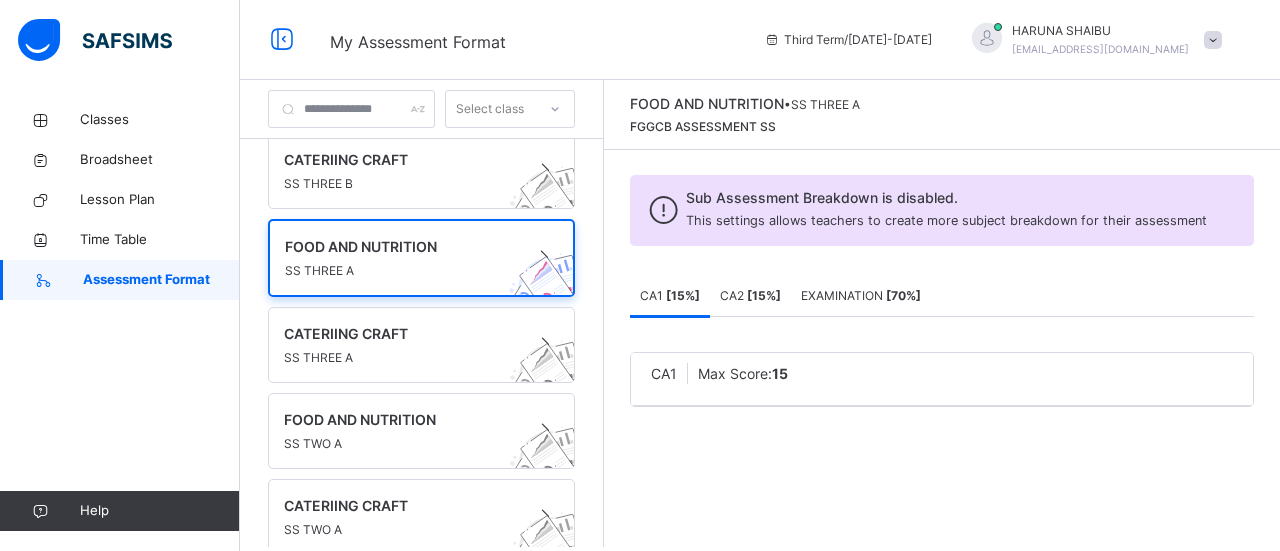 click on "CA1 Max Score:  15" at bounding box center (942, 373) 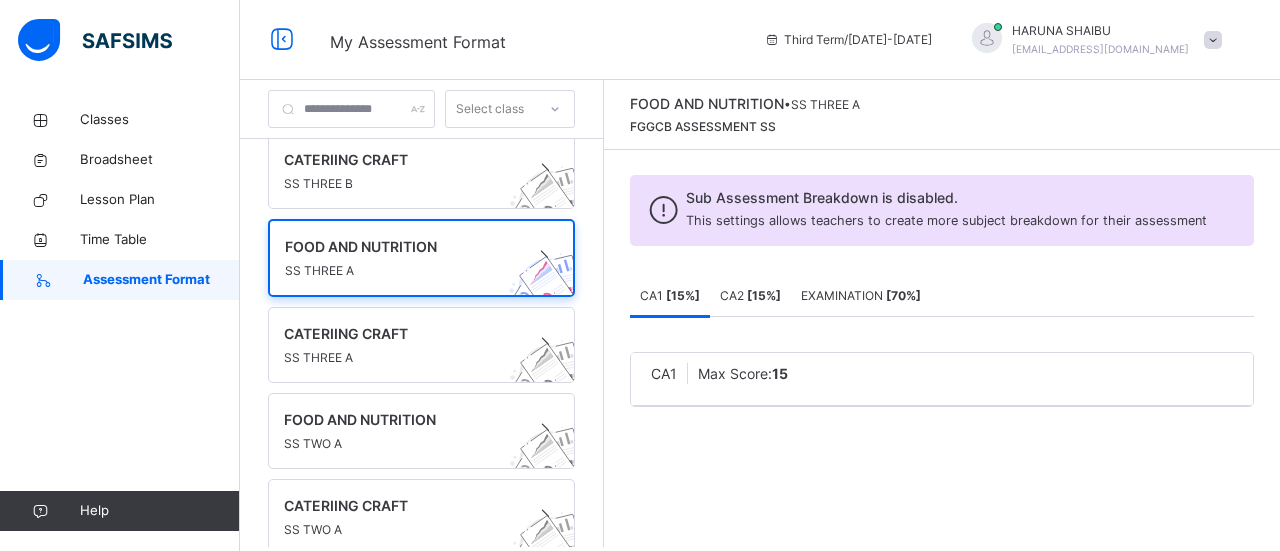 click on "CA1" at bounding box center (664, 373) 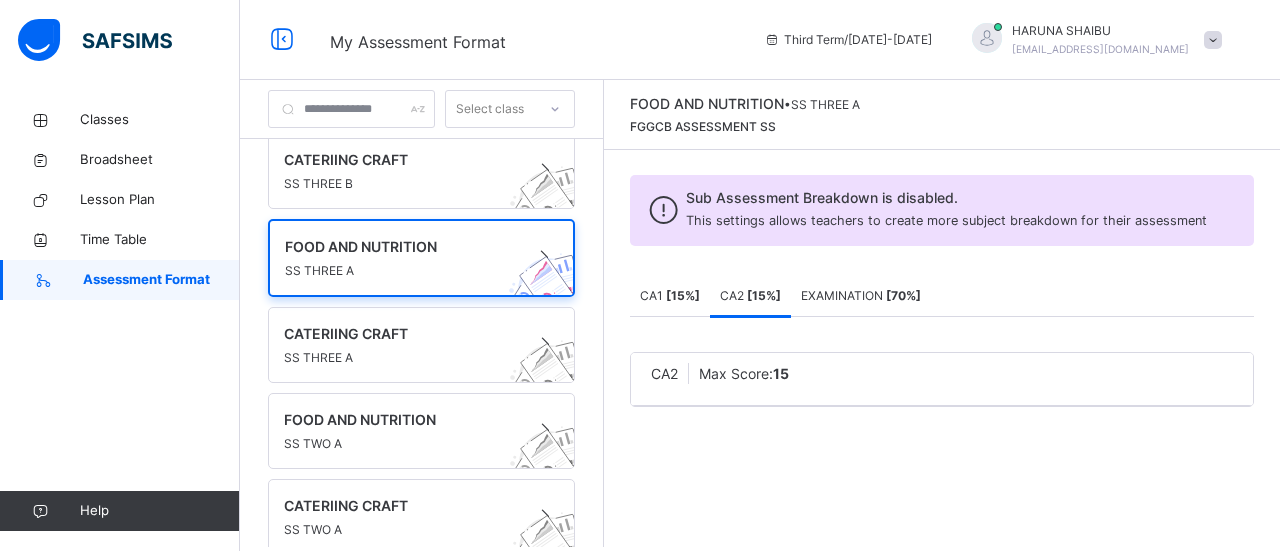 click on "EXAMINATION   [ 70 %]" at bounding box center (861, 295) 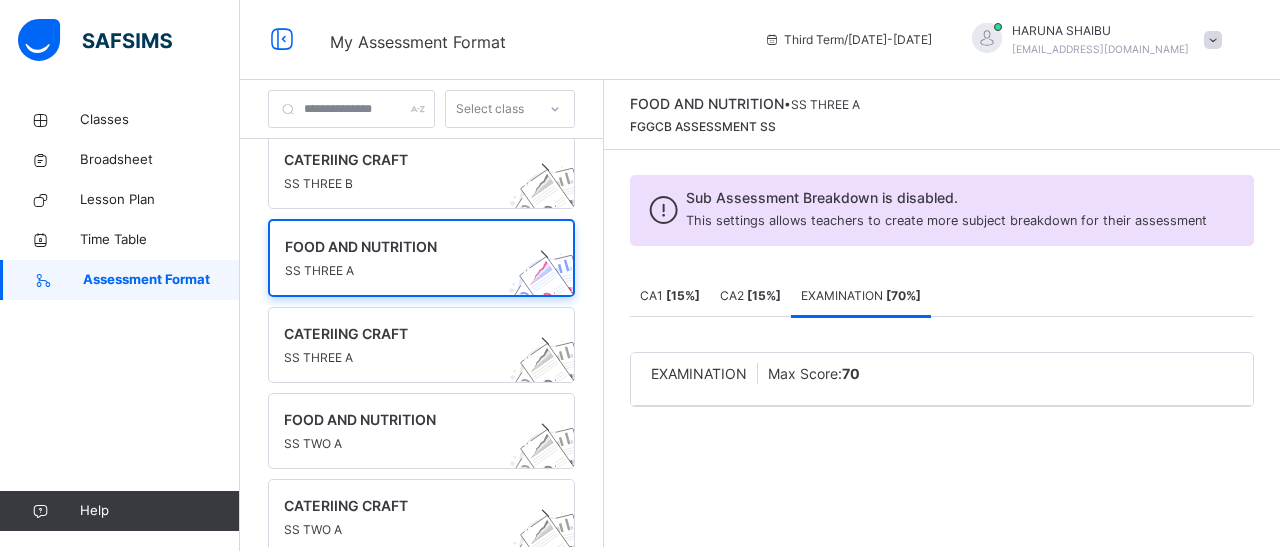click on "SS THREE A" at bounding box center [402, 358] 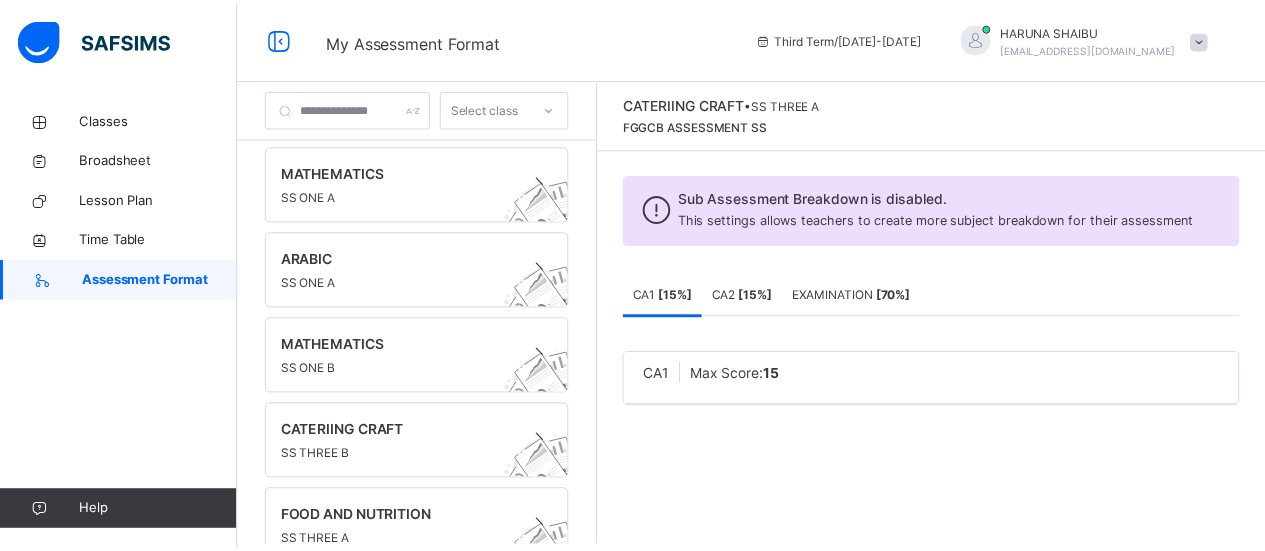 scroll, scrollTop: 518, scrollLeft: 0, axis: vertical 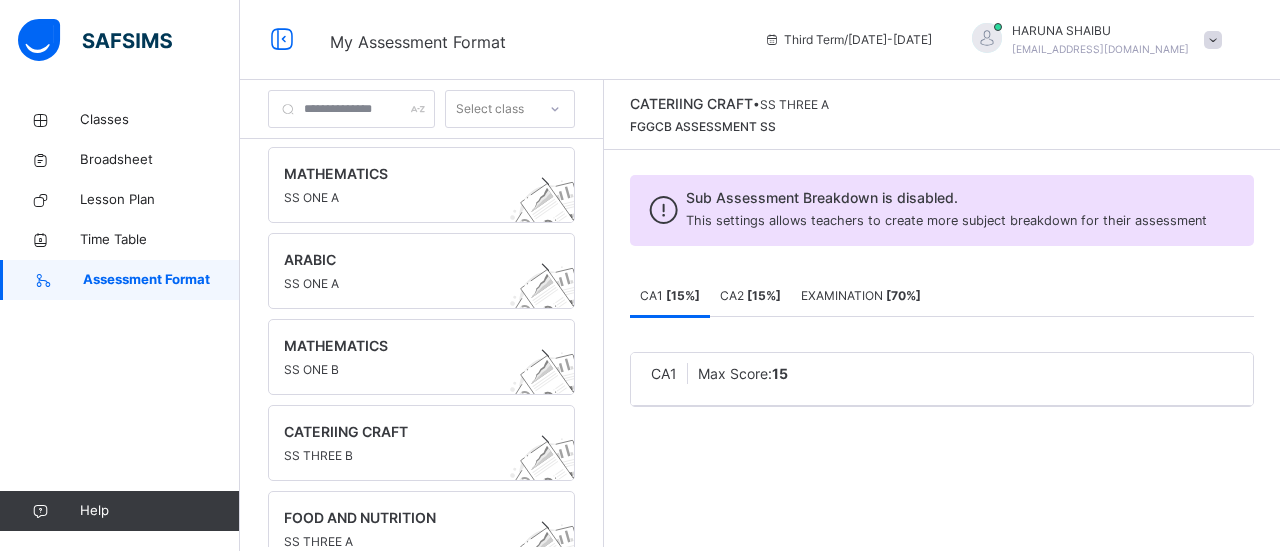 click on "Classes" at bounding box center [160, 120] 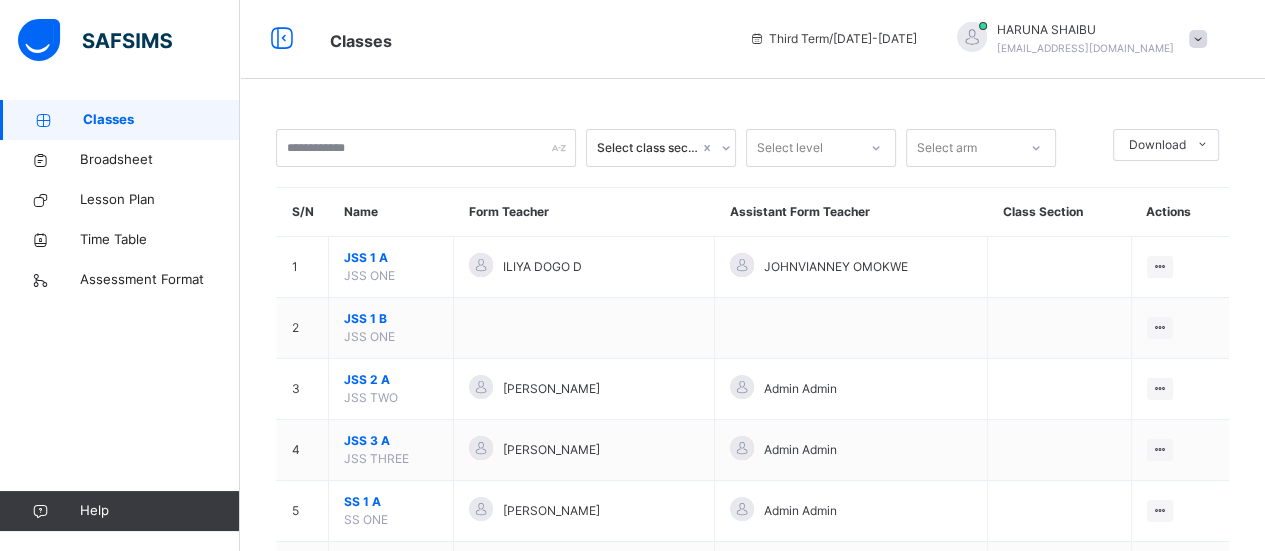 scroll, scrollTop: 0, scrollLeft: 0, axis: both 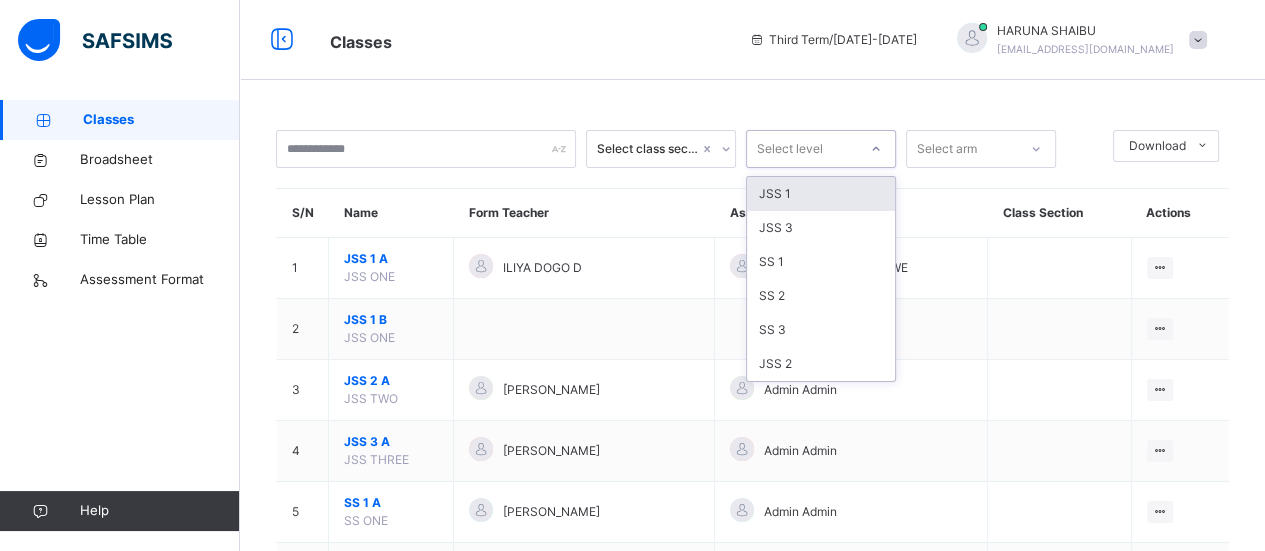 click on "SS 2" at bounding box center [821, 296] 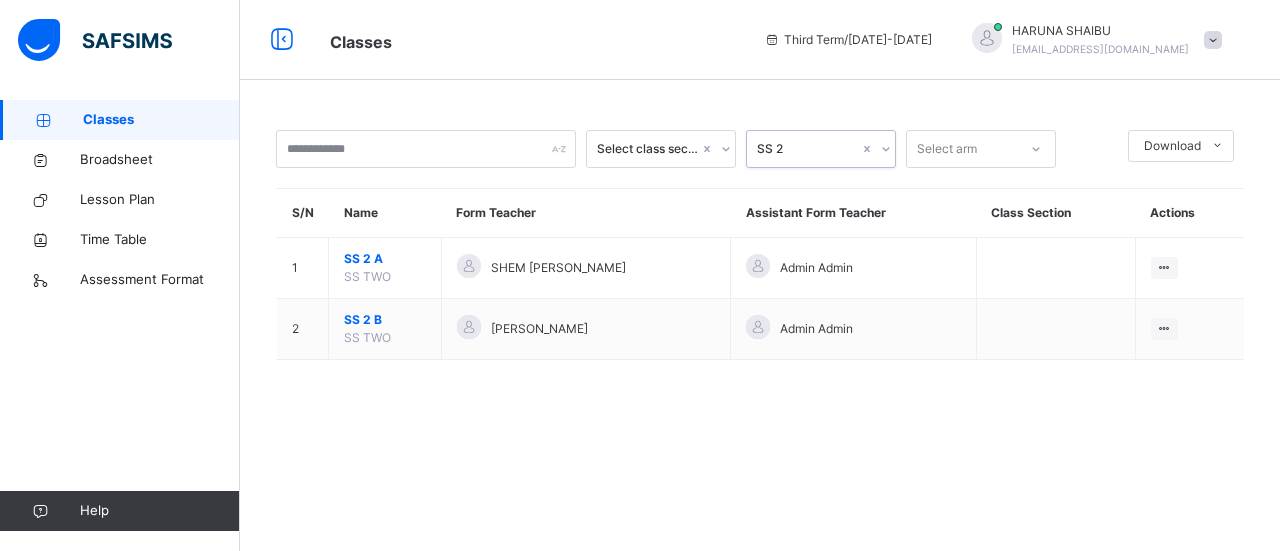 click on "View Class" at bounding box center (0, 0) 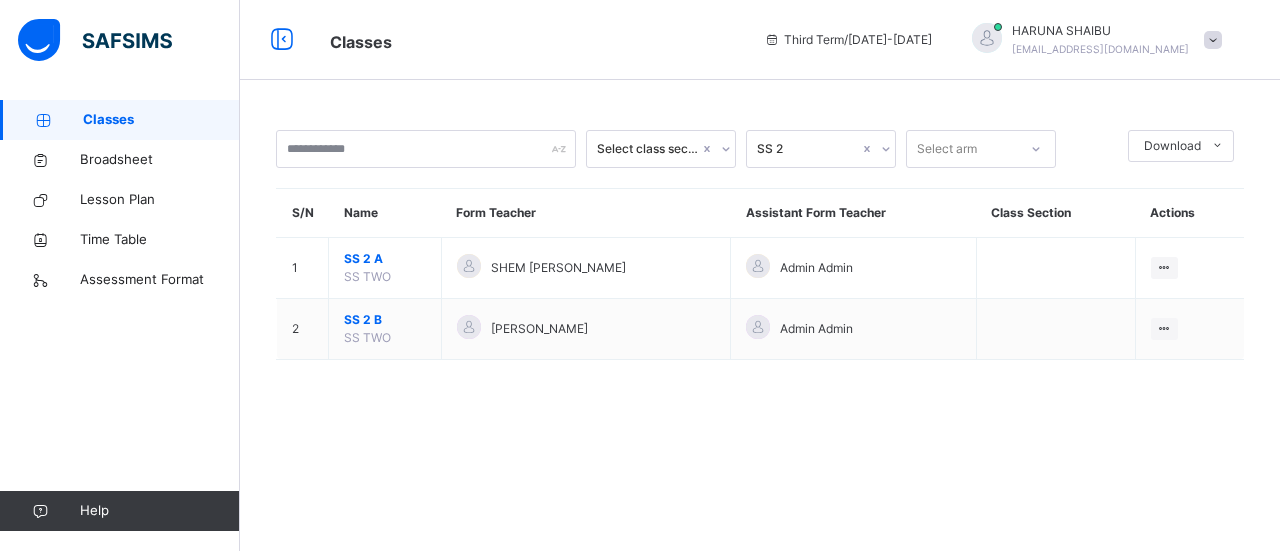 click on "View Class" at bounding box center [0, 0] 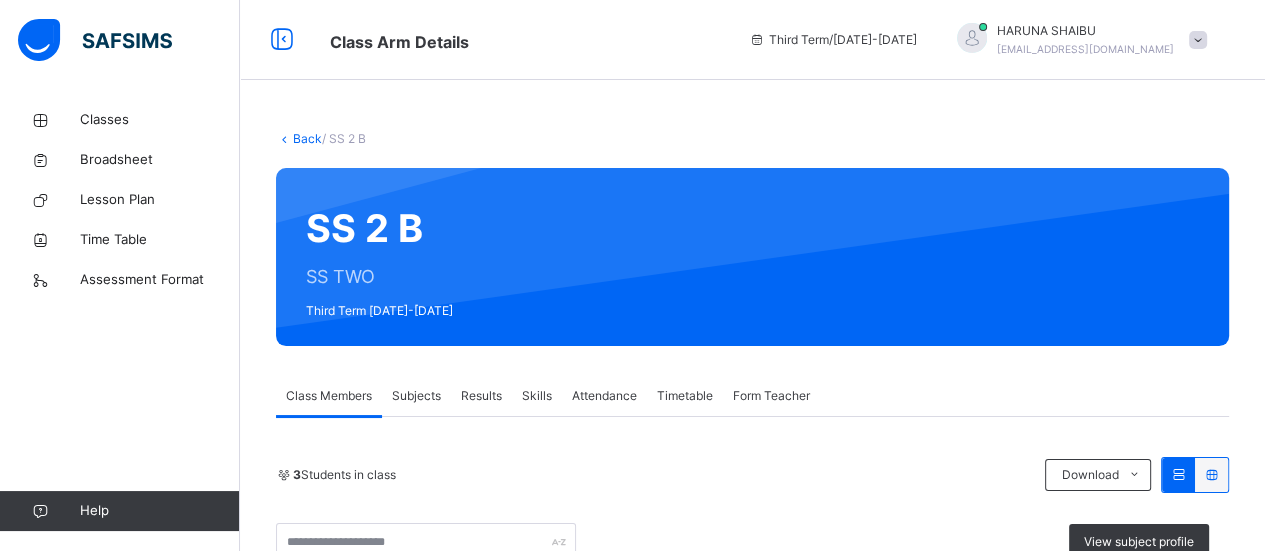 click on "Form Teacher" at bounding box center [771, 396] 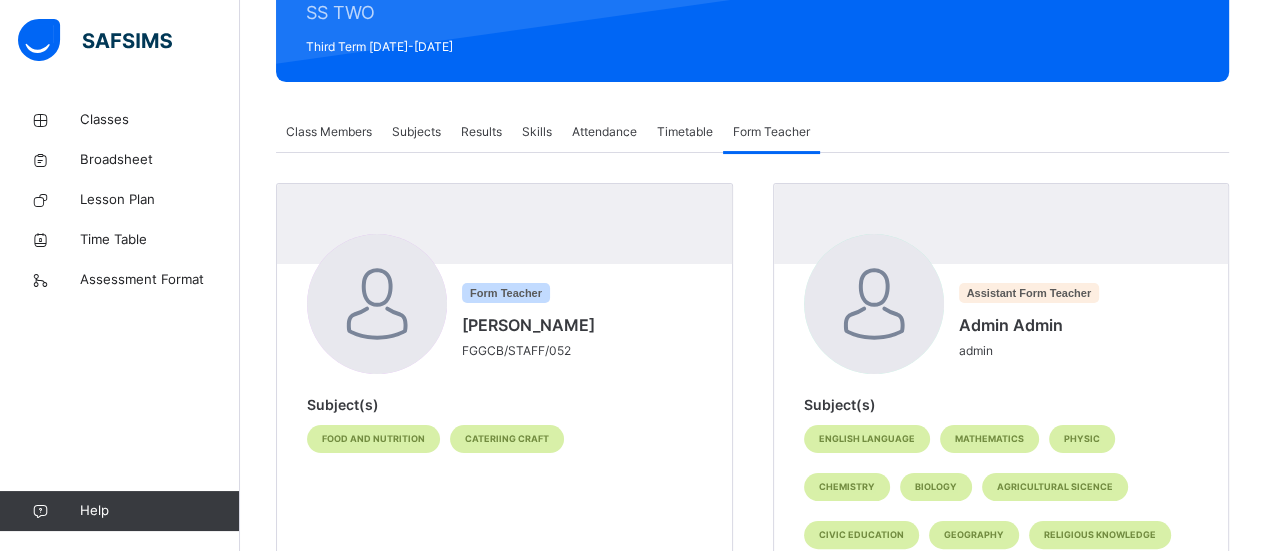 scroll, scrollTop: 252, scrollLeft: 0, axis: vertical 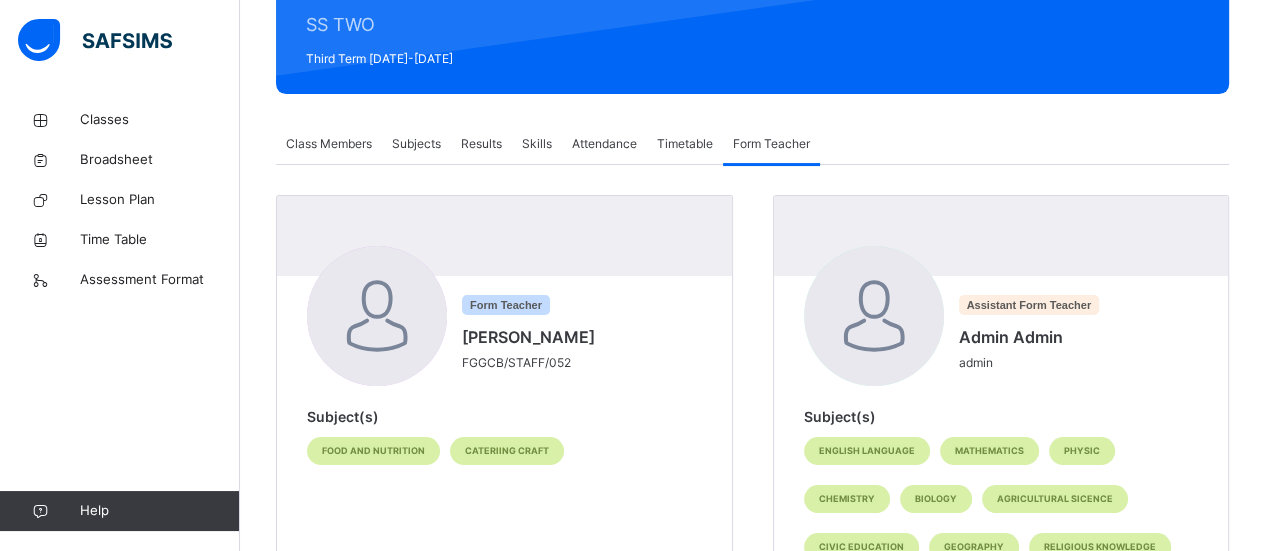 click on "Results" at bounding box center (481, 144) 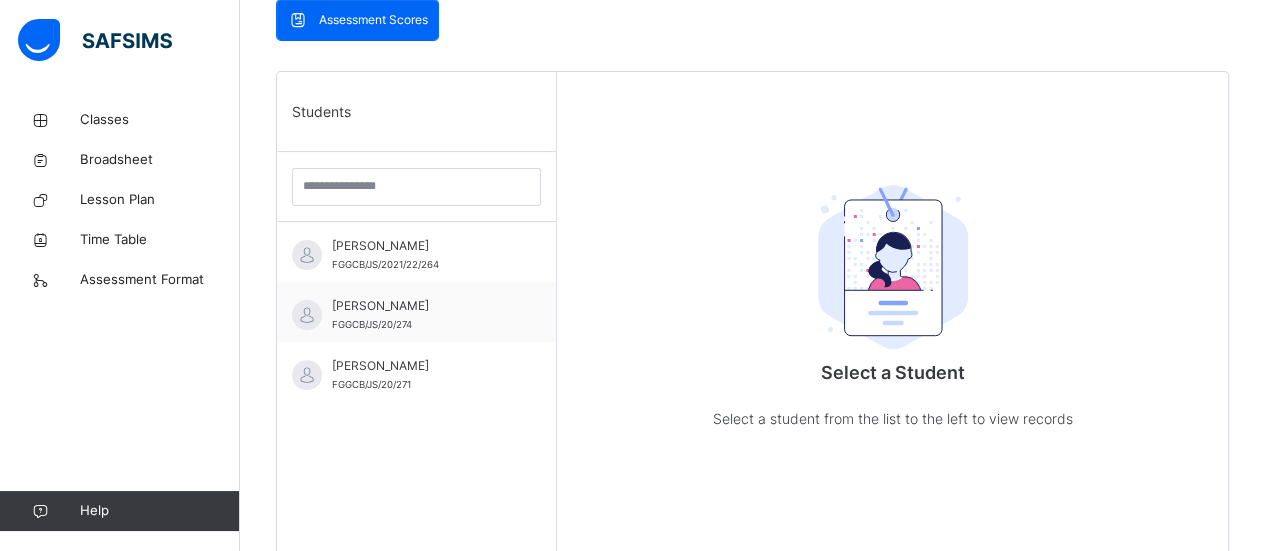 scroll, scrollTop: 478, scrollLeft: 0, axis: vertical 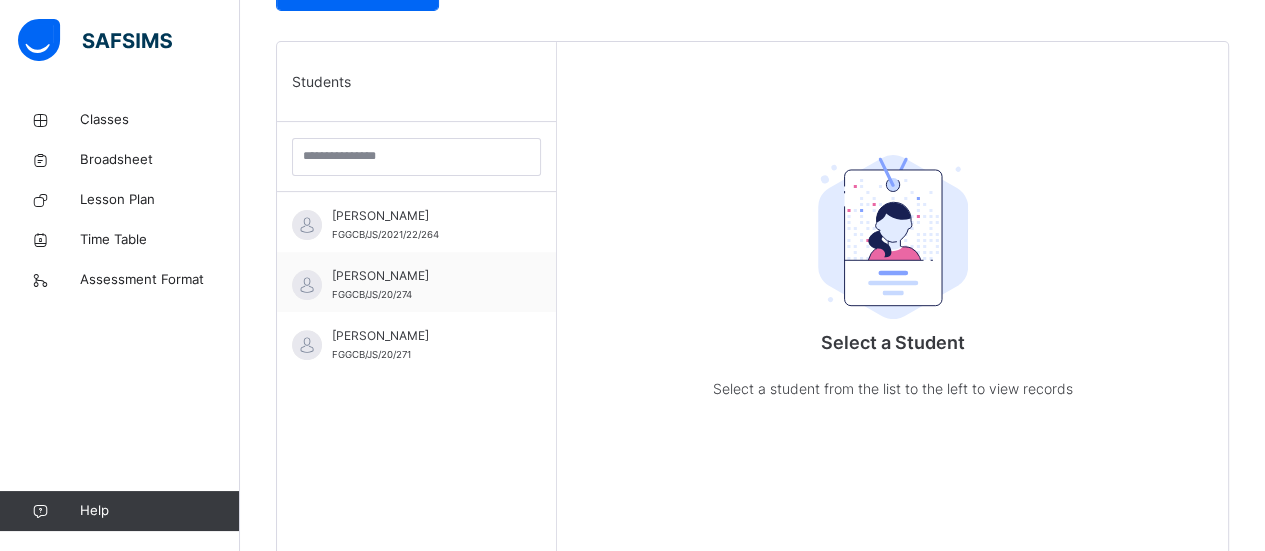click on "DORIS MUSA FGGCB/JS/2021/22/264" at bounding box center (421, 225) 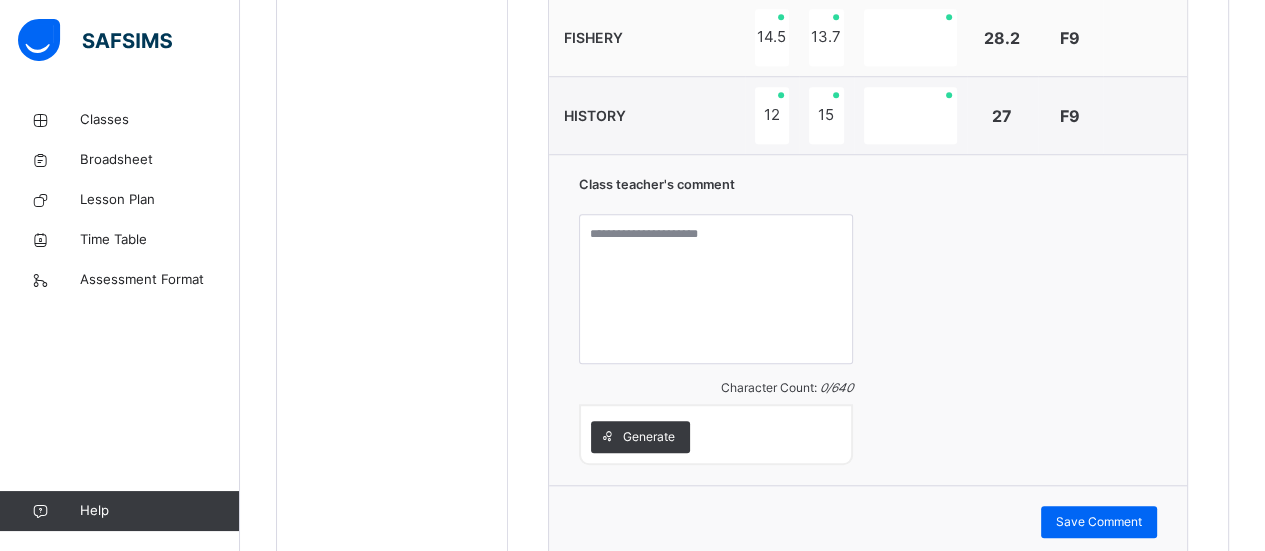 scroll, scrollTop: 1412, scrollLeft: 0, axis: vertical 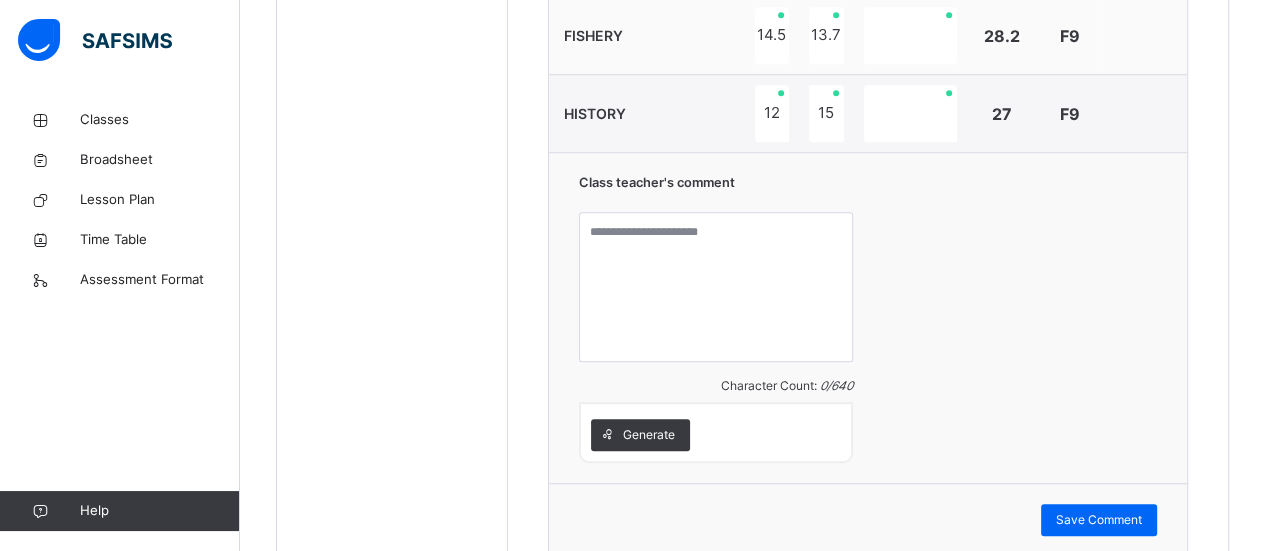 click on "Generate" at bounding box center [649, 435] 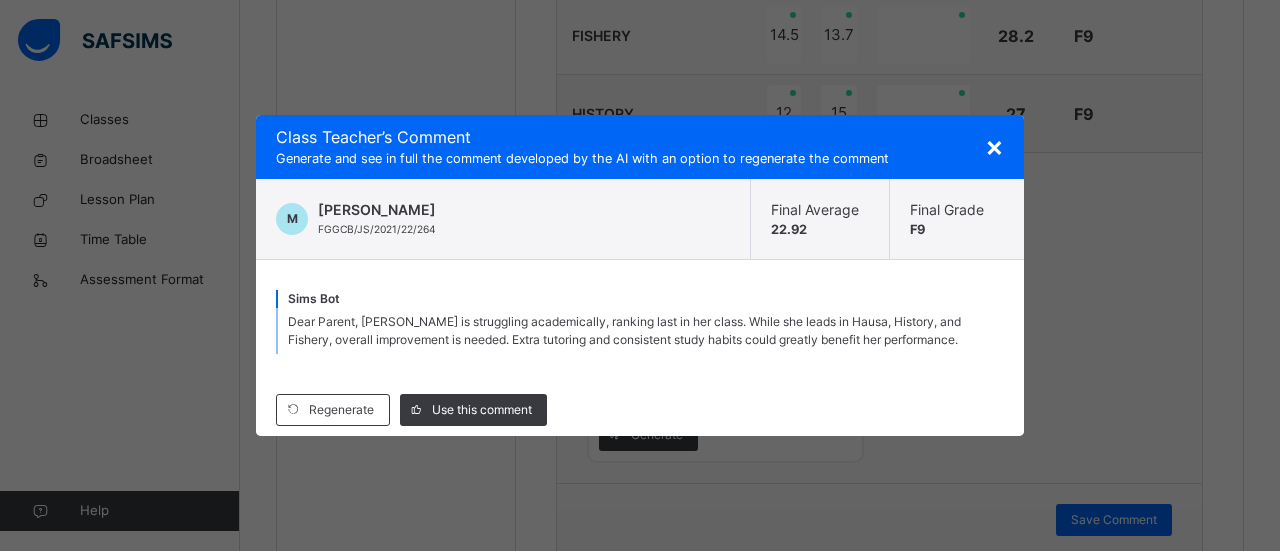 click on "Regenerate" at bounding box center (333, 410) 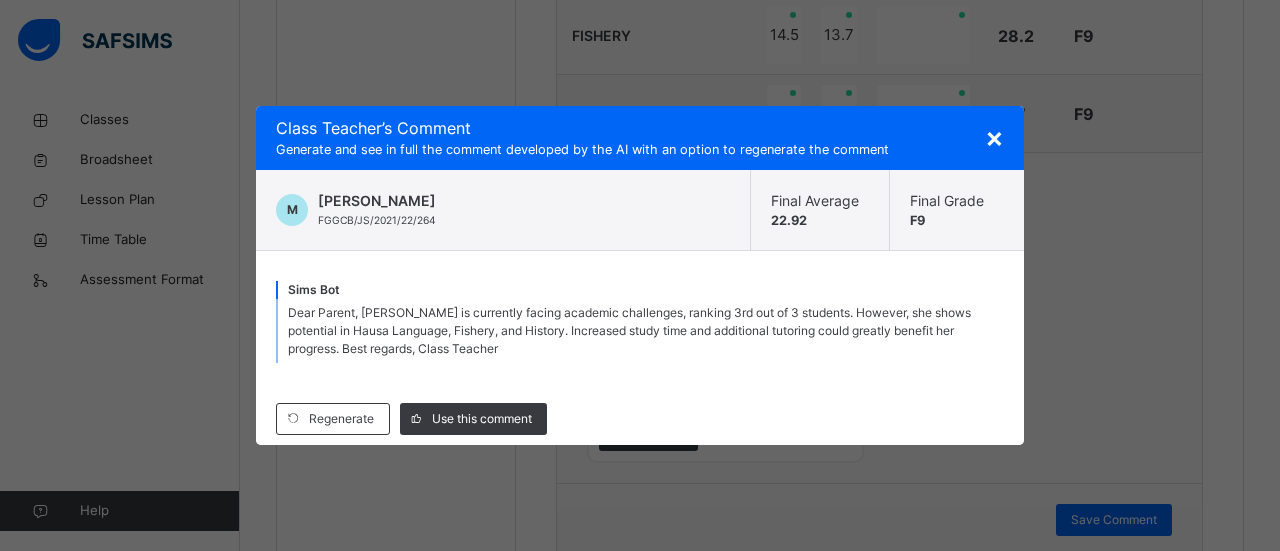 click on "×" at bounding box center [994, 137] 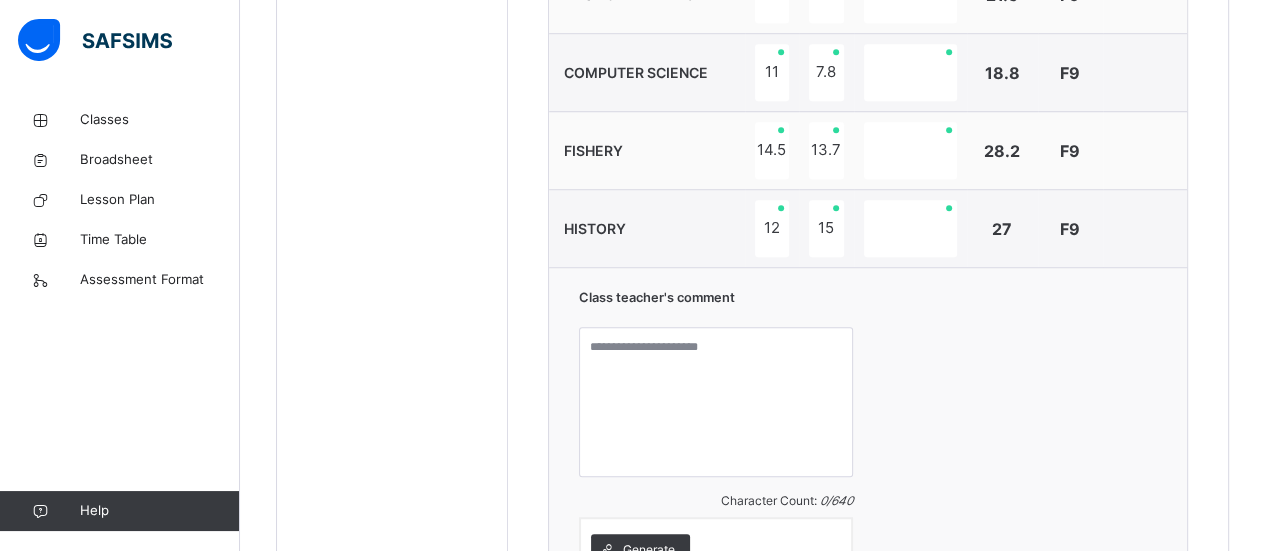 scroll, scrollTop: 1295, scrollLeft: 0, axis: vertical 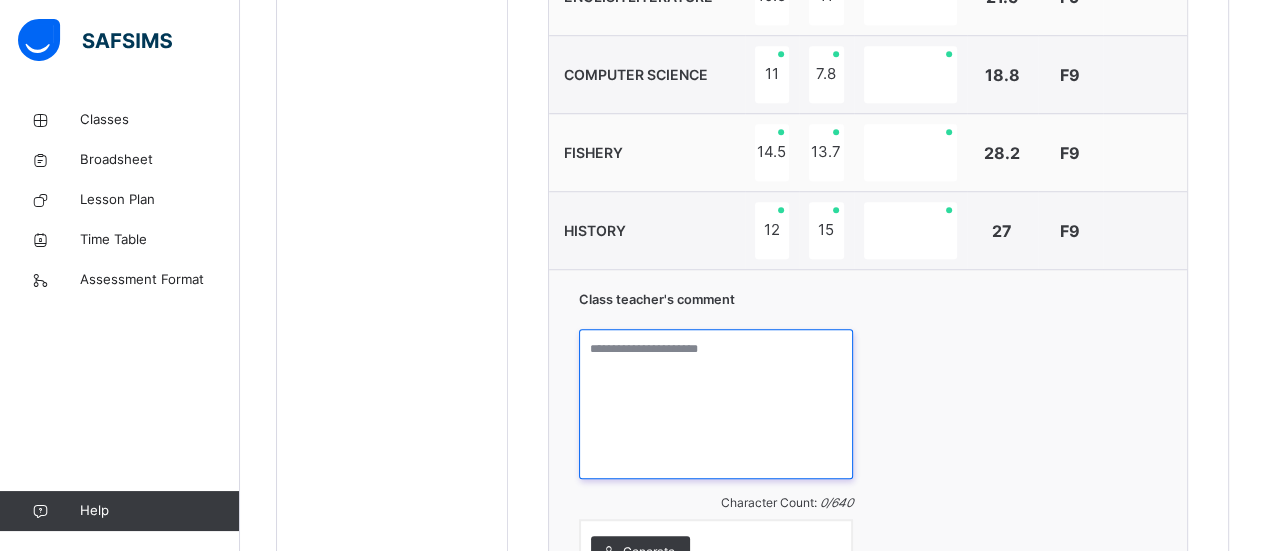 click at bounding box center (716, 404) 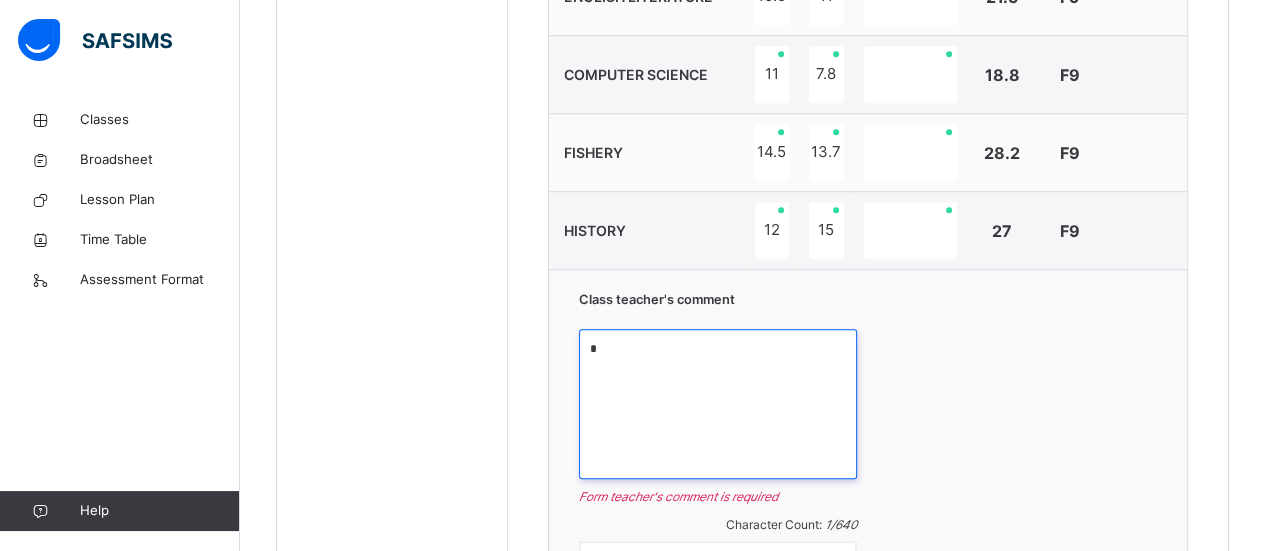 click on "*" at bounding box center [718, 404] 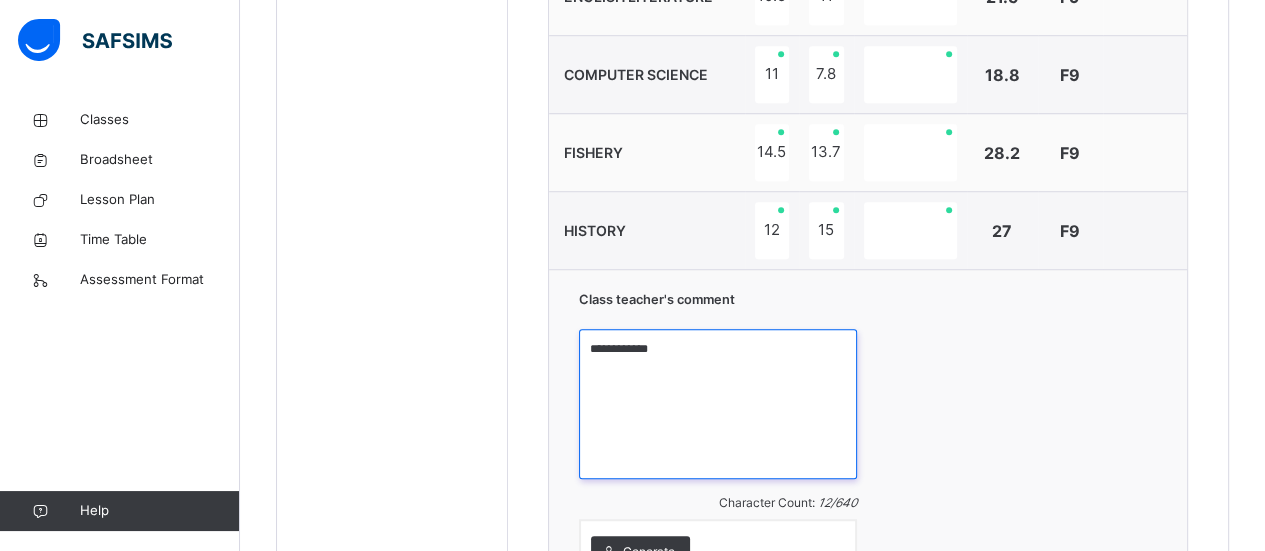 click on "**********" at bounding box center (718, 404) 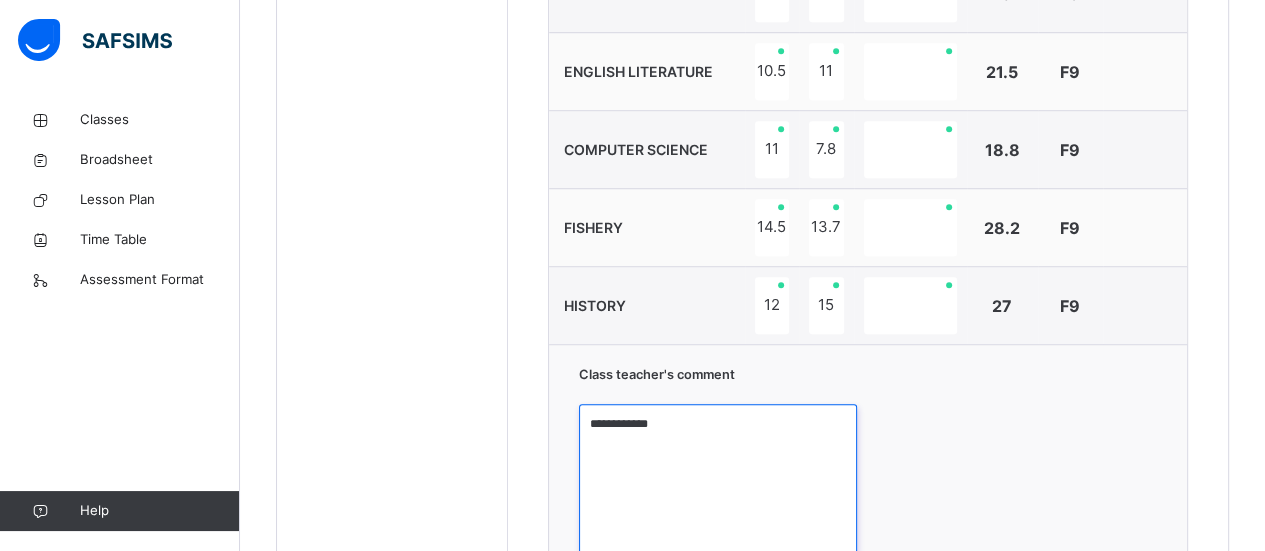 scroll, scrollTop: 1217, scrollLeft: 0, axis: vertical 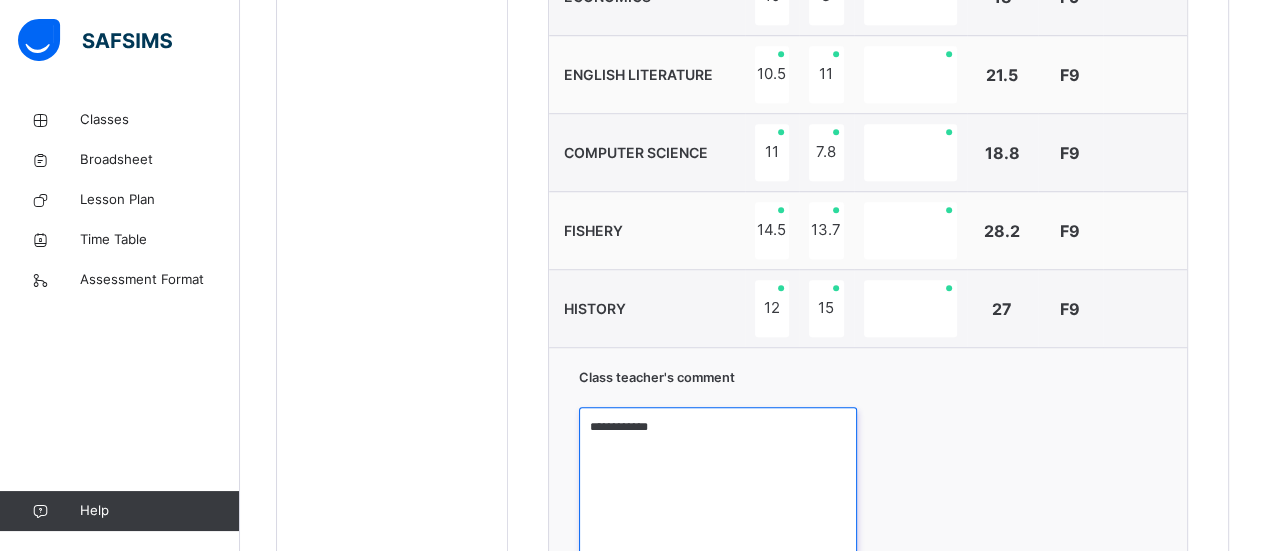 click on "**********" at bounding box center [718, 482] 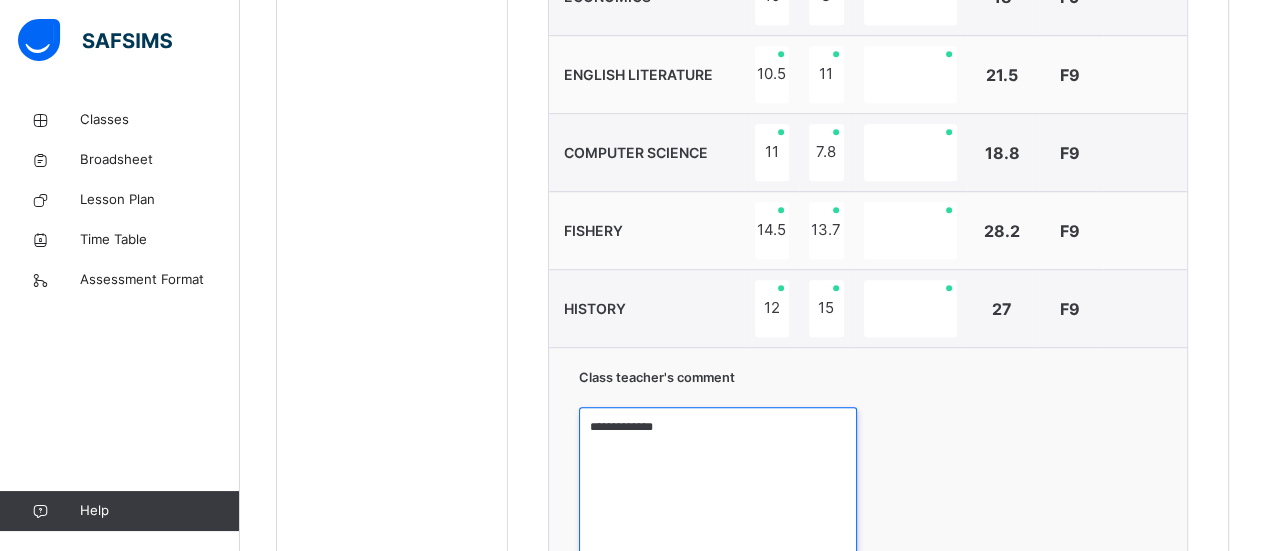 click on "**********" at bounding box center [718, 482] 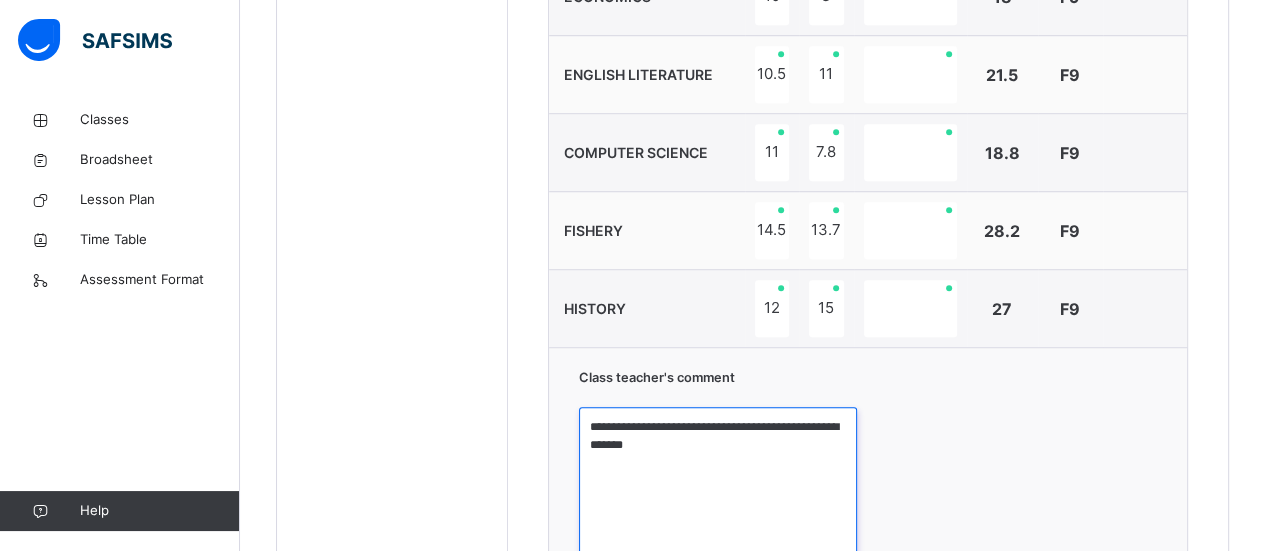 click on "**********" at bounding box center [718, 482] 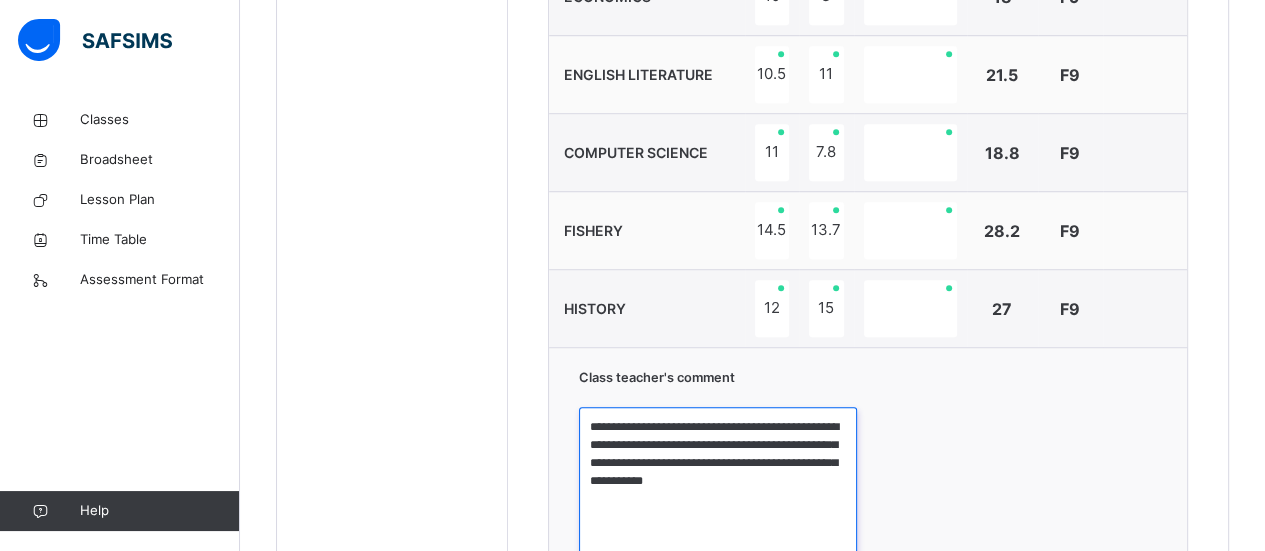 click on "**********" at bounding box center (718, 482) 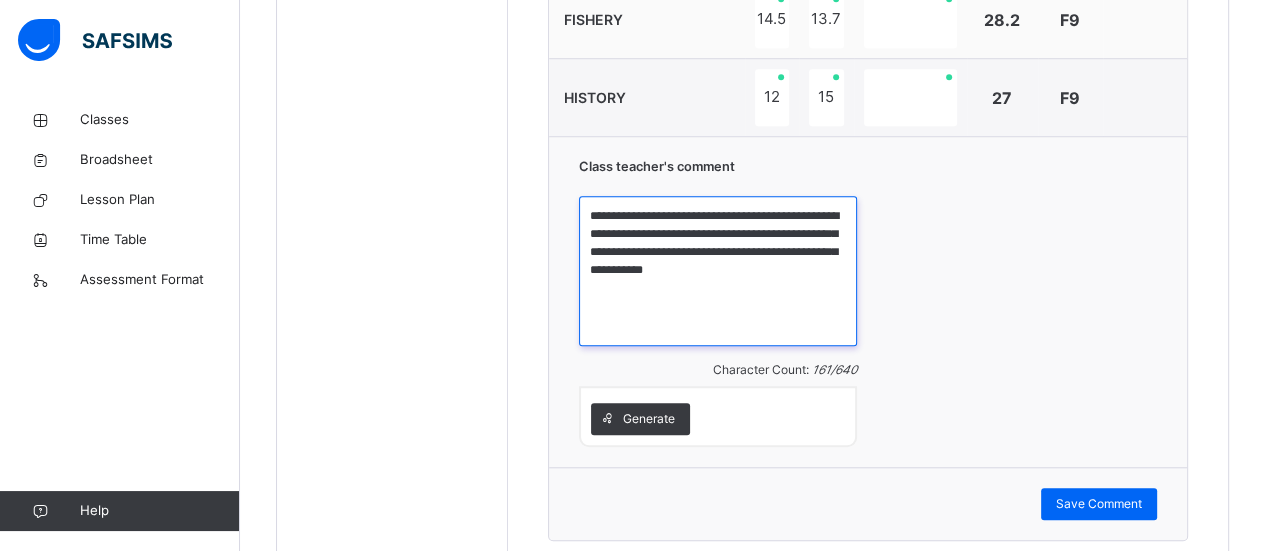 scroll, scrollTop: 1429, scrollLeft: 0, axis: vertical 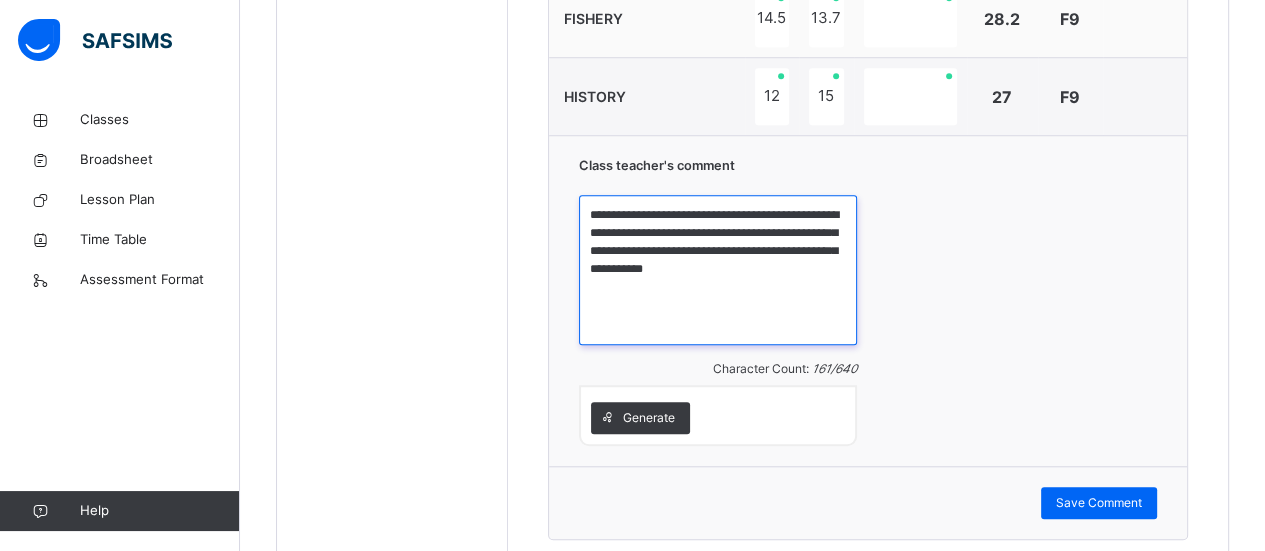 click on "**********" at bounding box center (718, 270) 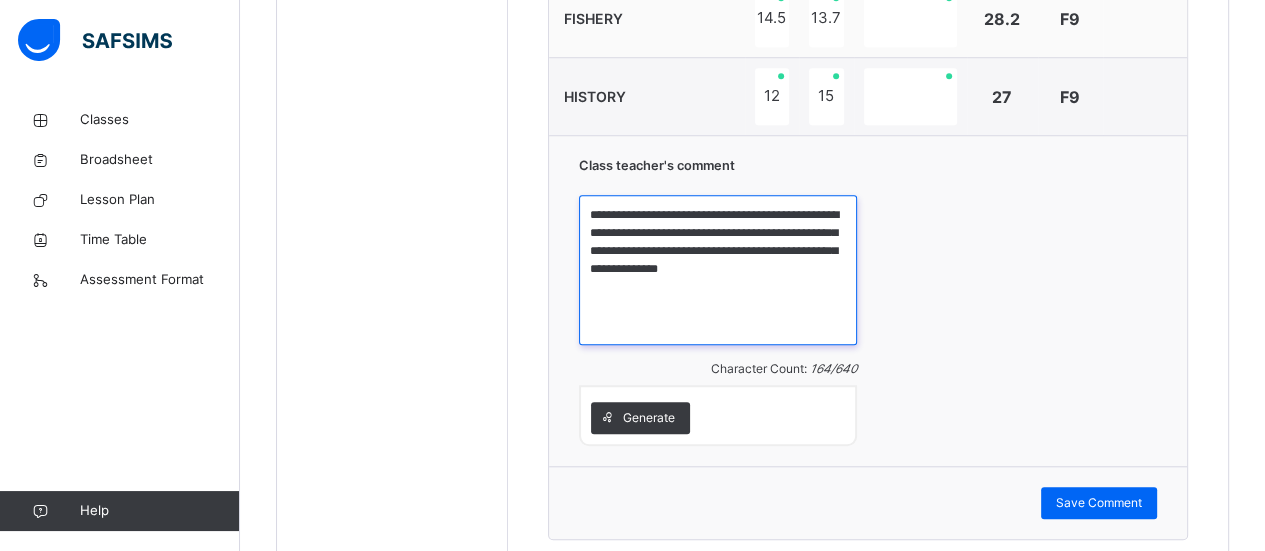 click on "**********" at bounding box center [718, 270] 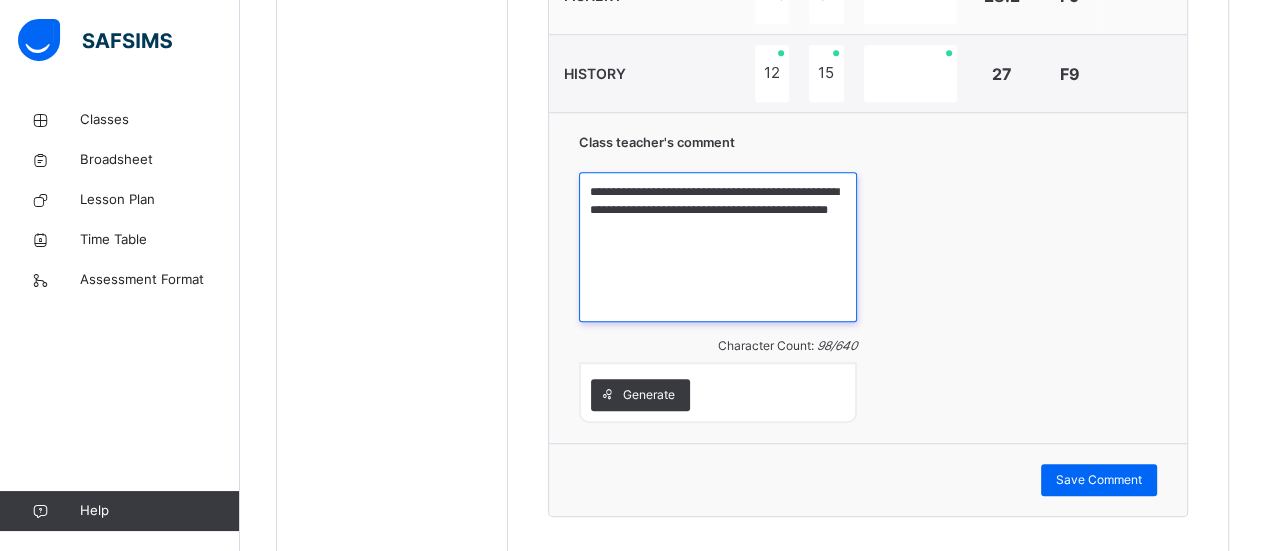 scroll, scrollTop: 1451, scrollLeft: 0, axis: vertical 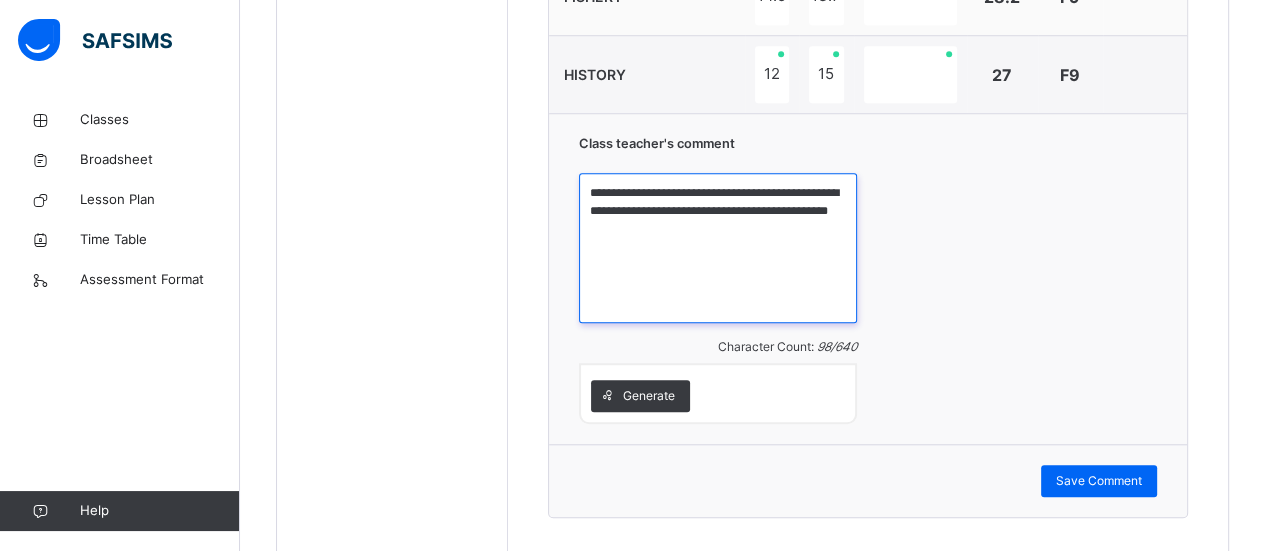 type on "**********" 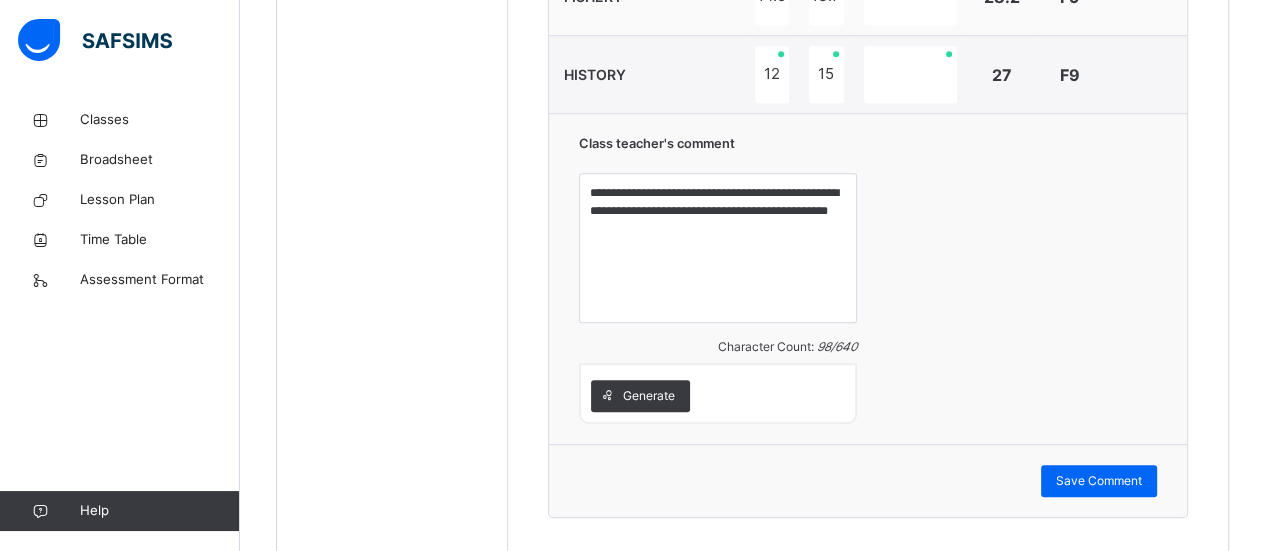 click on "Save Comment" at bounding box center [1099, 481] 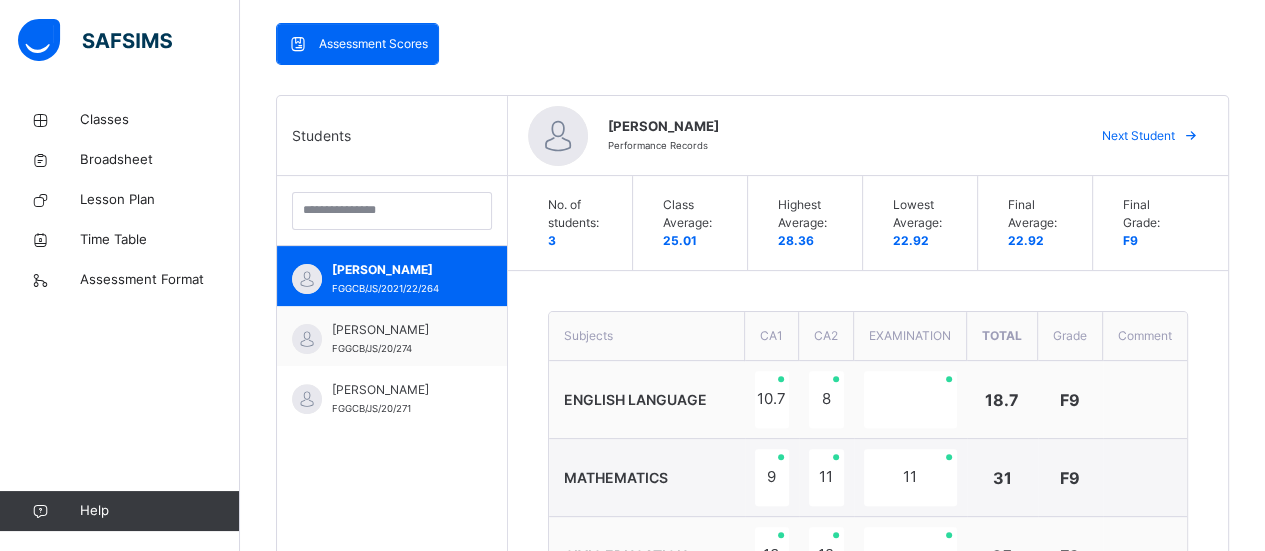 scroll, scrollTop: 387, scrollLeft: 0, axis: vertical 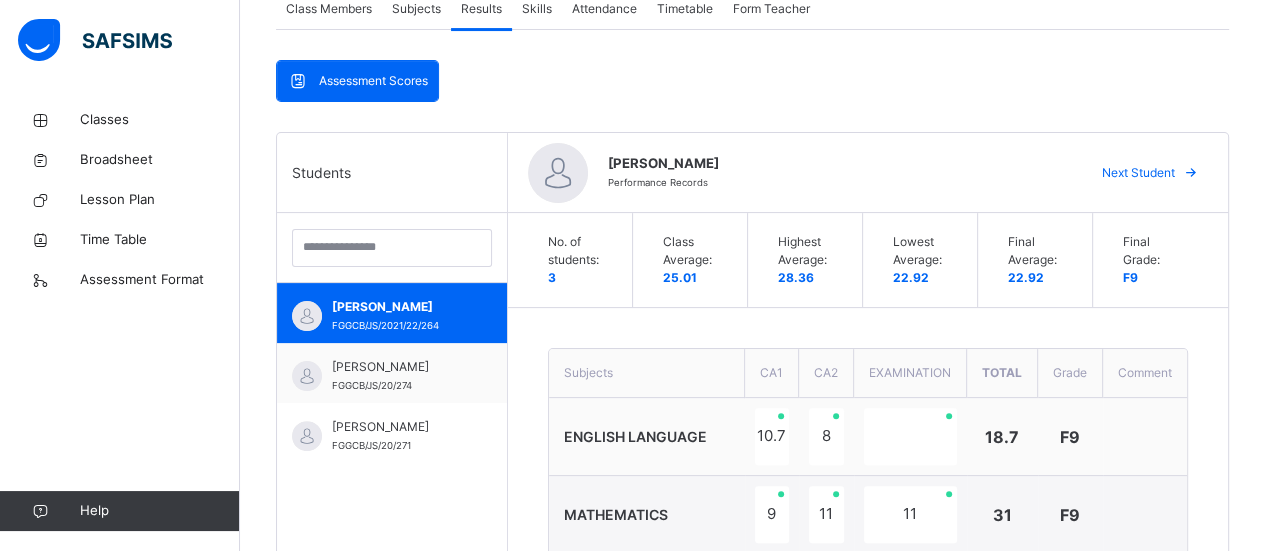 click on "Next Student" at bounding box center [1138, 173] 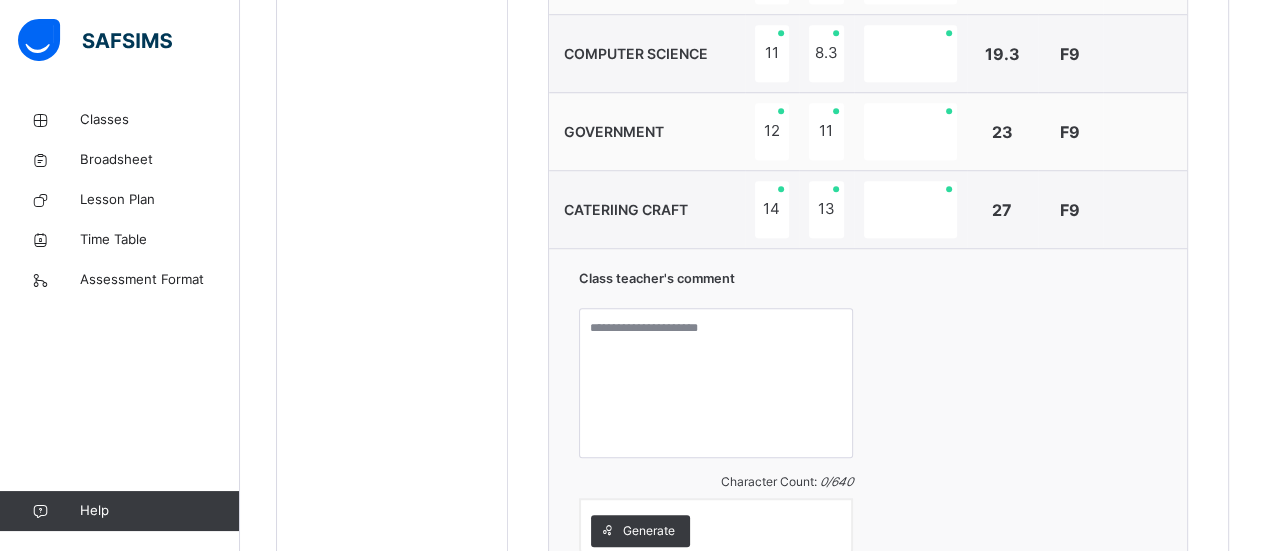 scroll, scrollTop: 1318, scrollLeft: 0, axis: vertical 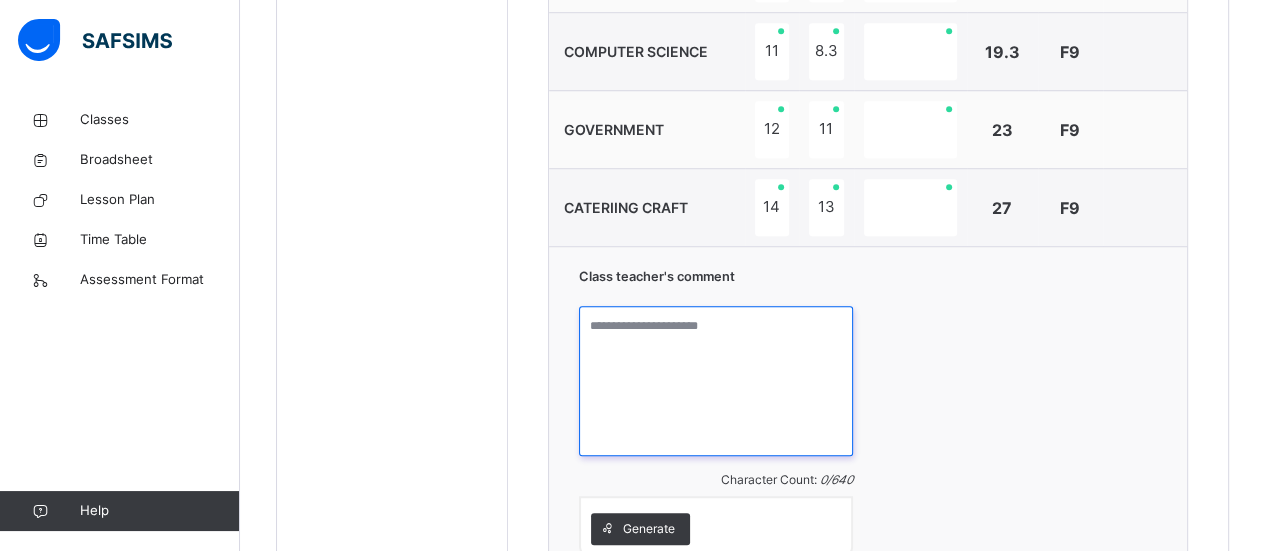 click at bounding box center [716, 381] 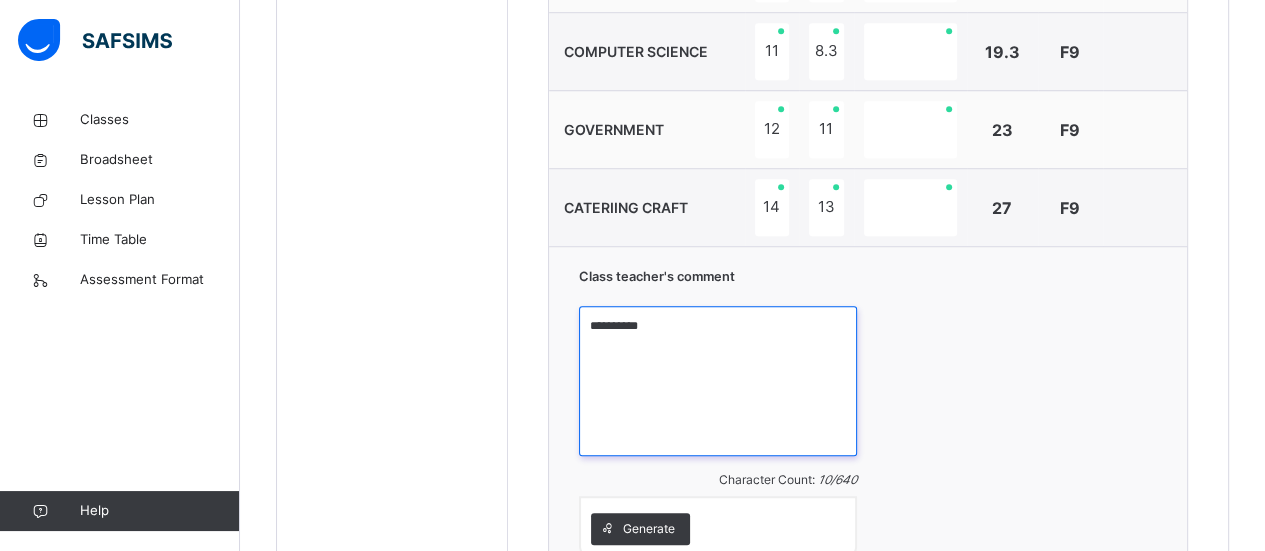 click on "**********" at bounding box center (718, 381) 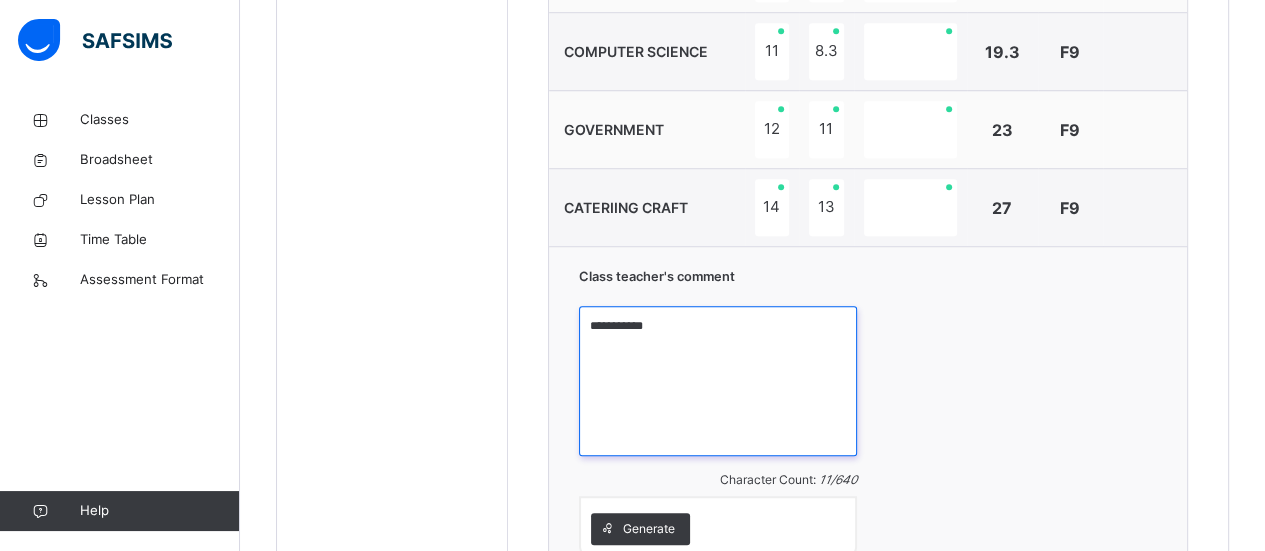 click on "**********" at bounding box center [718, 381] 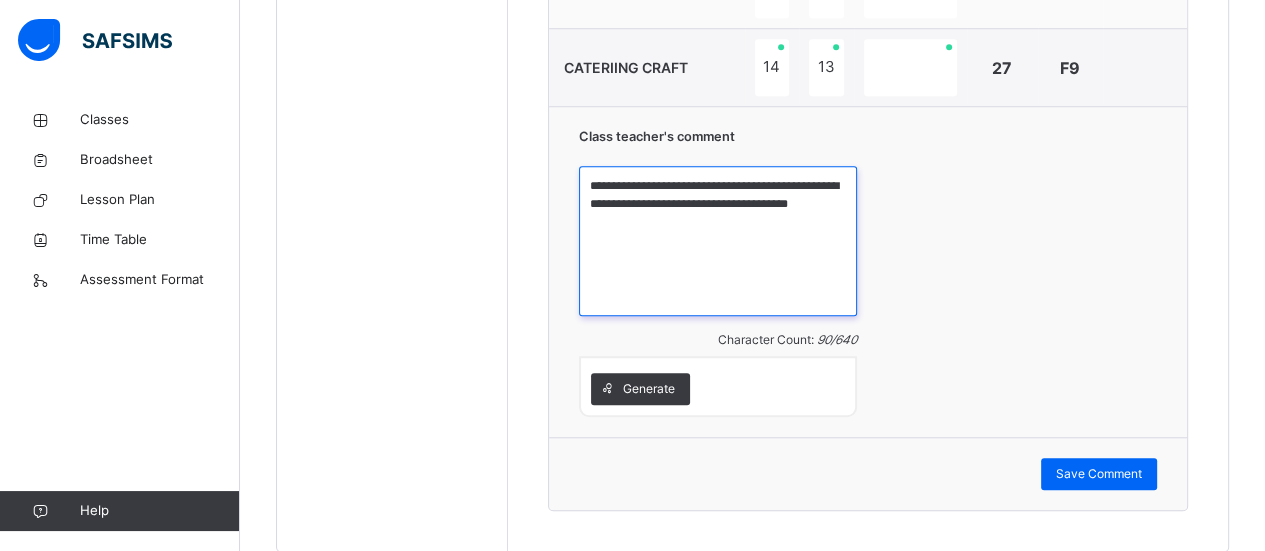 scroll, scrollTop: 1478, scrollLeft: 0, axis: vertical 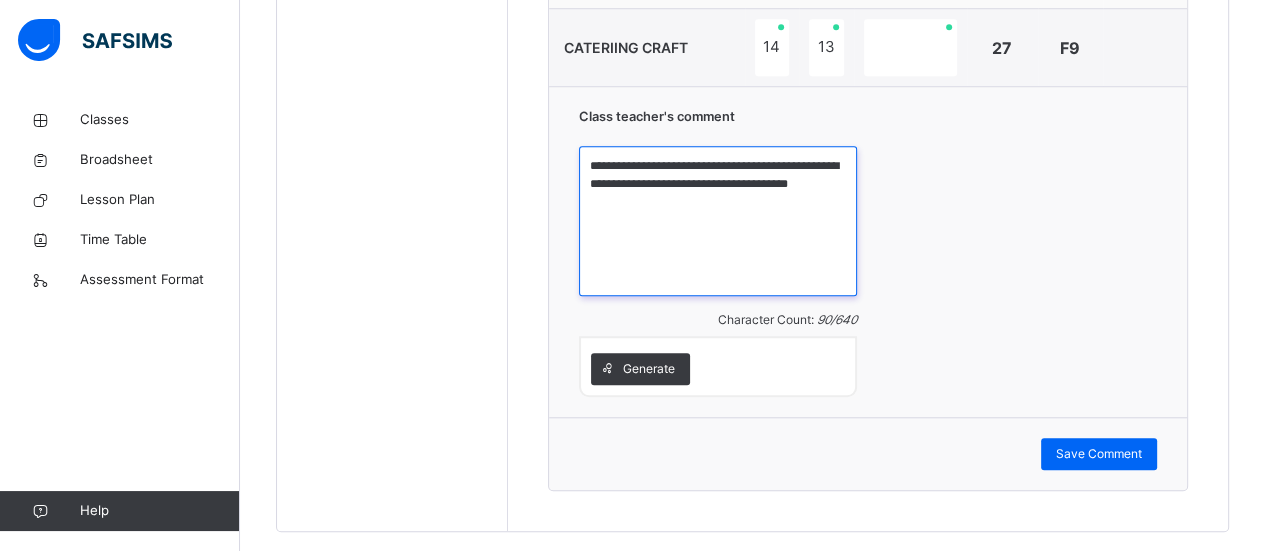 type on "**********" 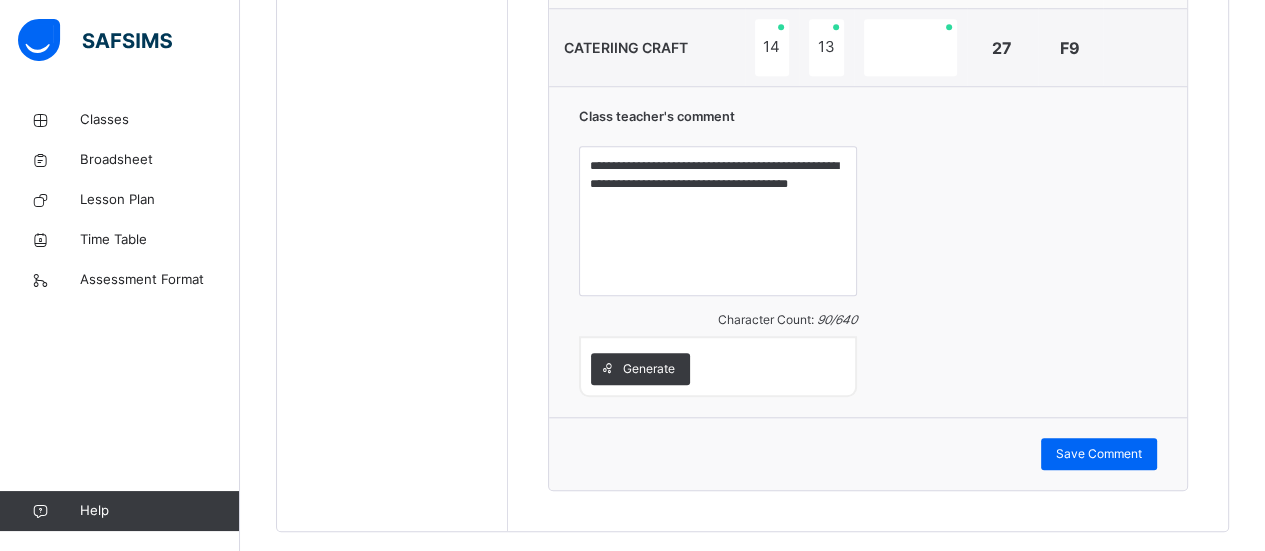click on "Save Comment" at bounding box center (1099, 454) 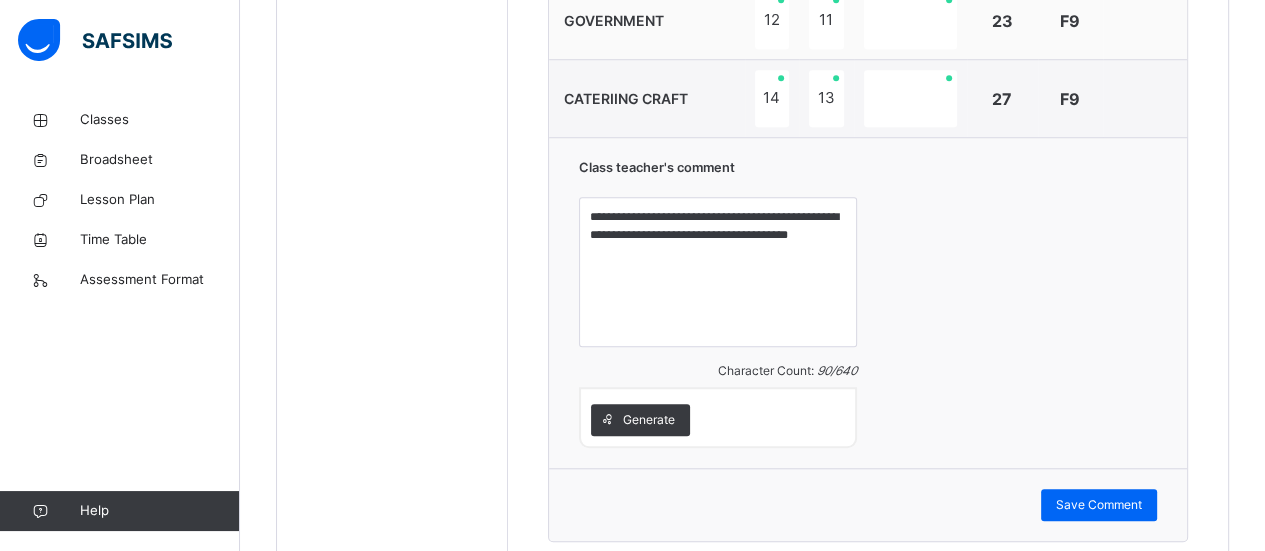 scroll, scrollTop: 1450, scrollLeft: 0, axis: vertical 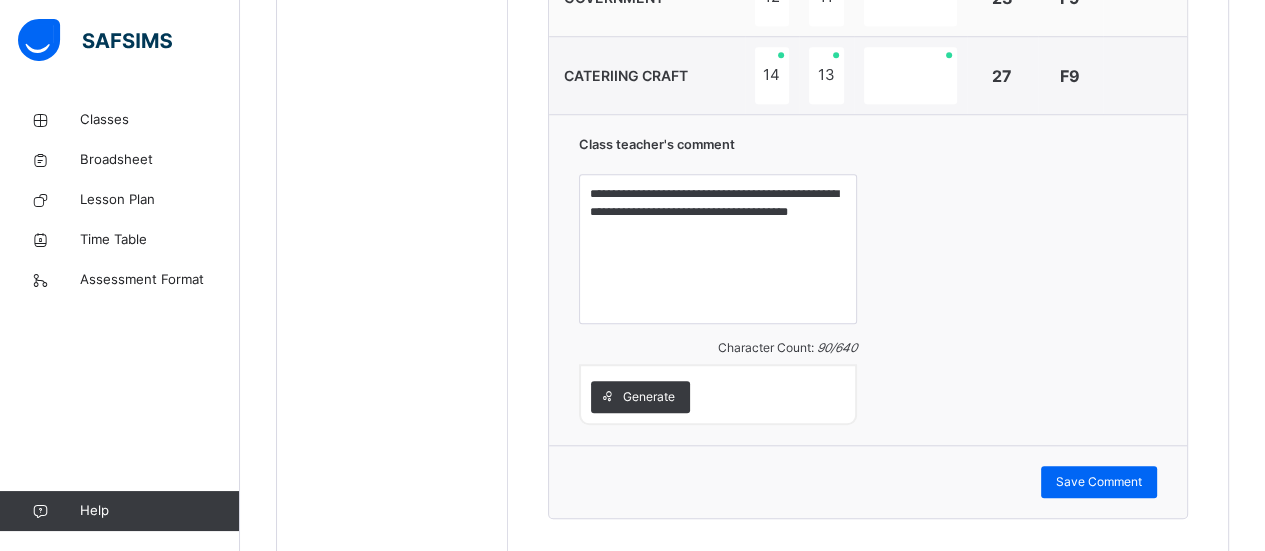 click on "Save Comment" at bounding box center (1099, 482) 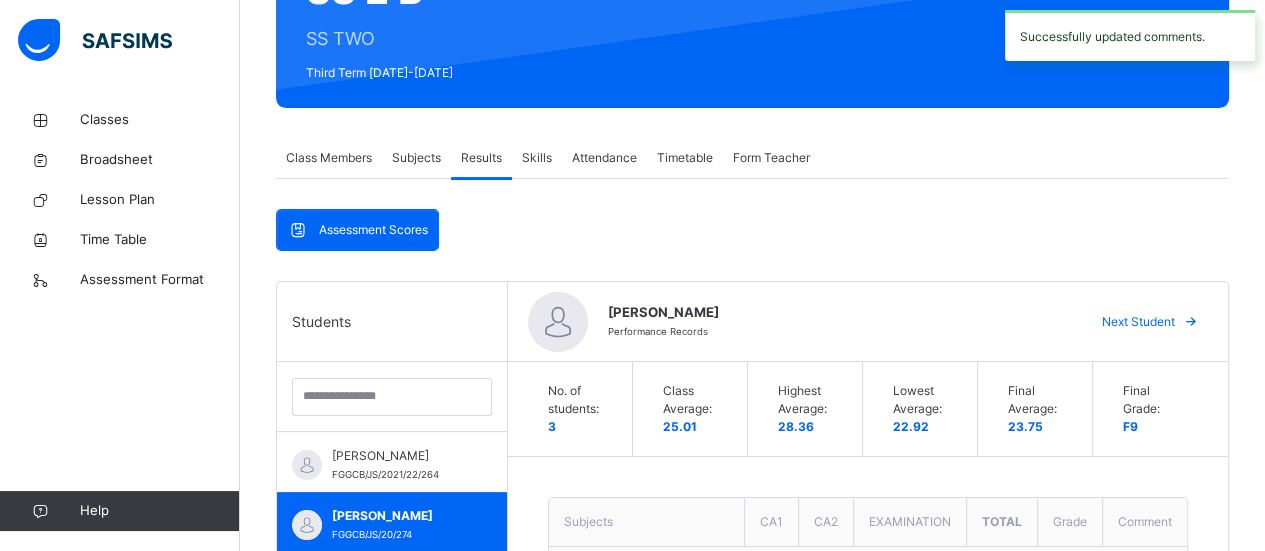 scroll, scrollTop: 237, scrollLeft: 0, axis: vertical 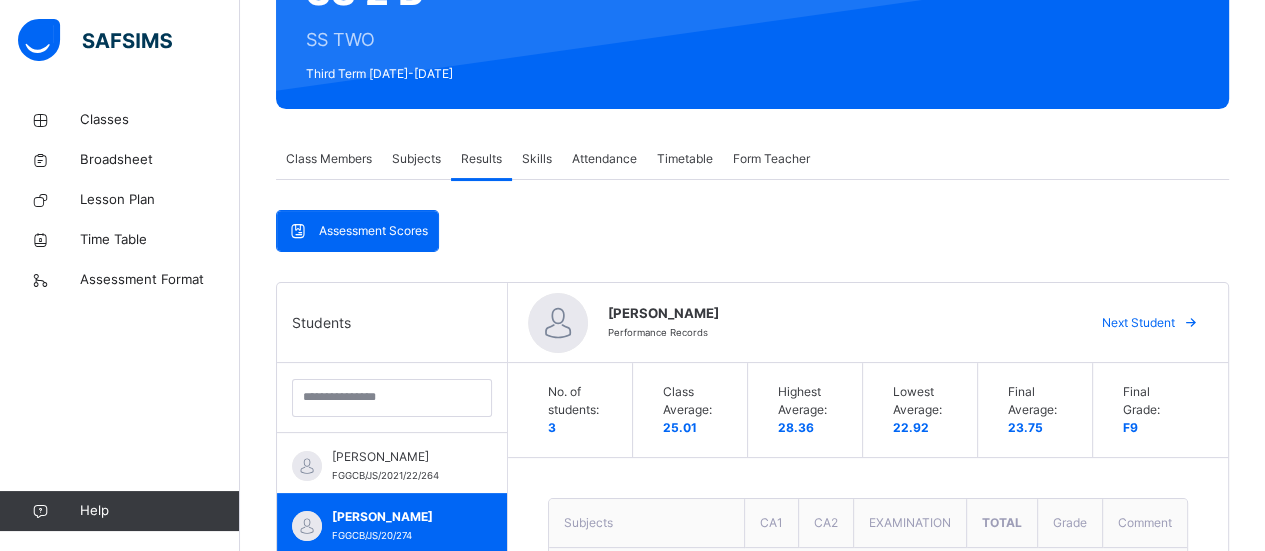 click on "Next Student" at bounding box center (1138, 323) 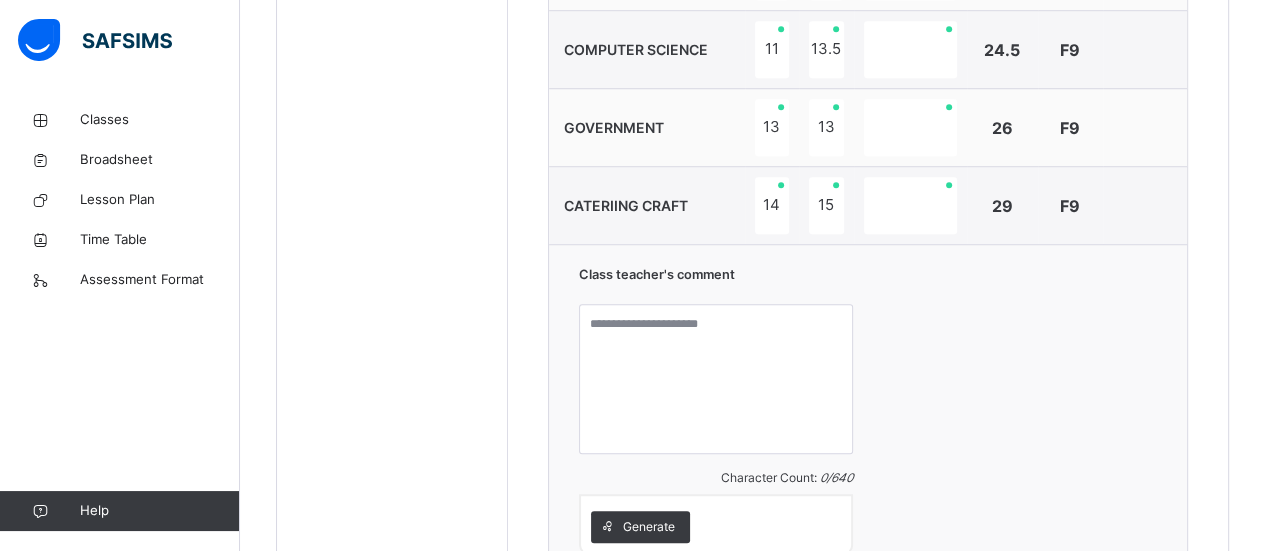 scroll, scrollTop: 1321, scrollLeft: 0, axis: vertical 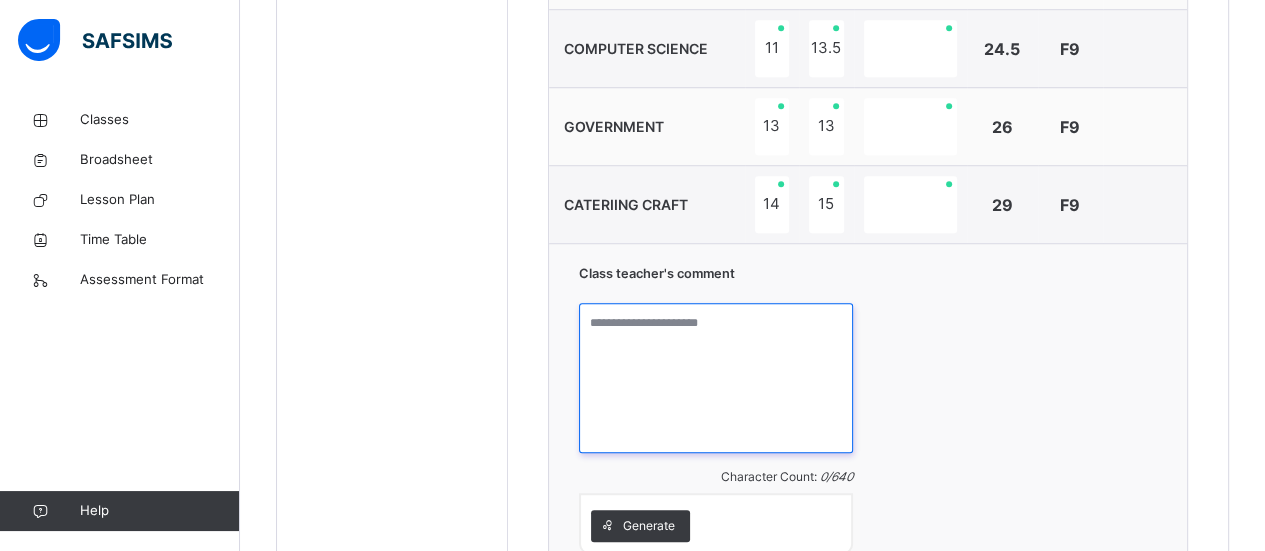 click at bounding box center [716, 378] 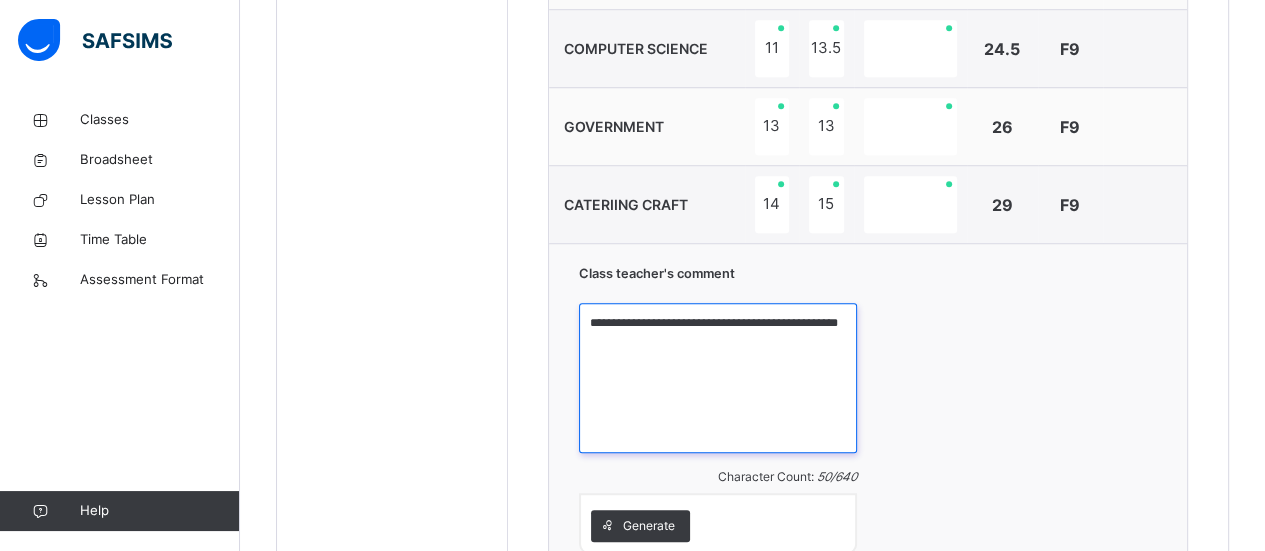 click on "**********" at bounding box center [718, 378] 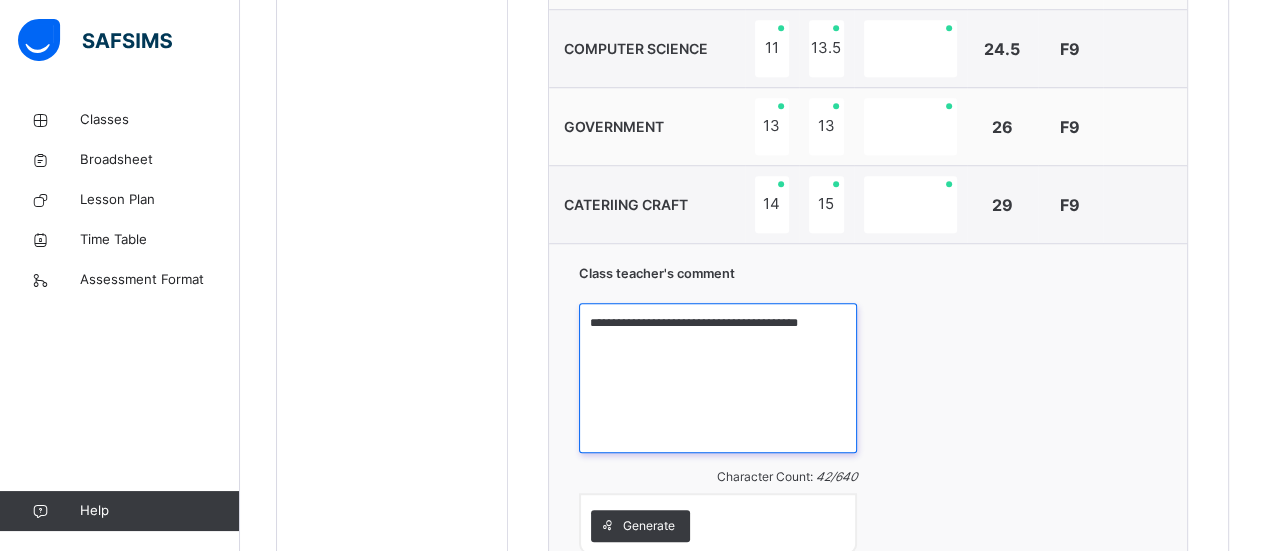 click on "**********" at bounding box center (718, 378) 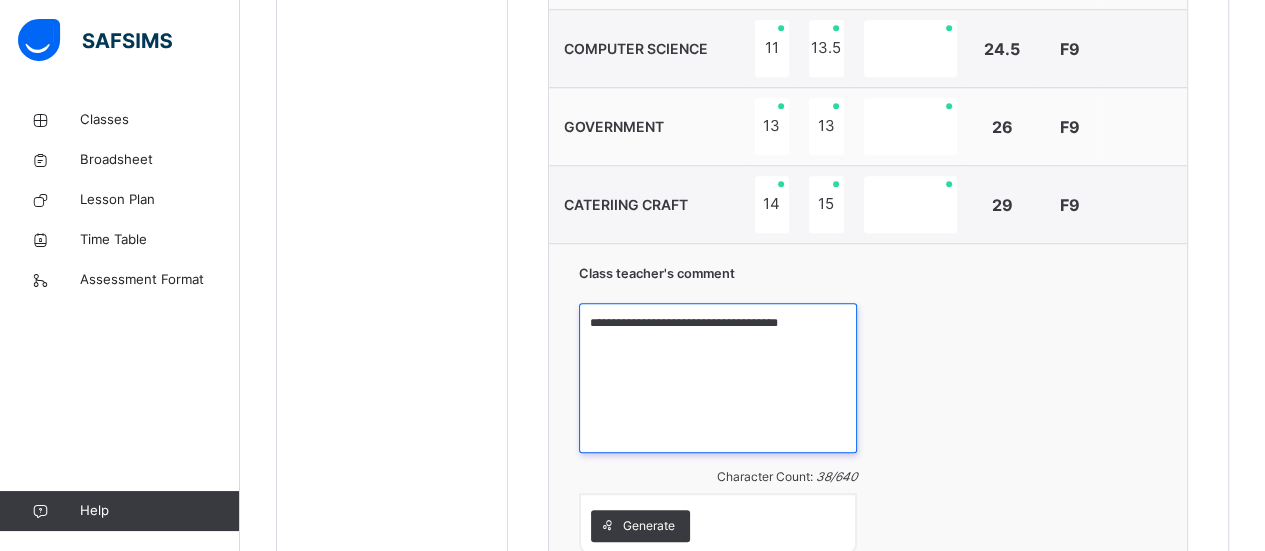 click on "**********" at bounding box center (718, 378) 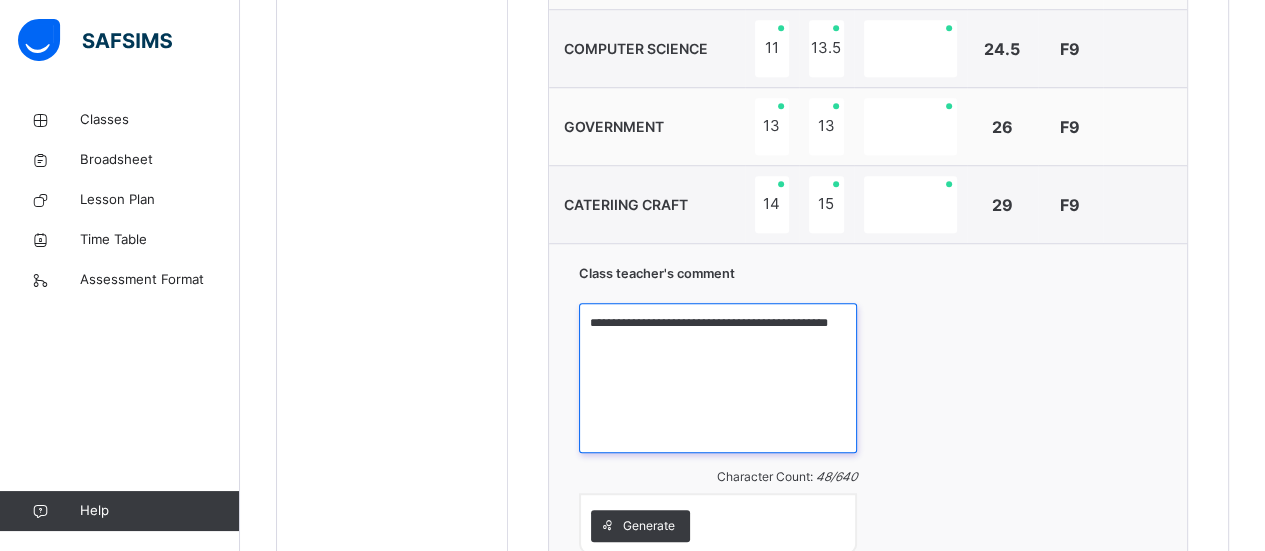 click on "**********" at bounding box center [718, 378] 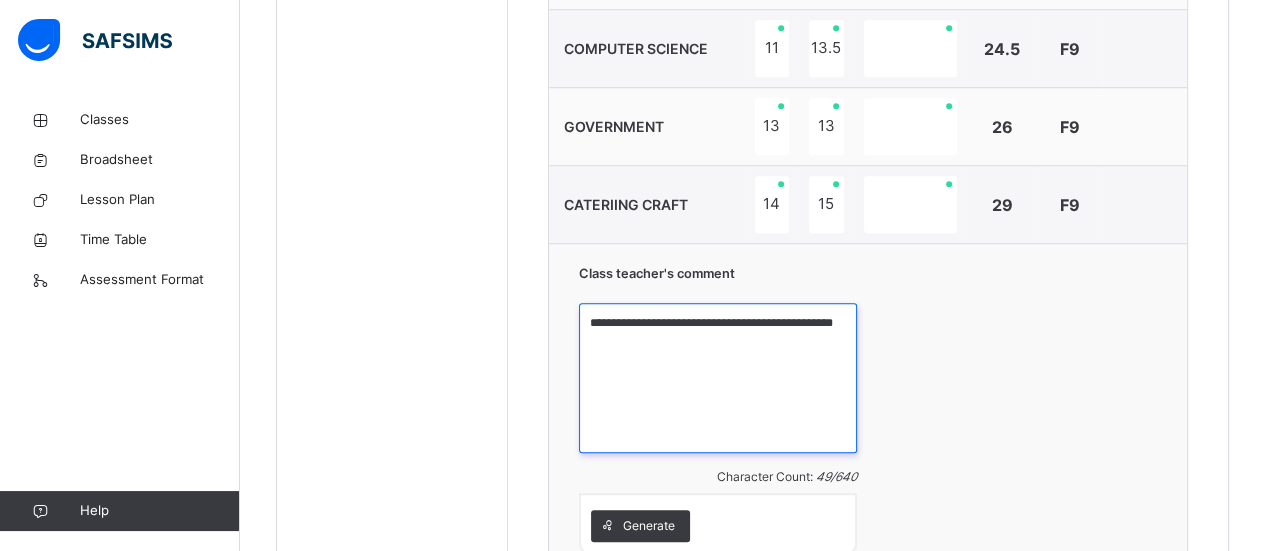 click on "**********" at bounding box center (718, 378) 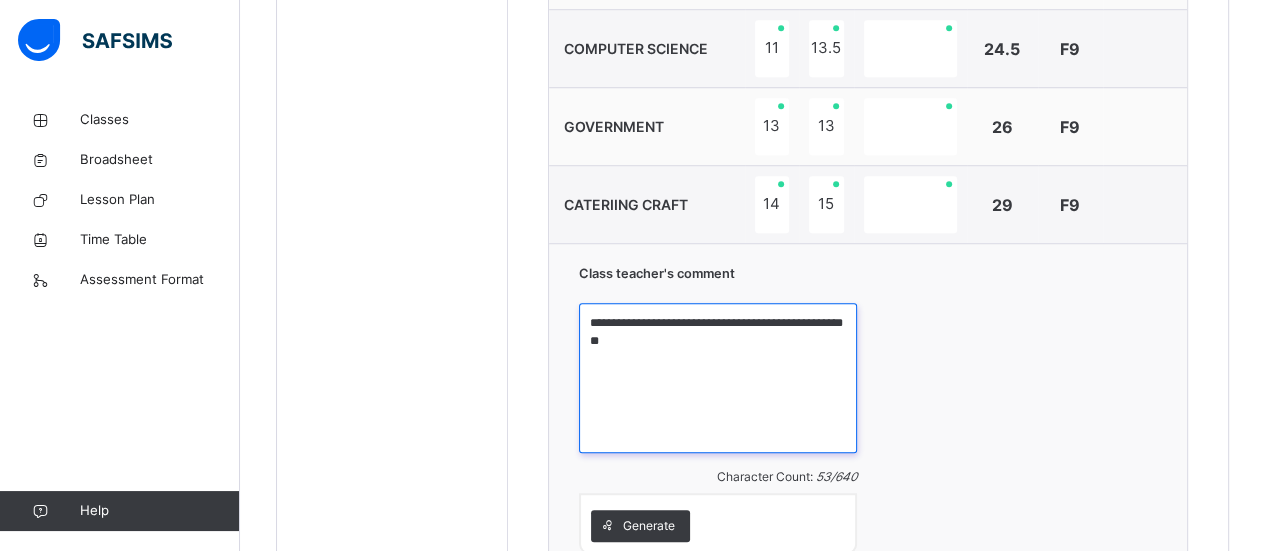 click on "**********" at bounding box center (718, 378) 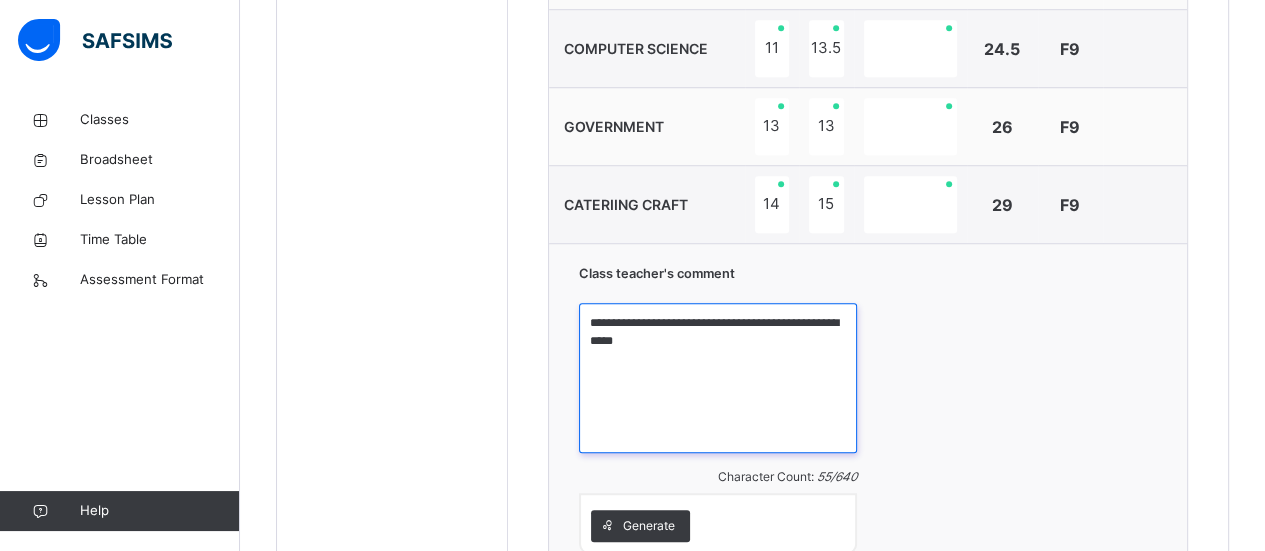 click on "**********" at bounding box center [718, 378] 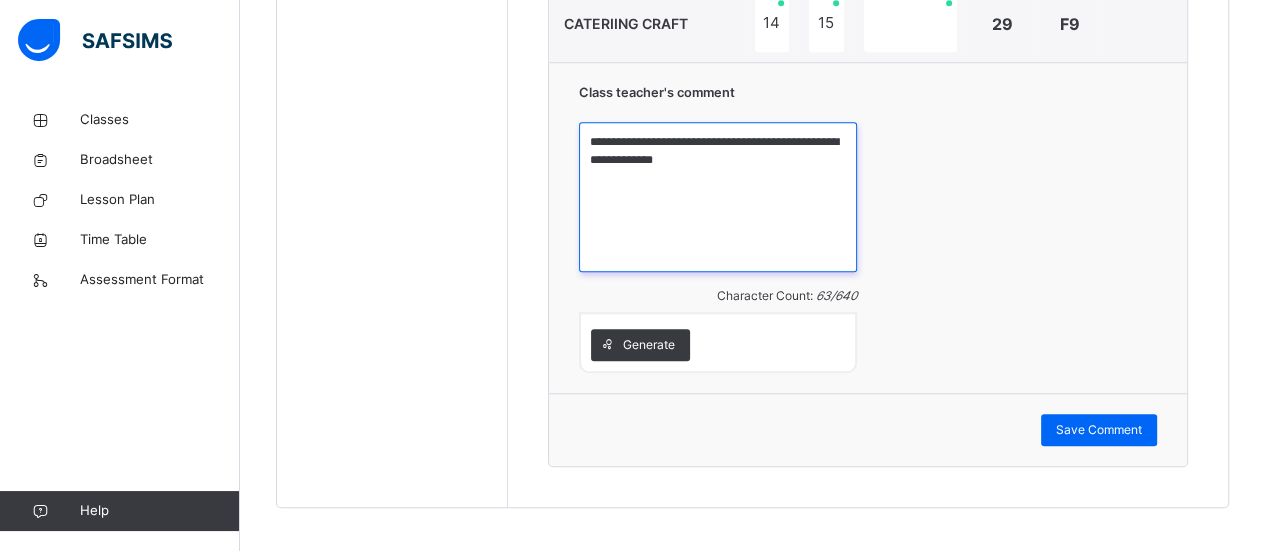 scroll, scrollTop: 1510, scrollLeft: 0, axis: vertical 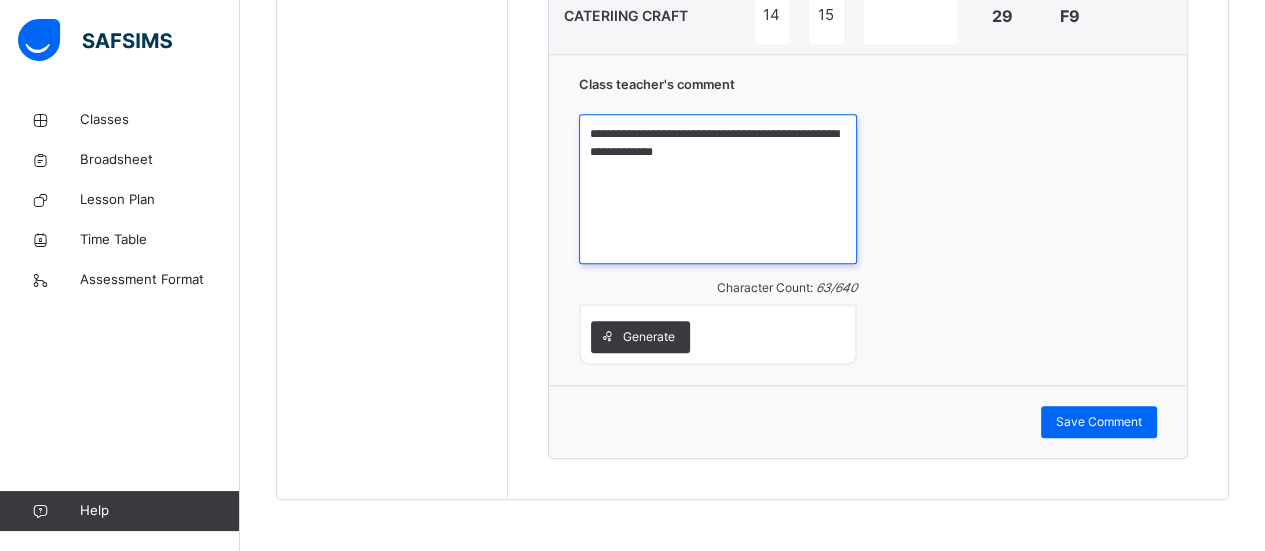 type on "**********" 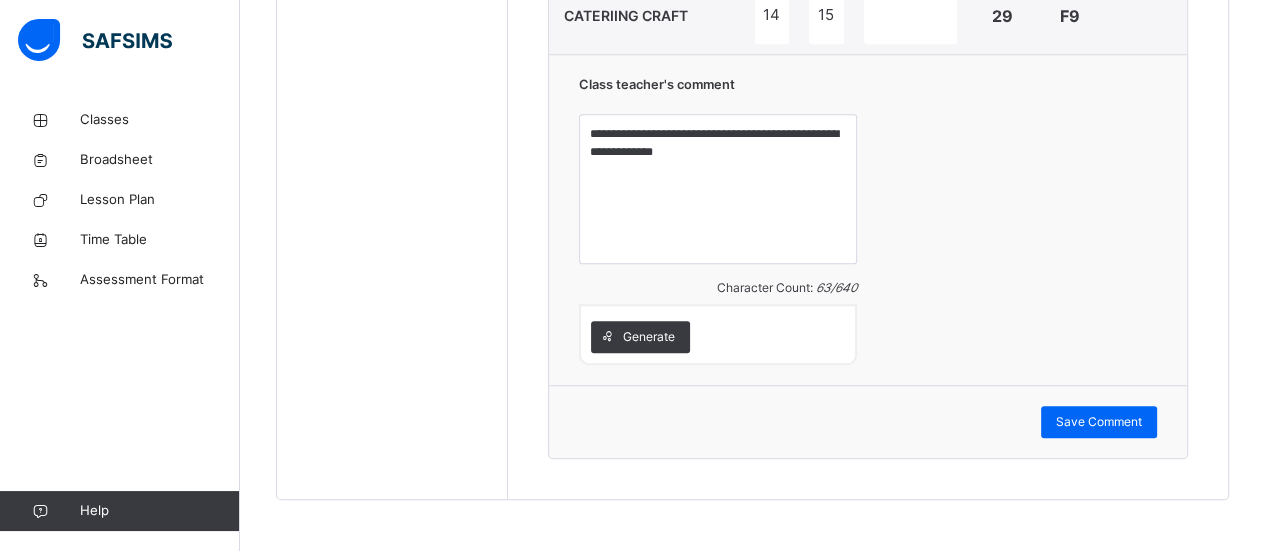 click on "Save Comment" at bounding box center (1099, 422) 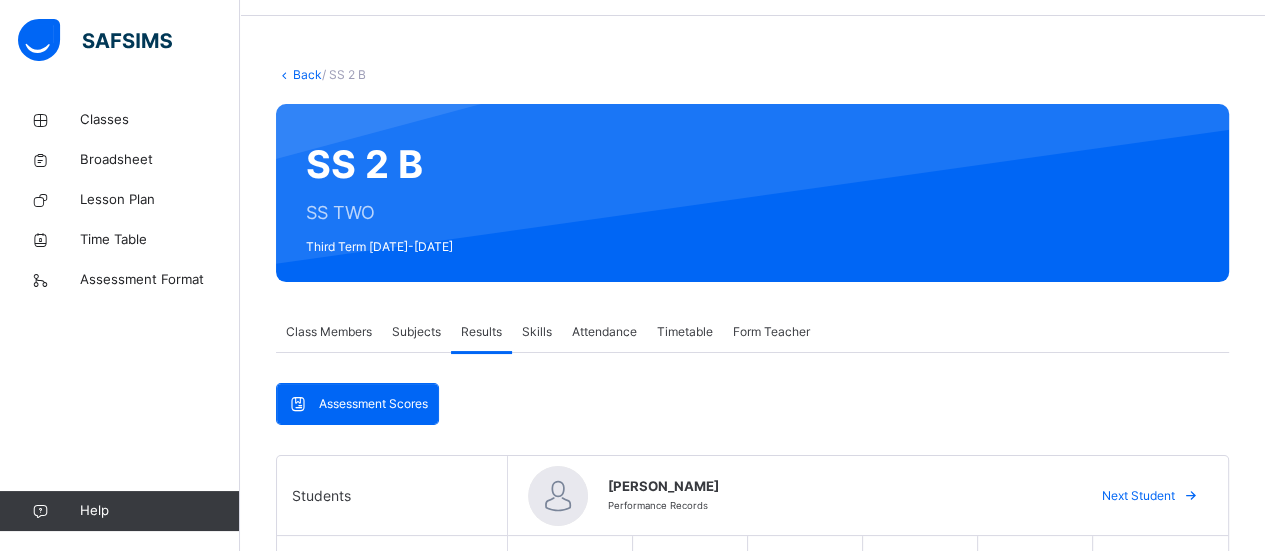 scroll, scrollTop: 0, scrollLeft: 0, axis: both 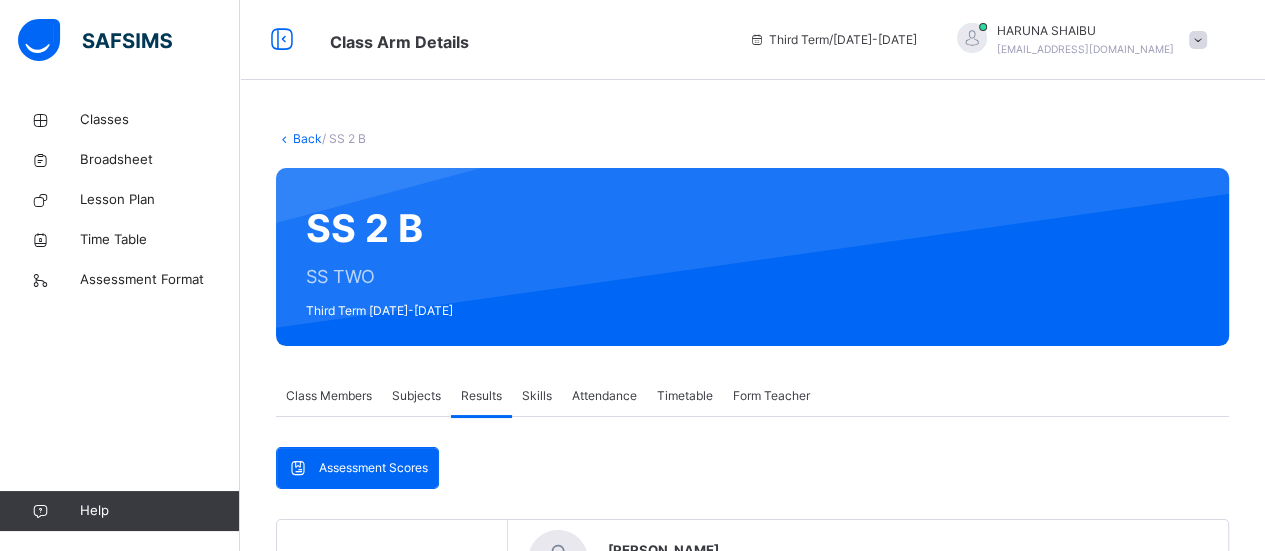 click on "Broadsheet" at bounding box center [160, 160] 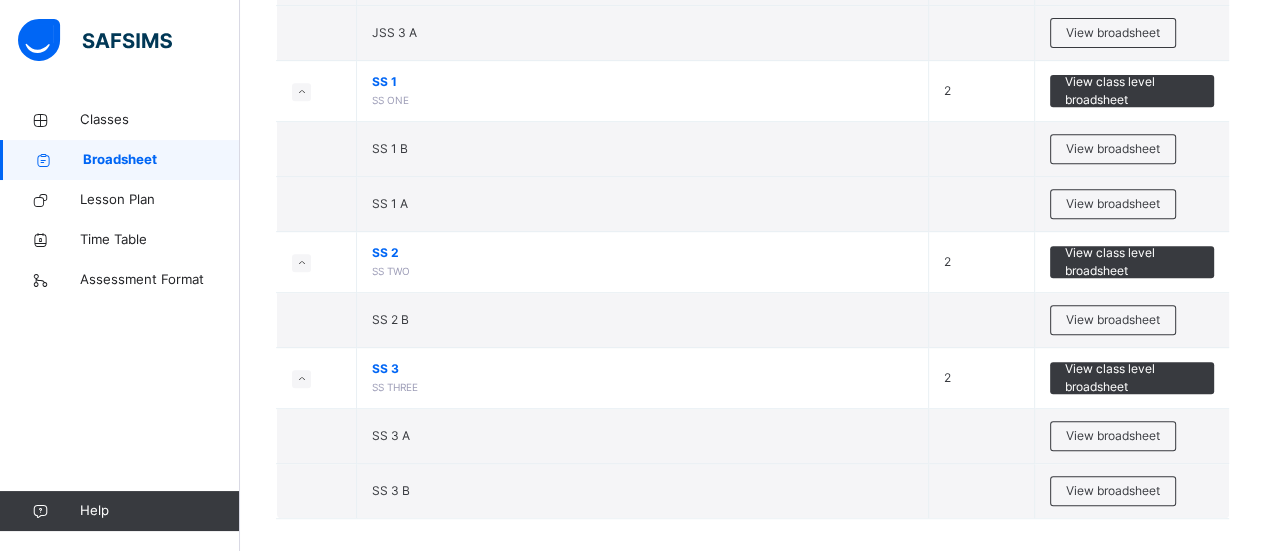 scroll, scrollTop: 710, scrollLeft: 0, axis: vertical 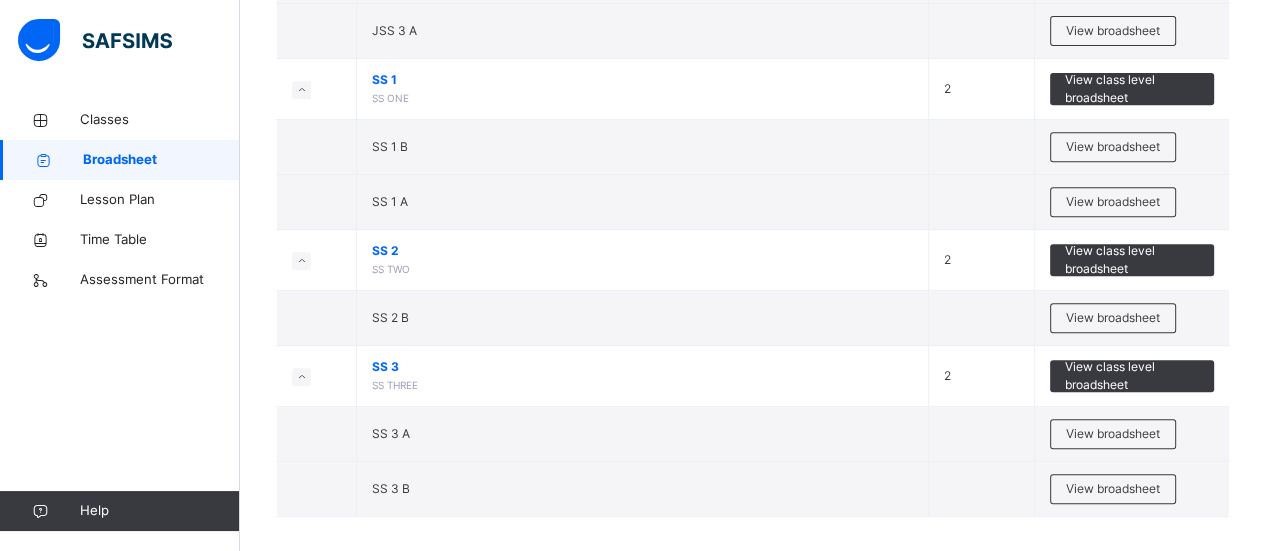 click on "2" at bounding box center (981, 260) 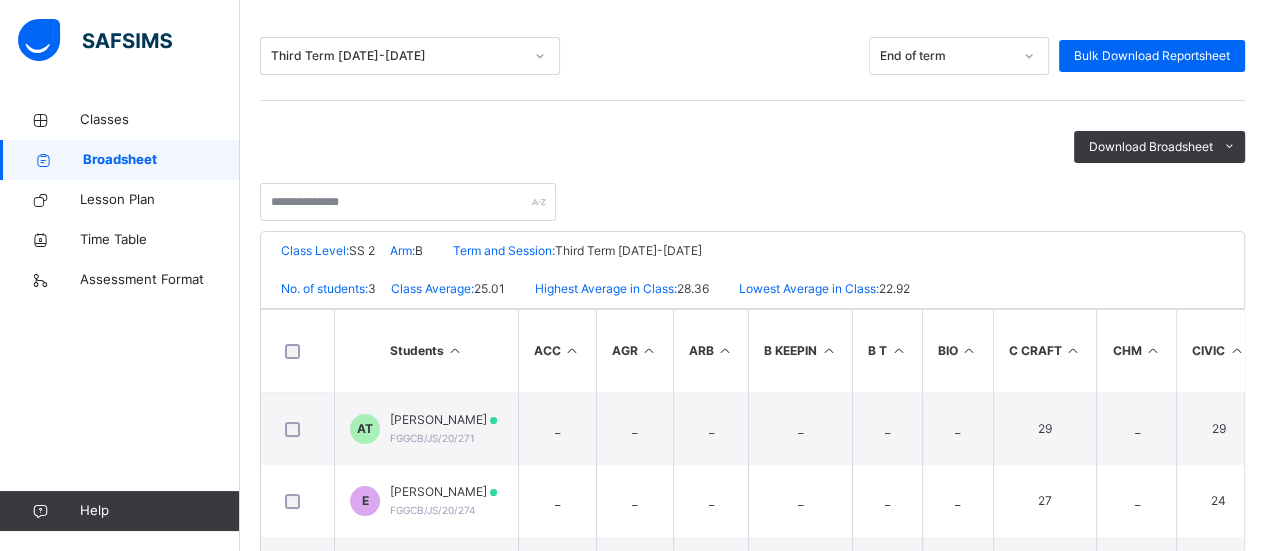 scroll, scrollTop: 349, scrollLeft: 0, axis: vertical 